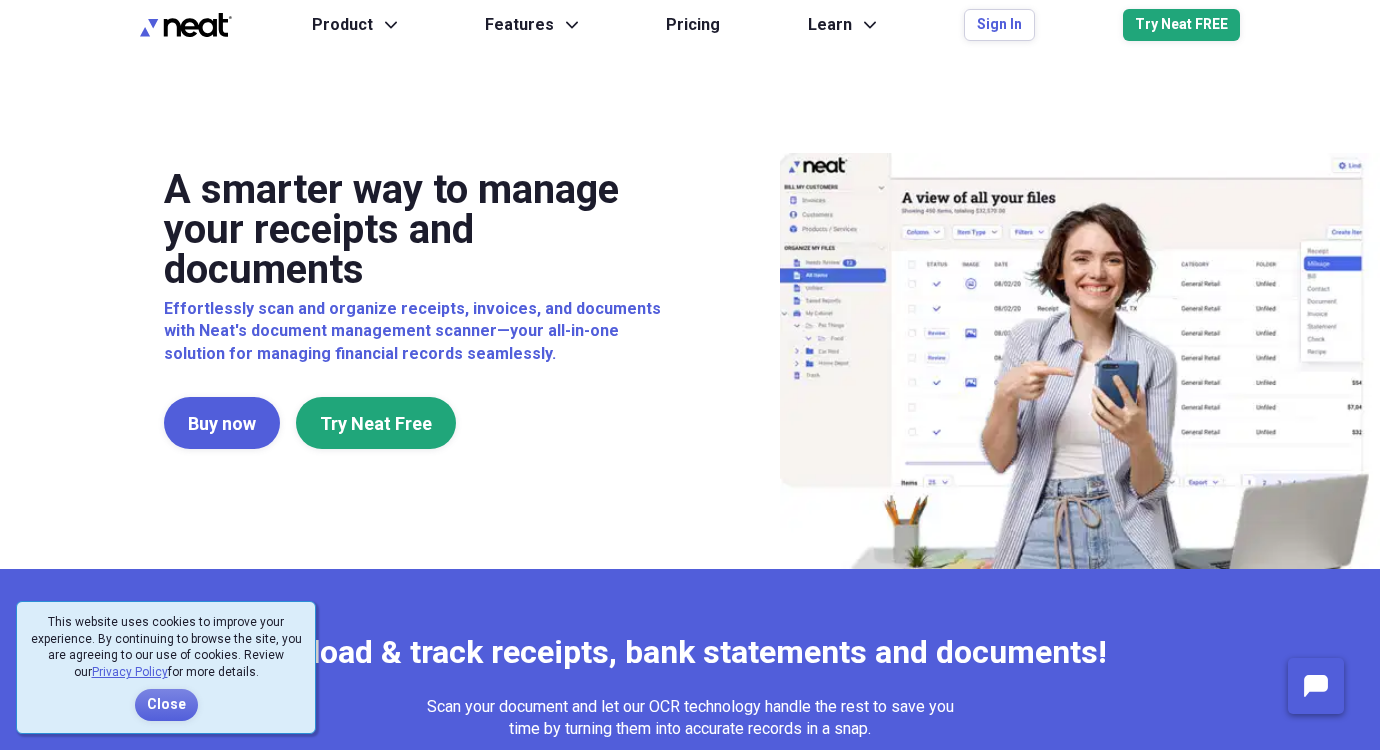 scroll, scrollTop: 0, scrollLeft: 0, axis: both 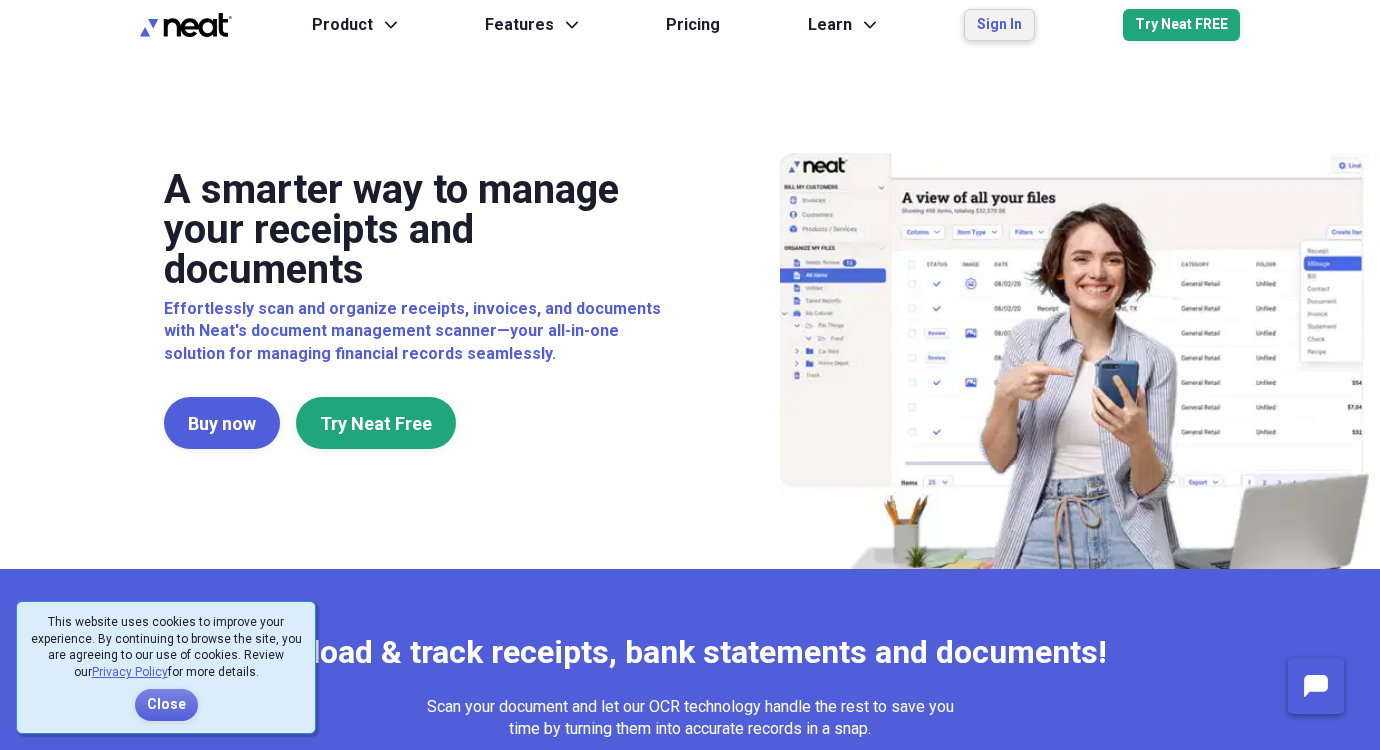 click on "Sign In" at bounding box center (999, 25) 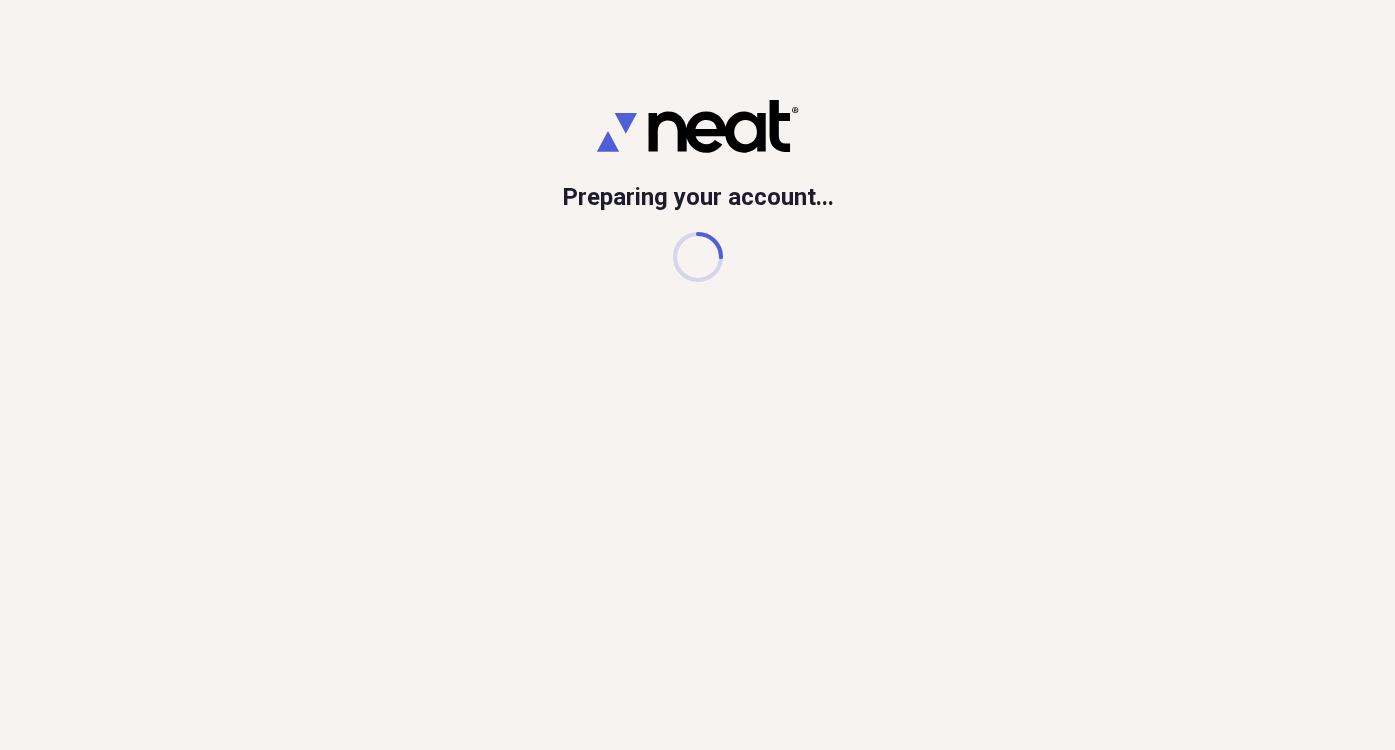scroll, scrollTop: 0, scrollLeft: 0, axis: both 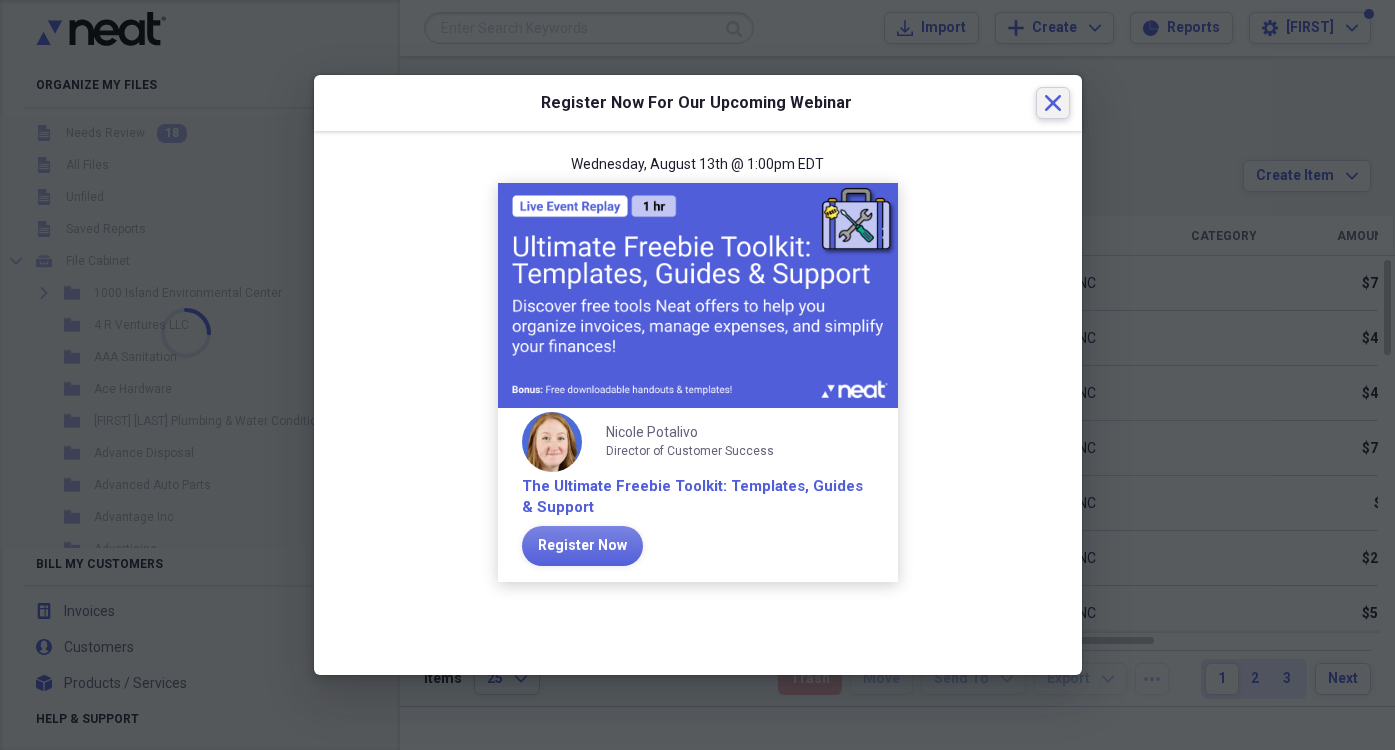 click on "Close" 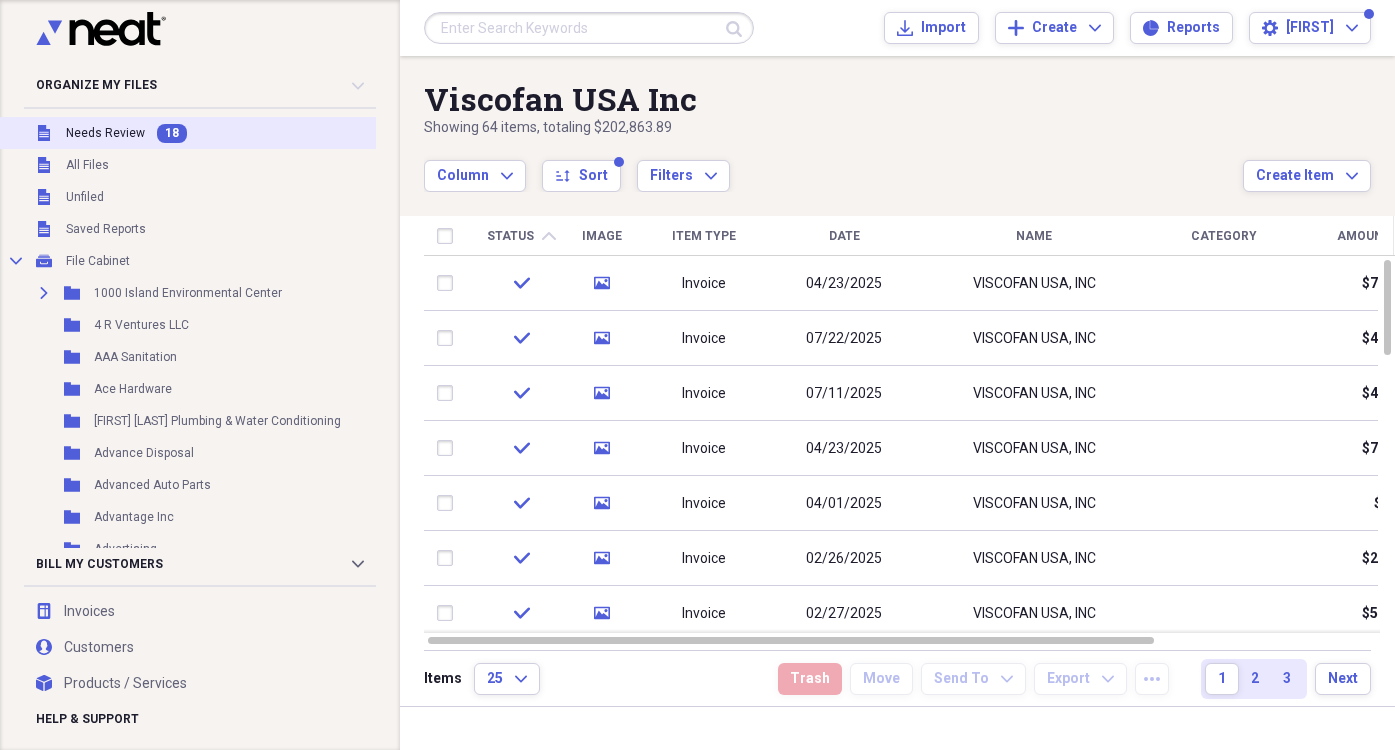 click on "Needs Review" at bounding box center [105, 133] 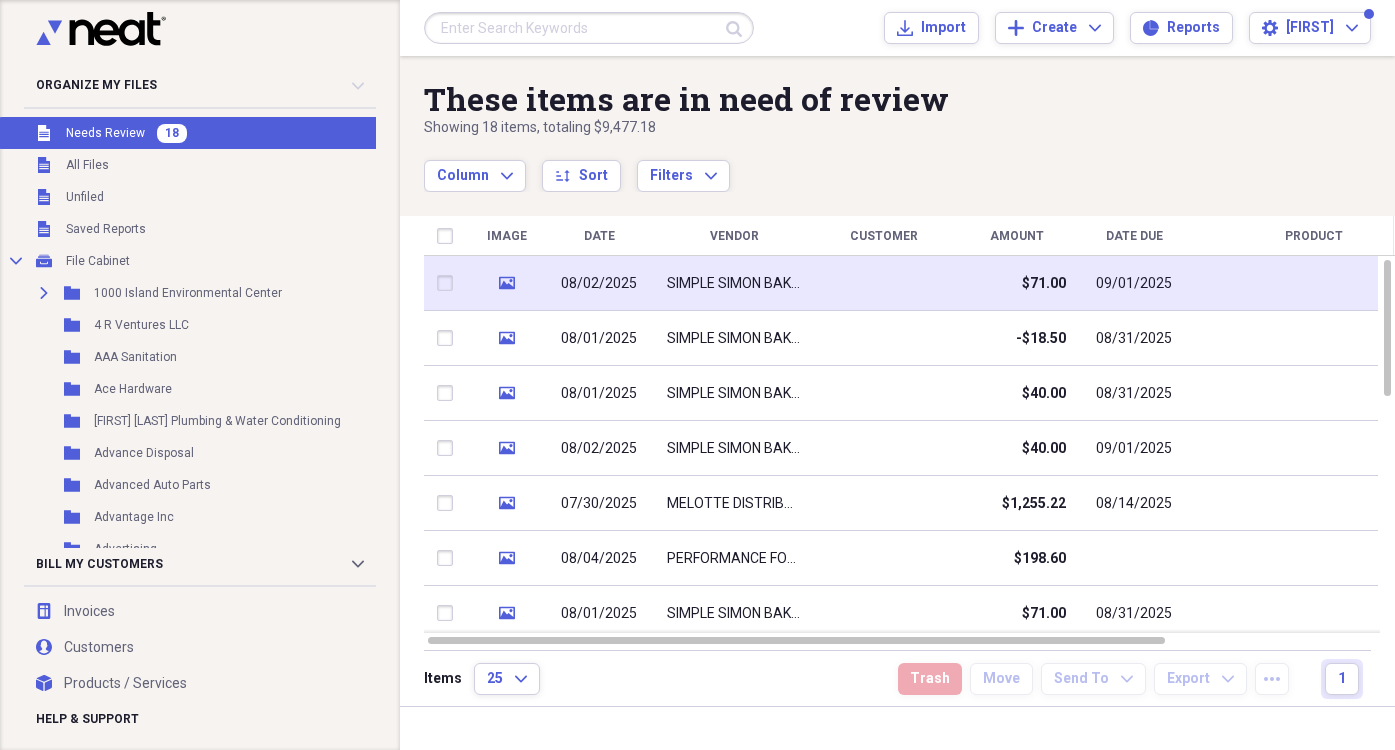 click on "SIMPLE SIMON BAKERY" at bounding box center [734, 283] 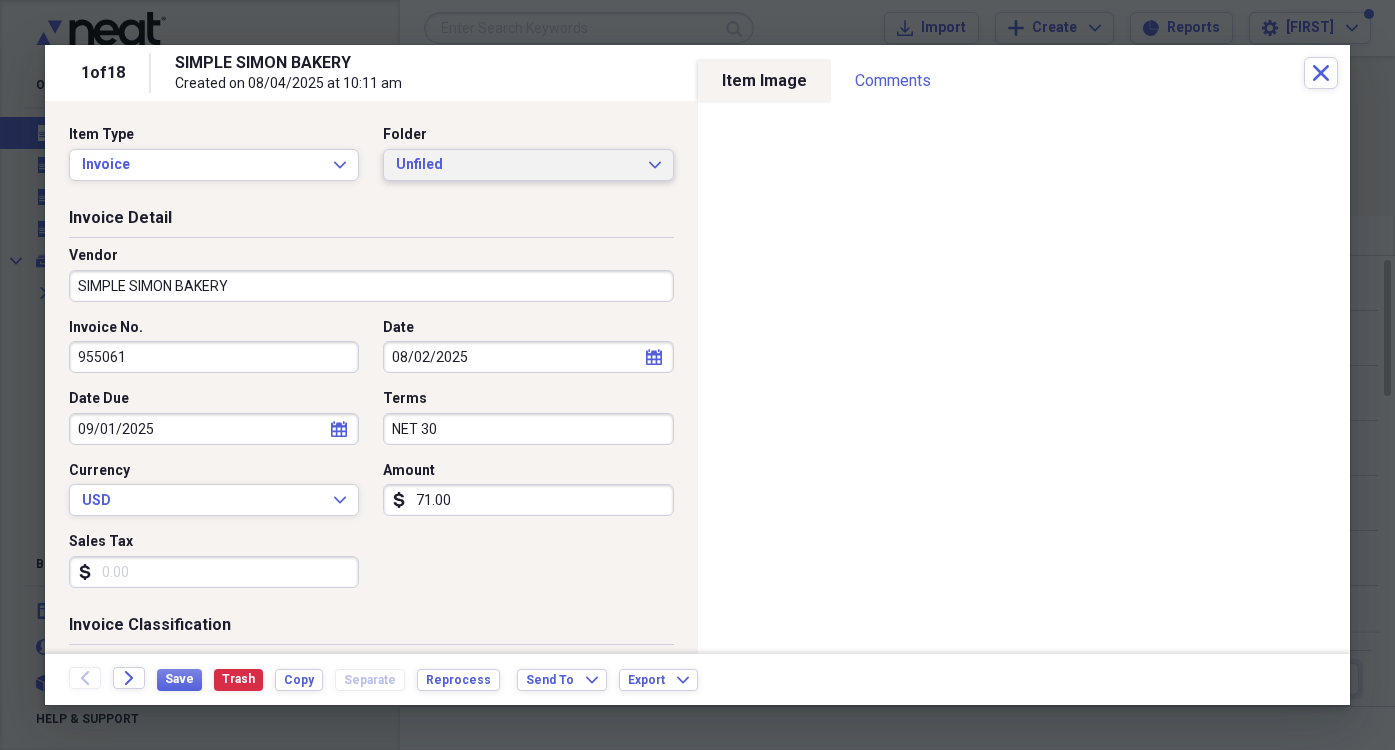 click on "Expand" 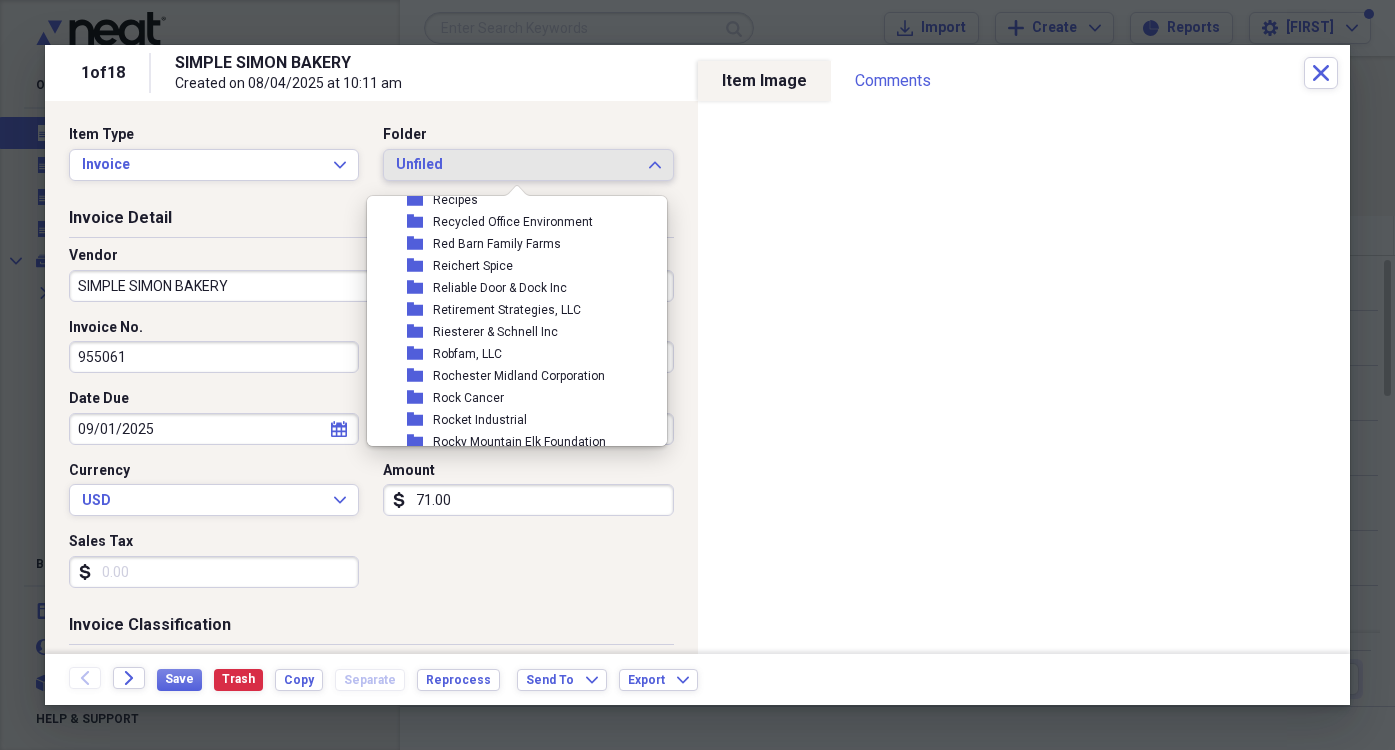 scroll, scrollTop: 10600, scrollLeft: 0, axis: vertical 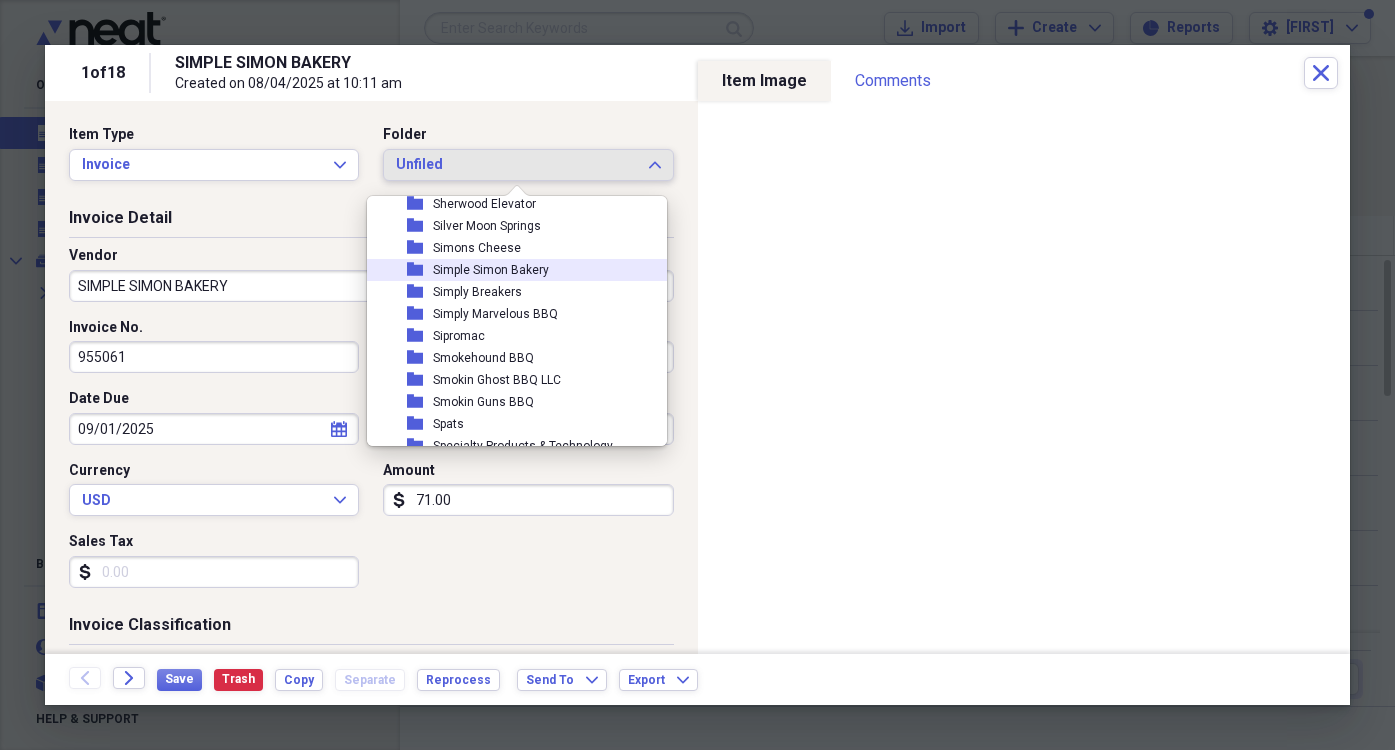 click on "Simple Simon Bakery" at bounding box center (491, 270) 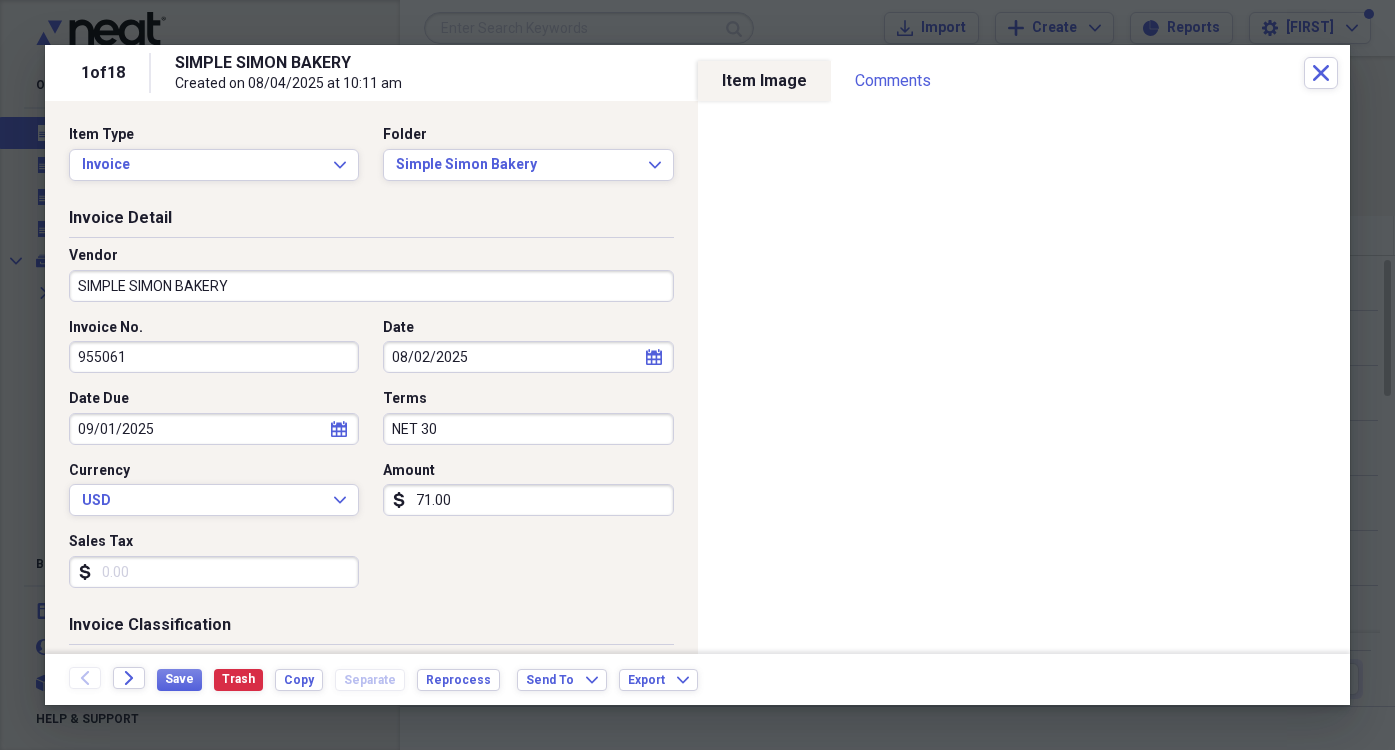 click on "71.00" at bounding box center [528, 500] 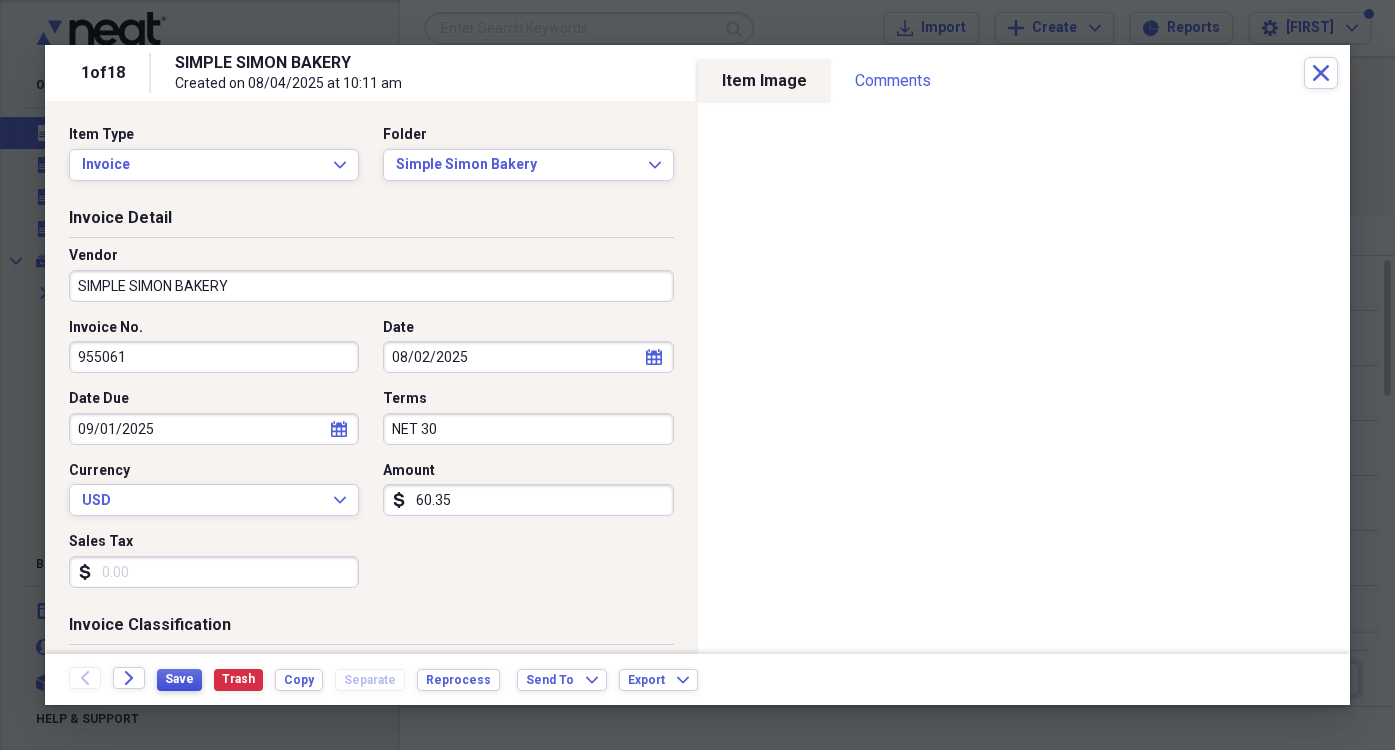 type on "60.35" 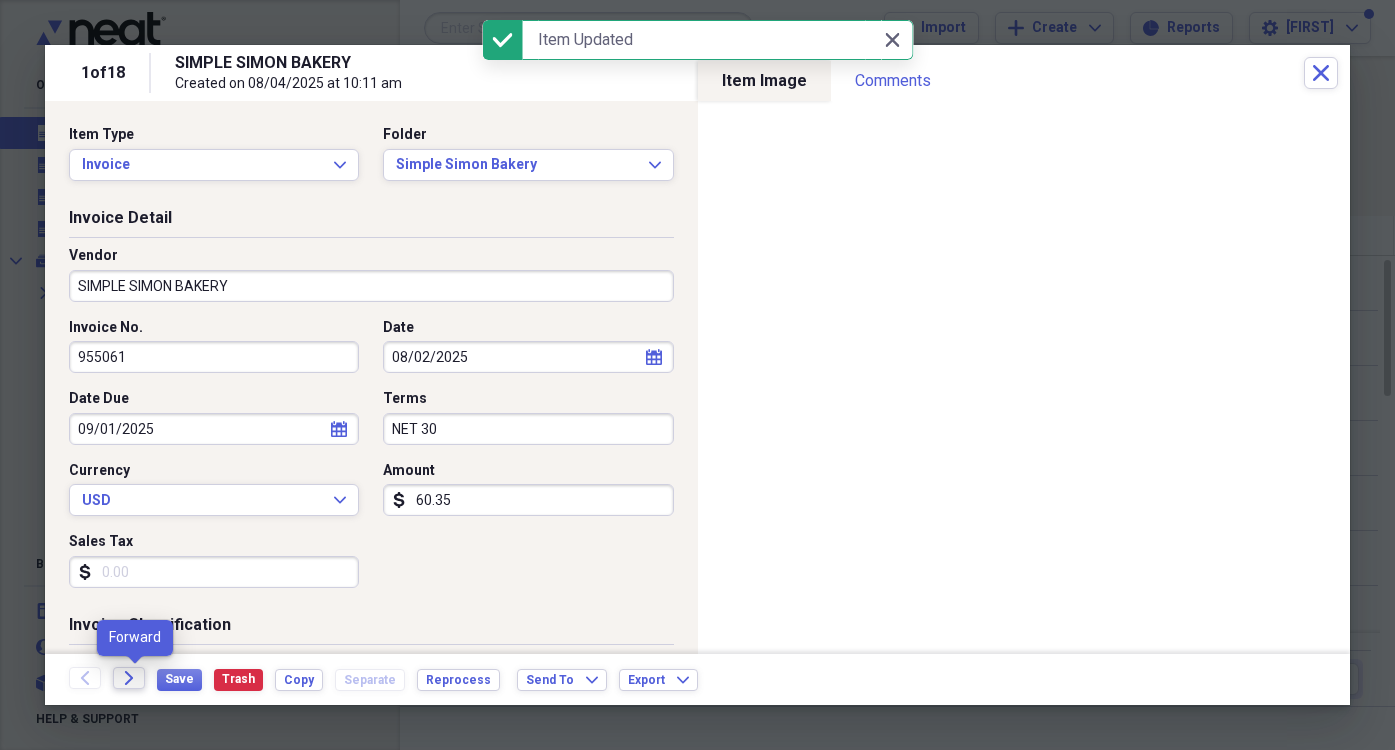 click on "Forward" 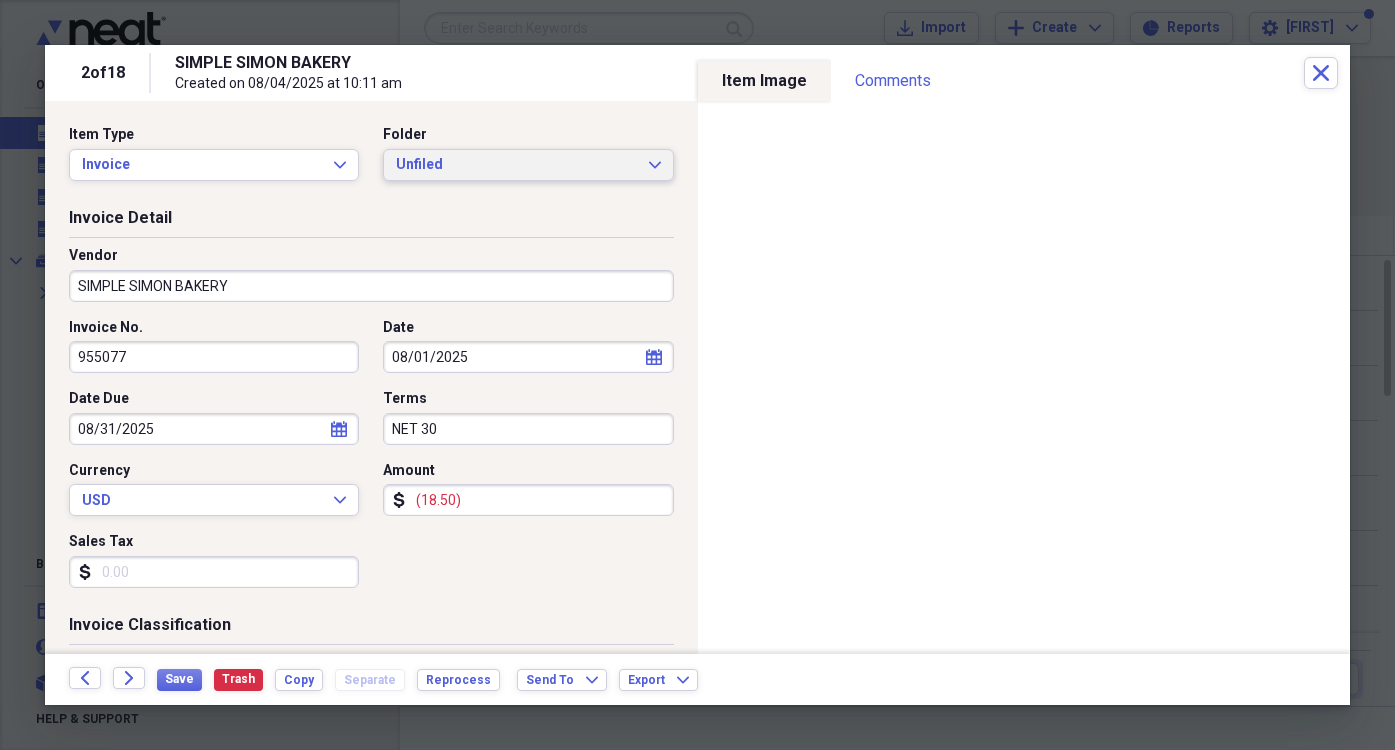 click on "Expand" 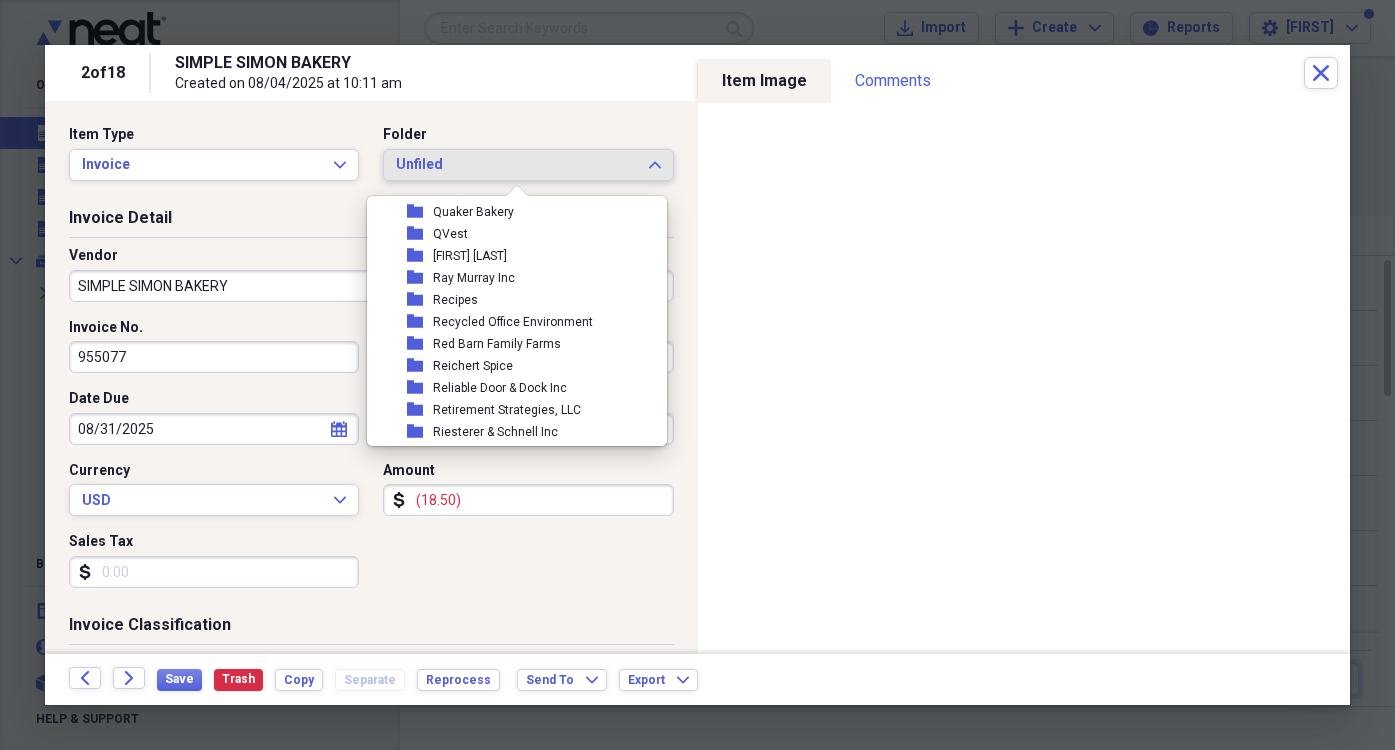 scroll, scrollTop: 10600, scrollLeft: 0, axis: vertical 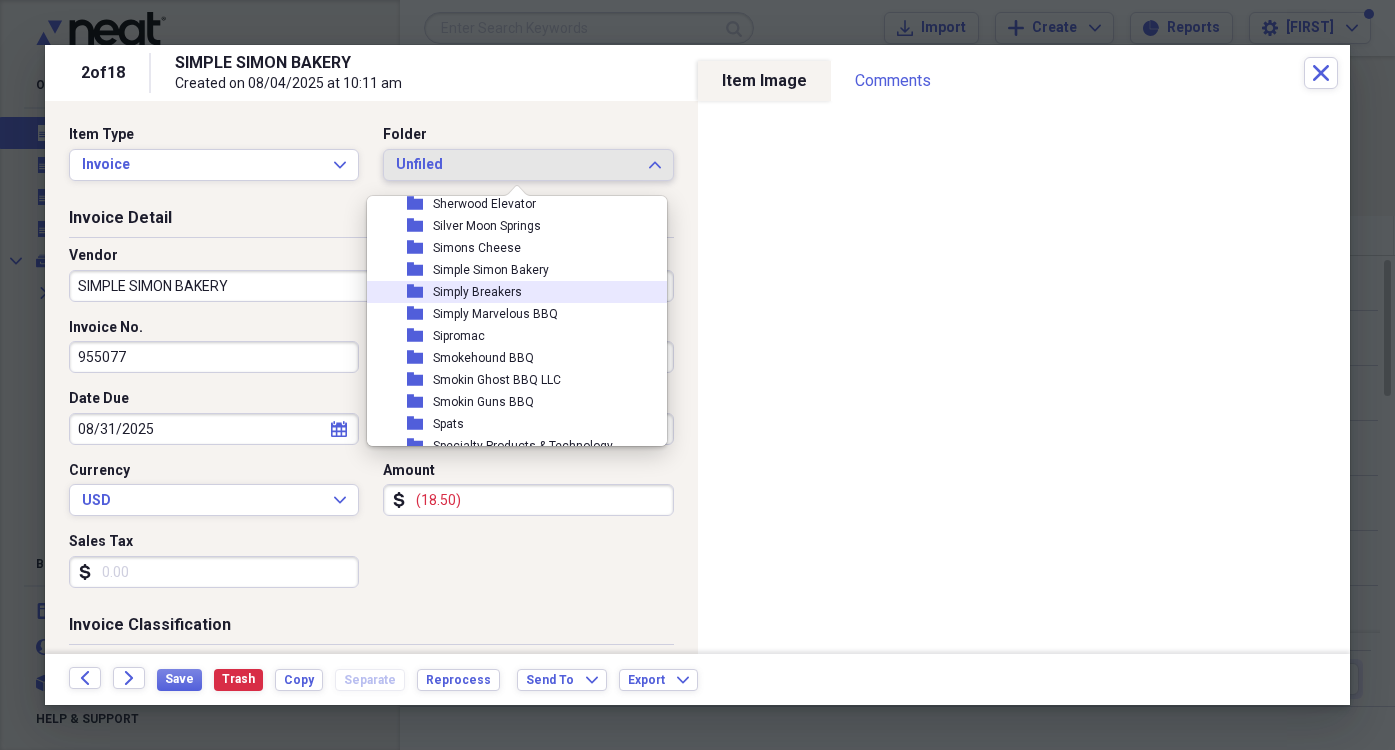 click on "Simple Simon Bakery" at bounding box center [491, 270] 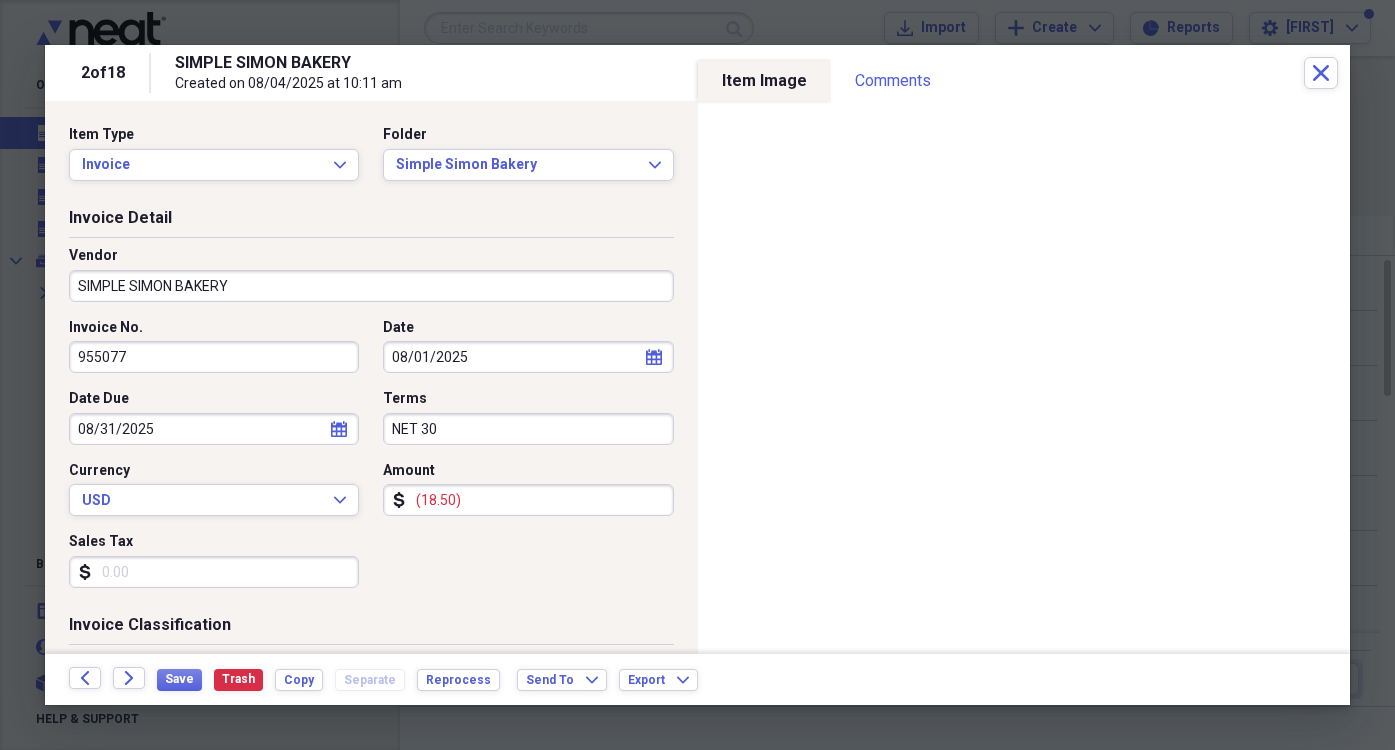 click on "(18.50)" at bounding box center [528, 500] 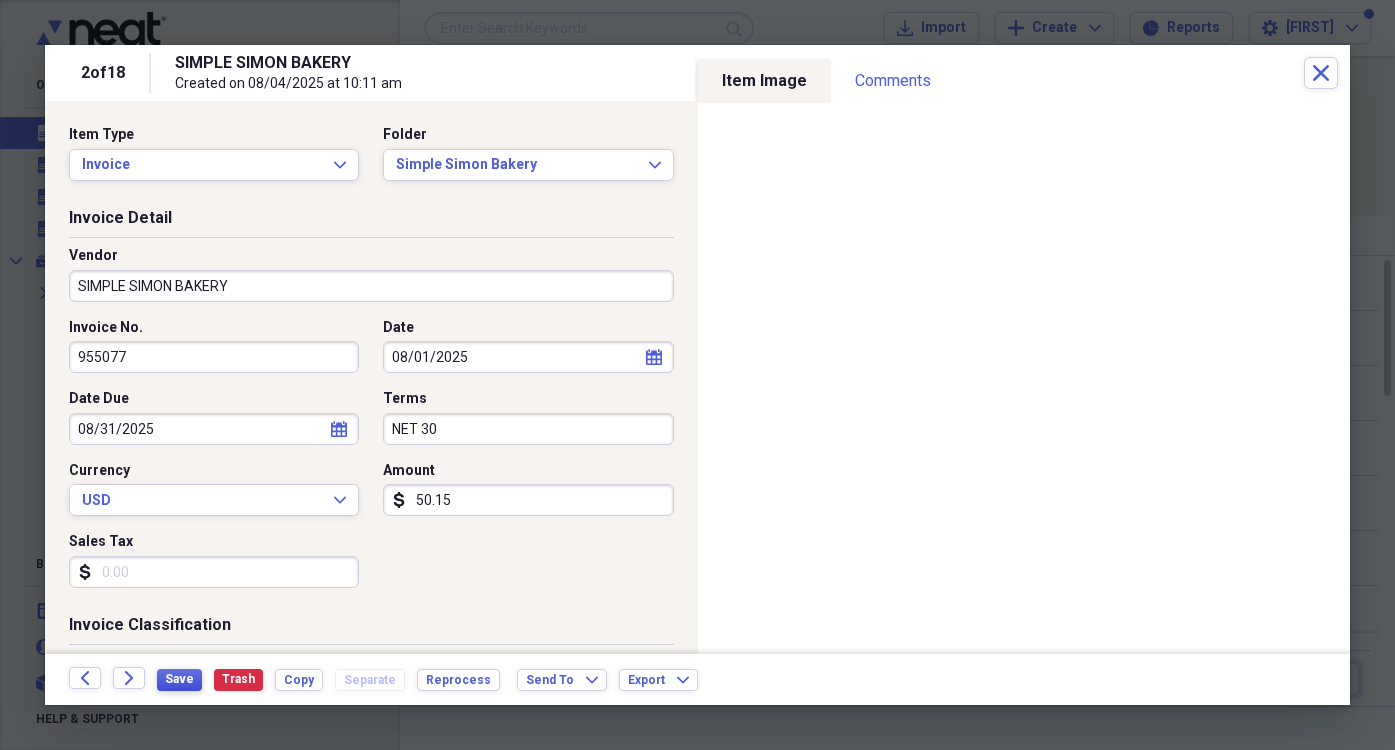 type on "50.15" 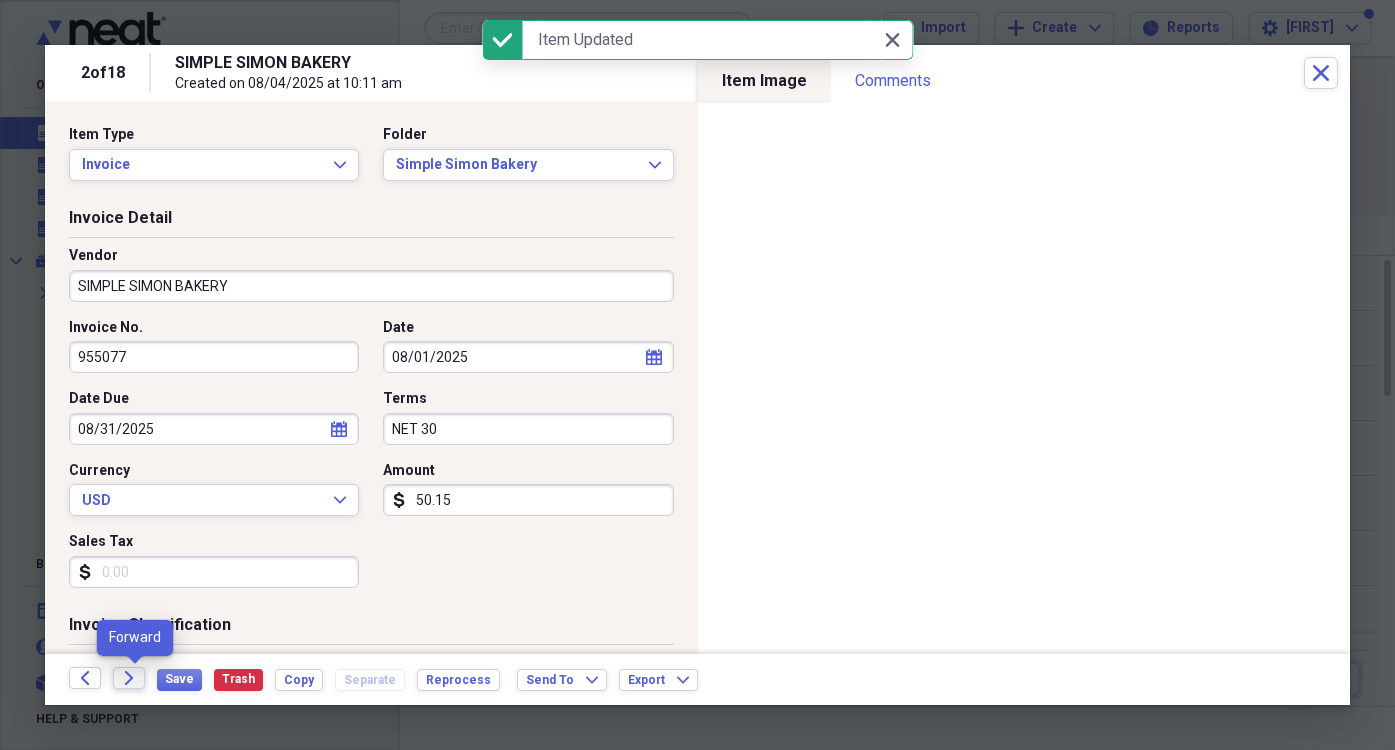 click on "Forward" 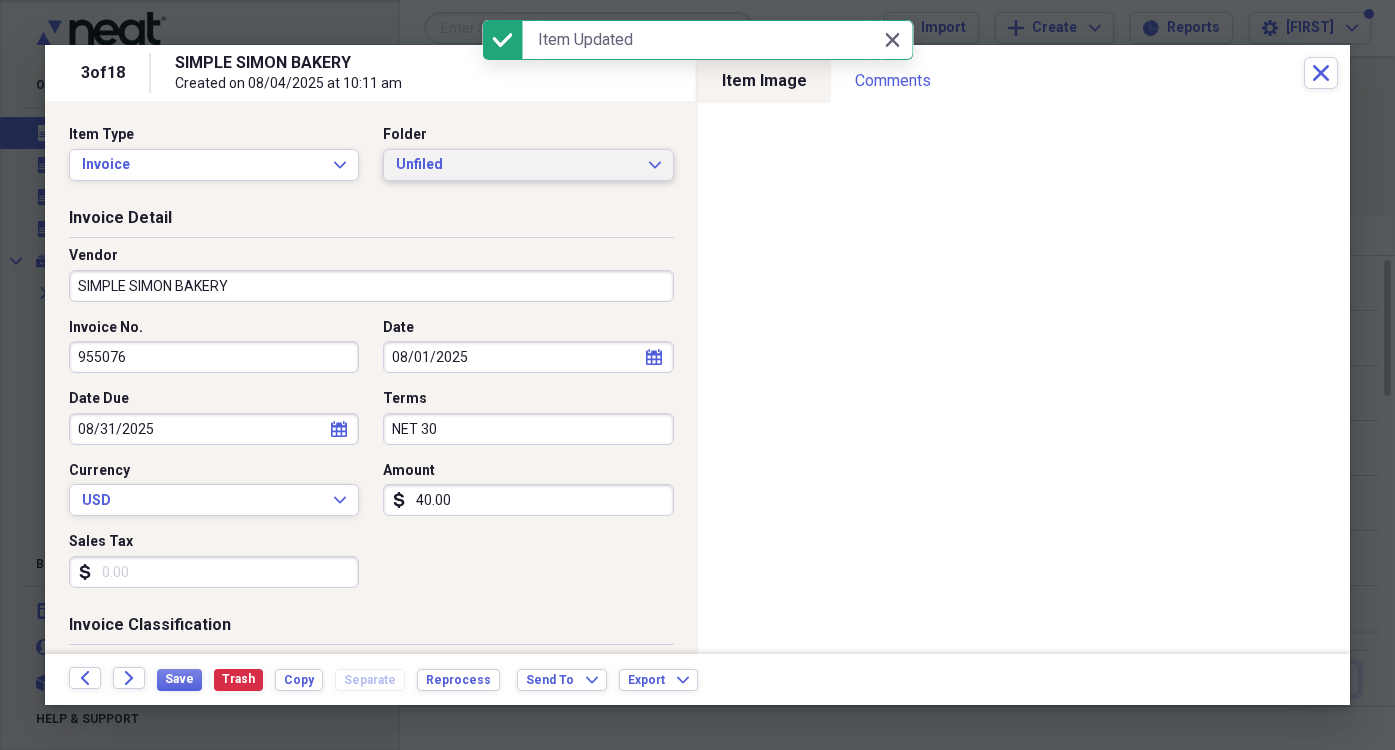click on "Unfiled Expand" at bounding box center [528, 165] 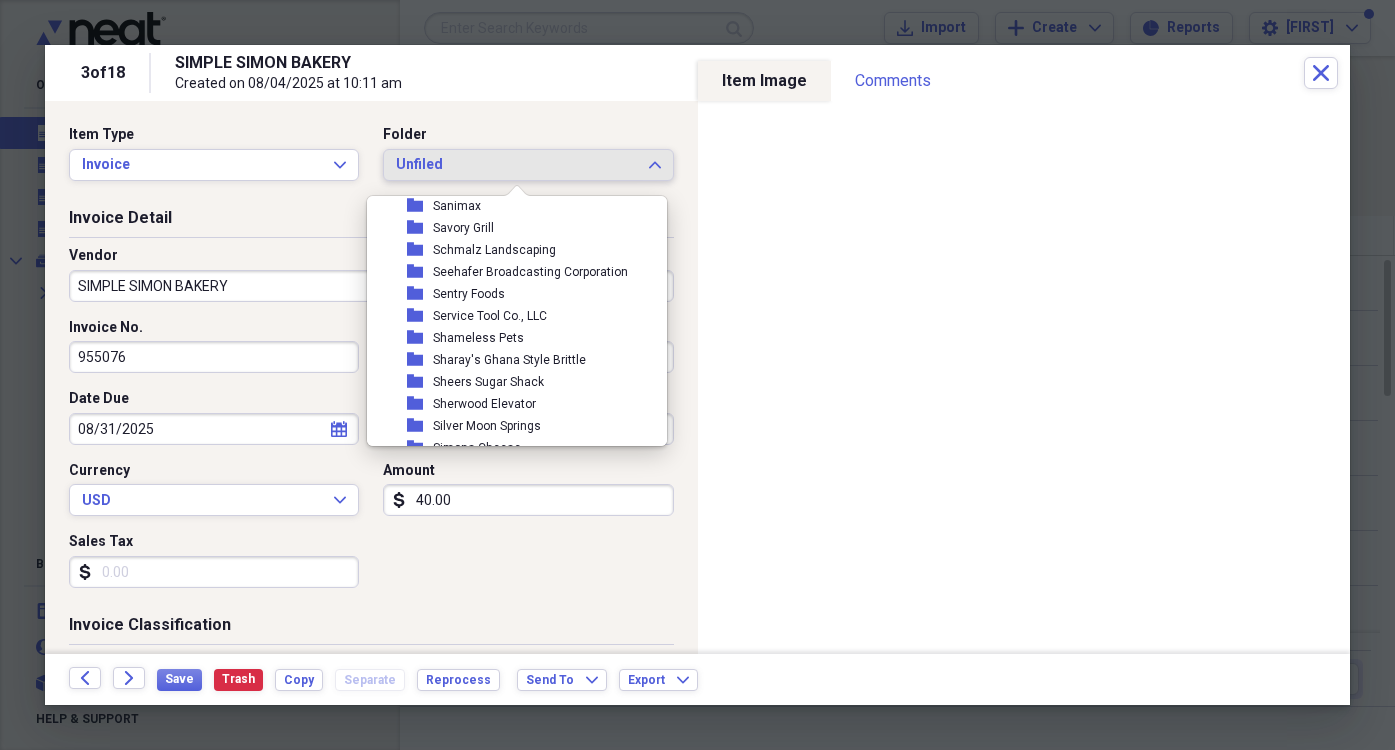 scroll, scrollTop: 10500, scrollLeft: 0, axis: vertical 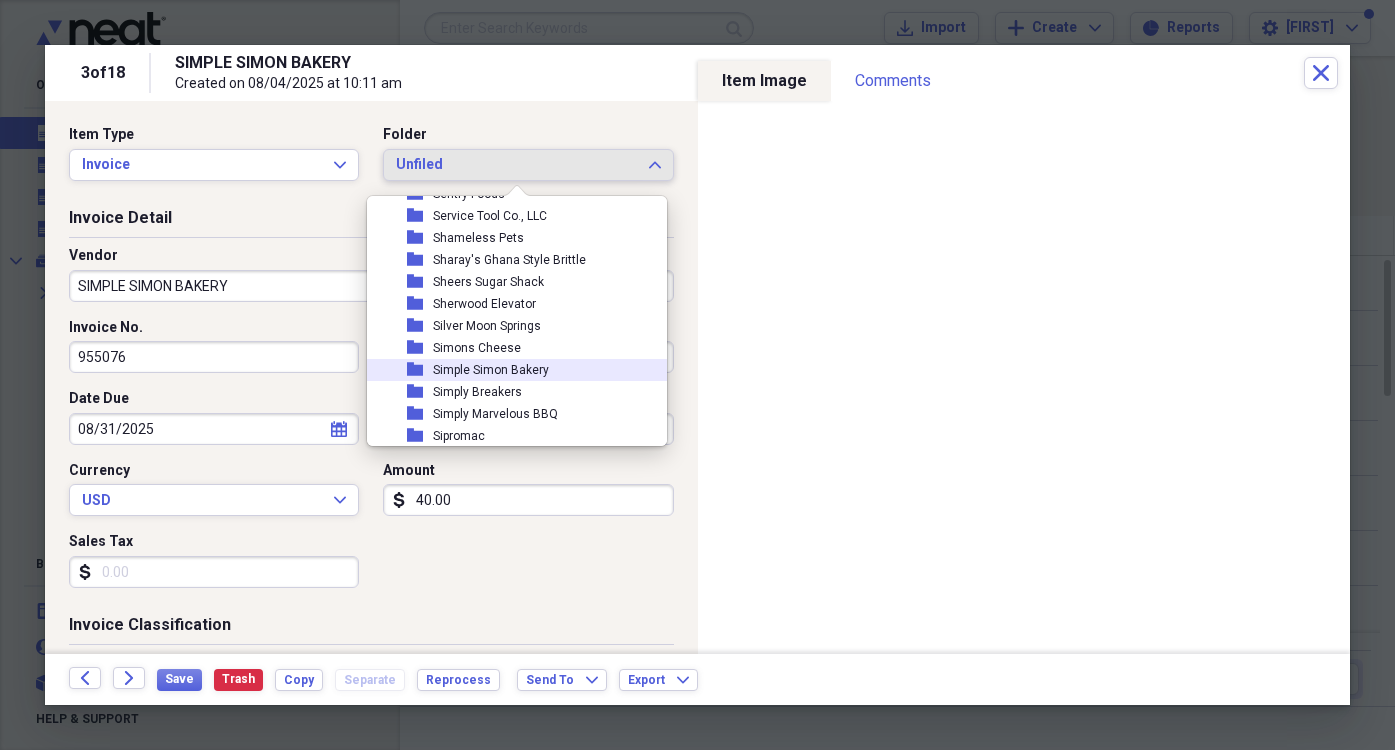 click on "Simple Simon Bakery" at bounding box center [491, 370] 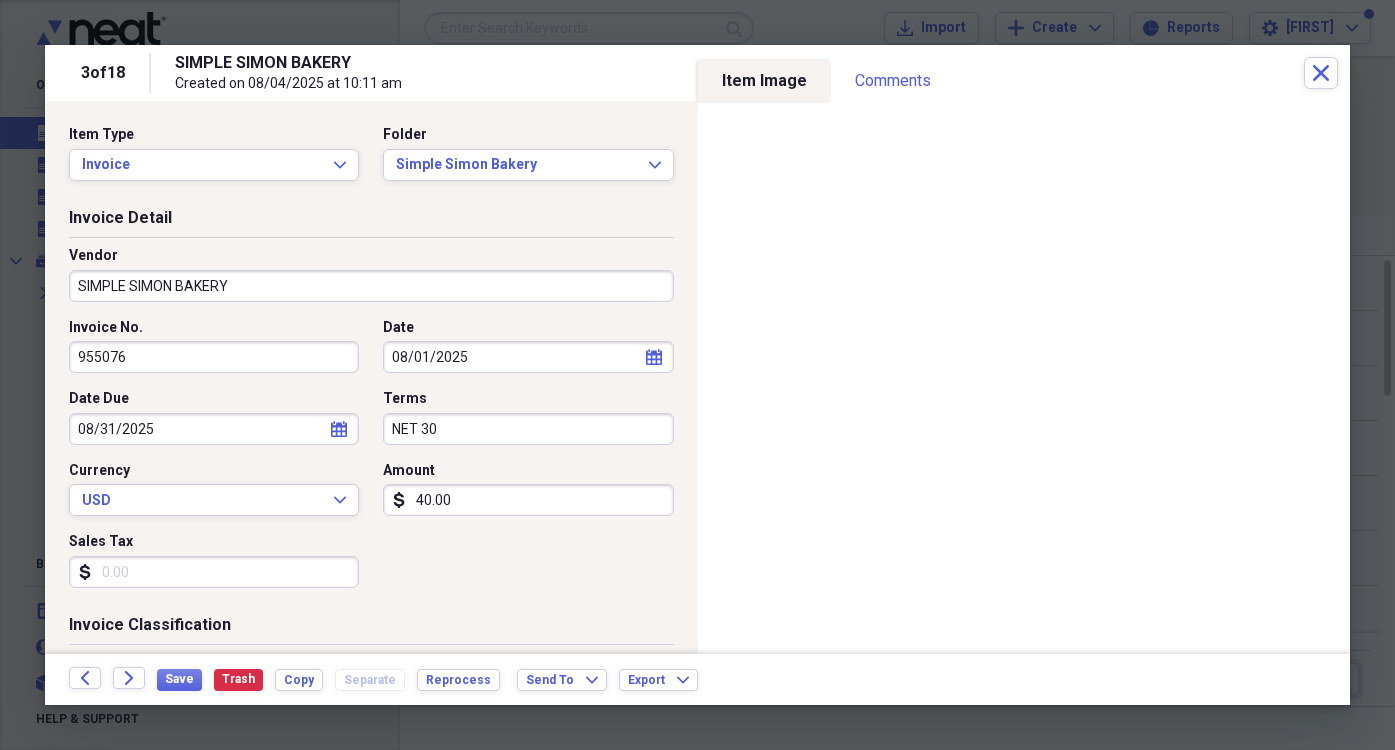click on "40.00" at bounding box center (528, 500) 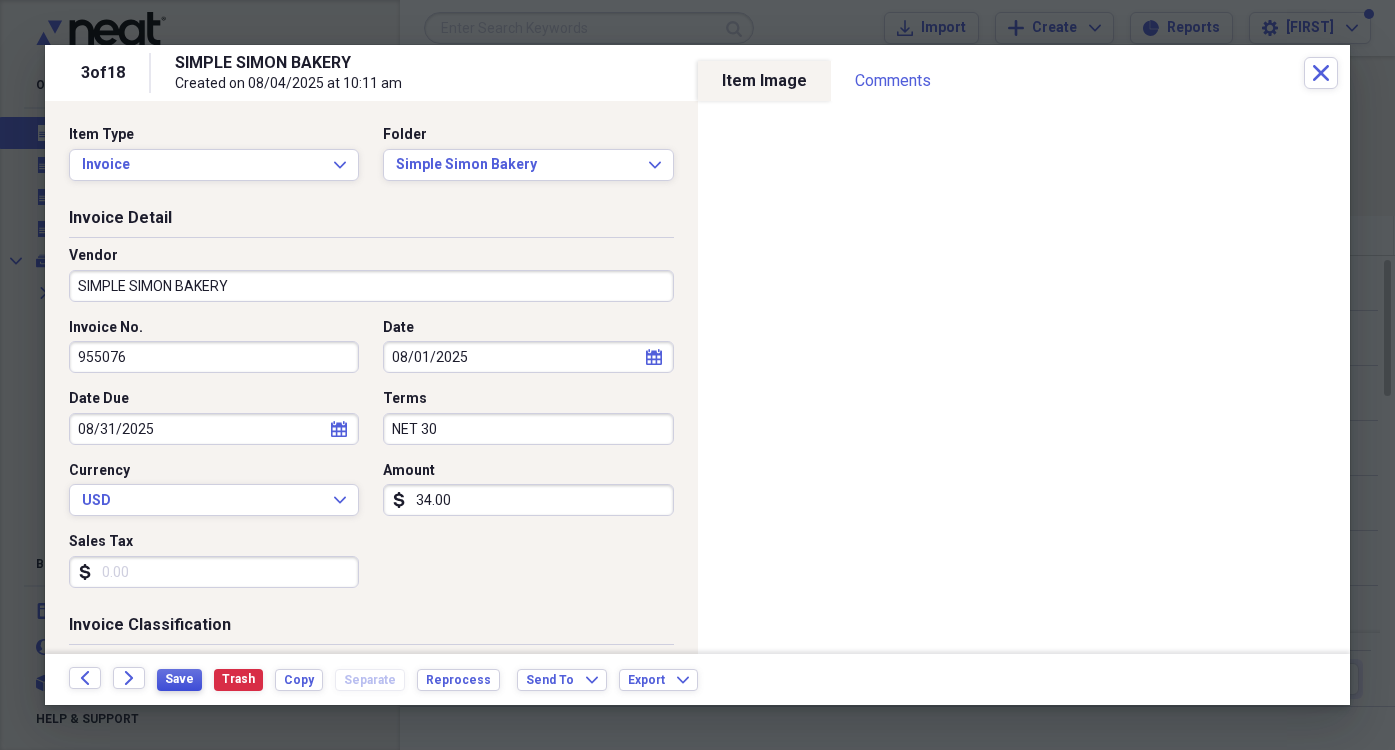 type on "34.00" 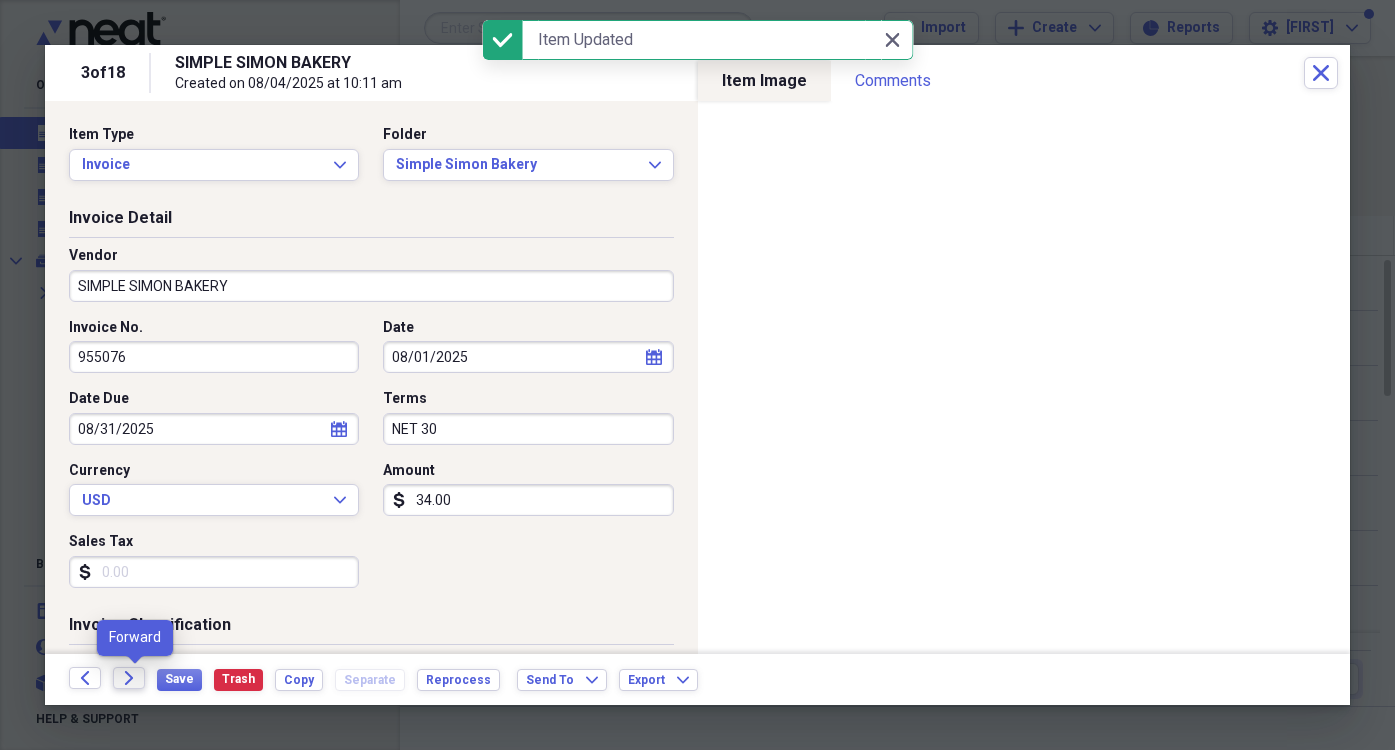 click on "Forward" 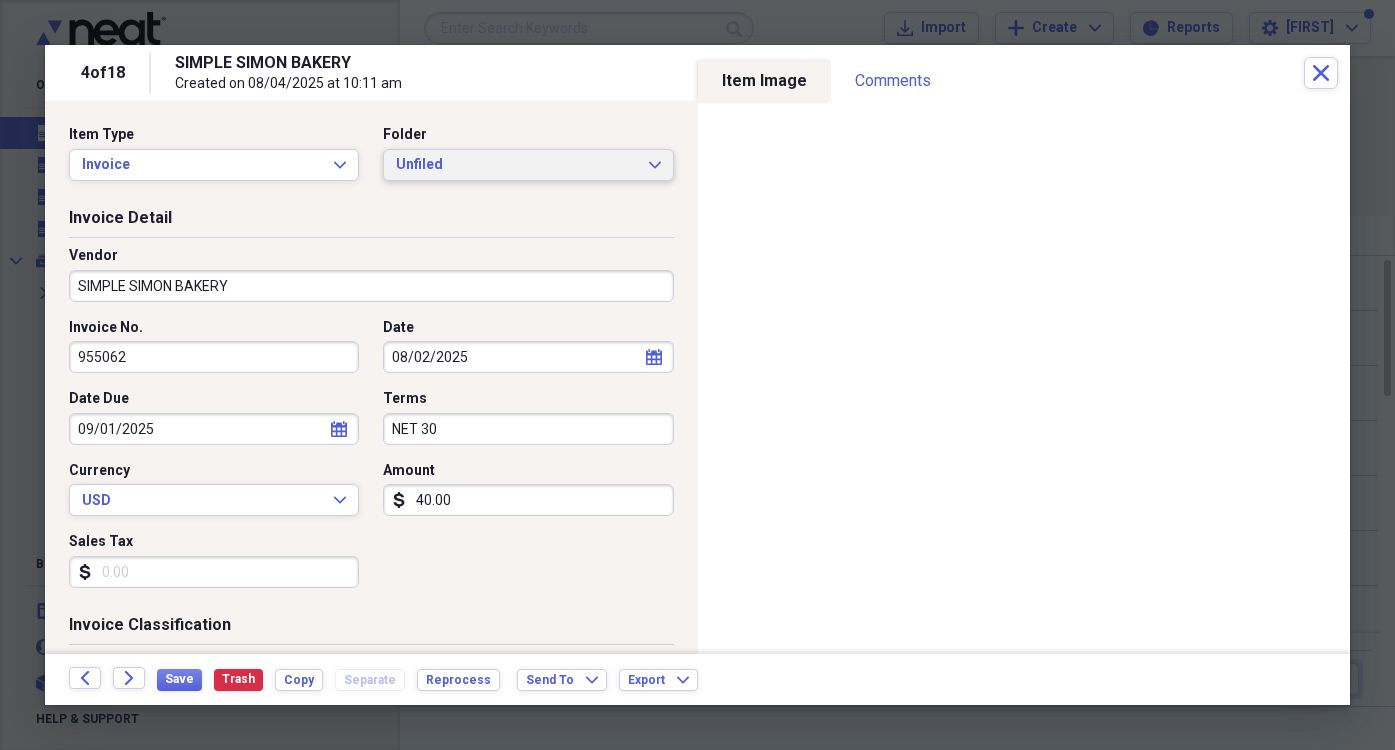 click on "Unfiled Expand" at bounding box center (528, 165) 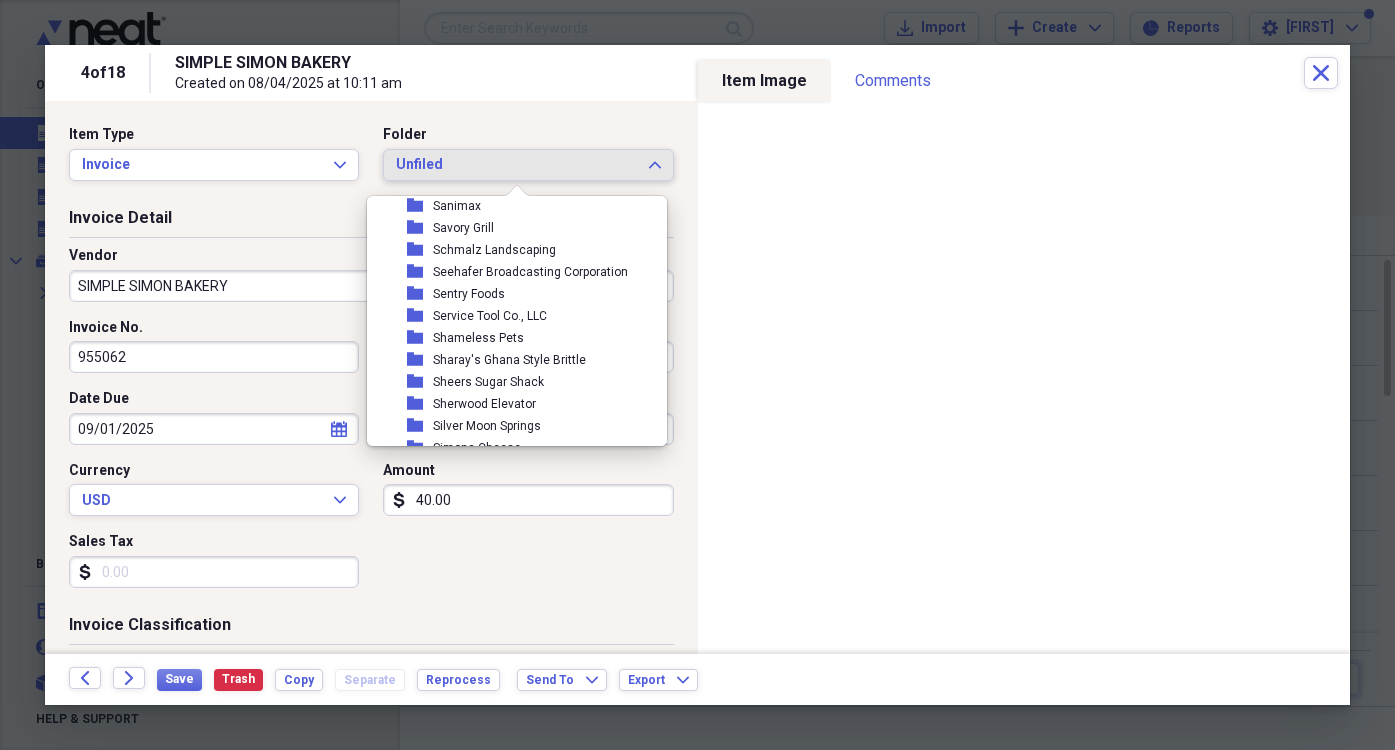 scroll, scrollTop: 10500, scrollLeft: 0, axis: vertical 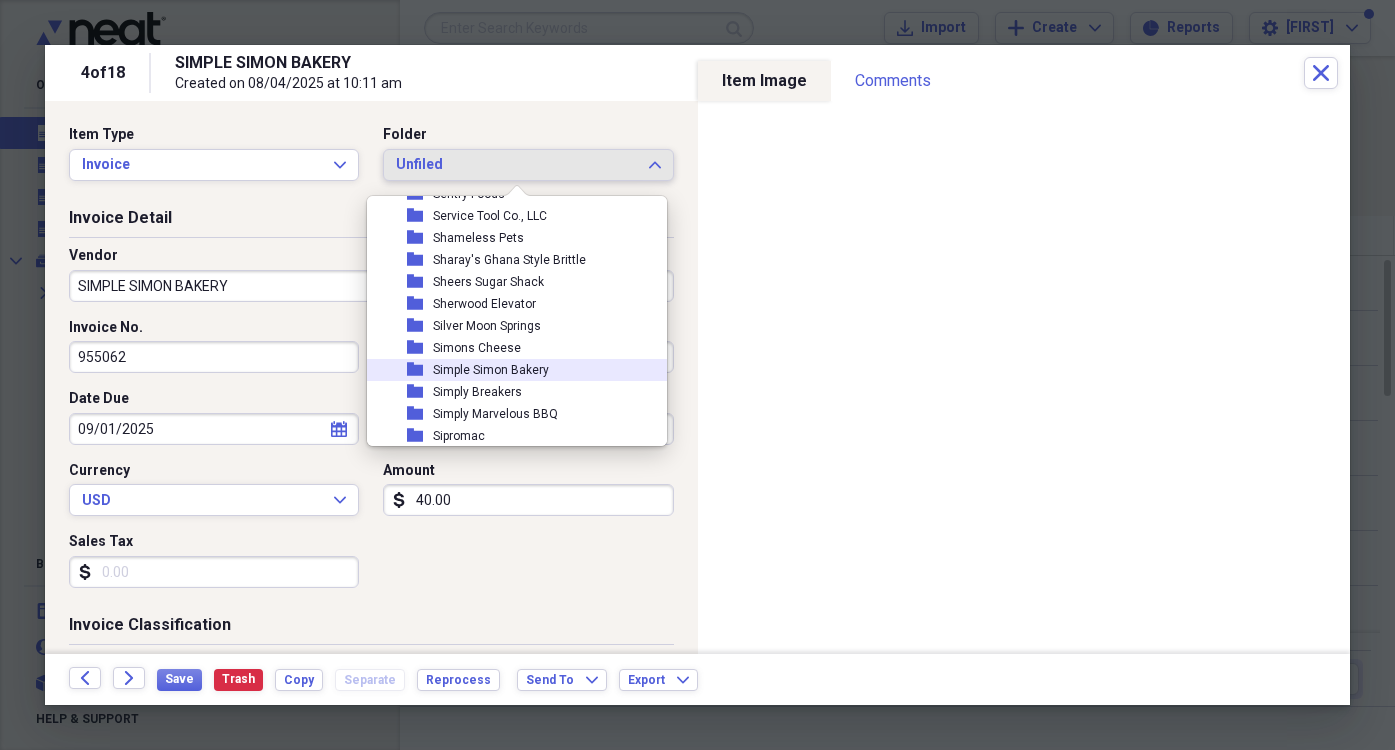 click on "Simple Simon Bakery" at bounding box center (491, 370) 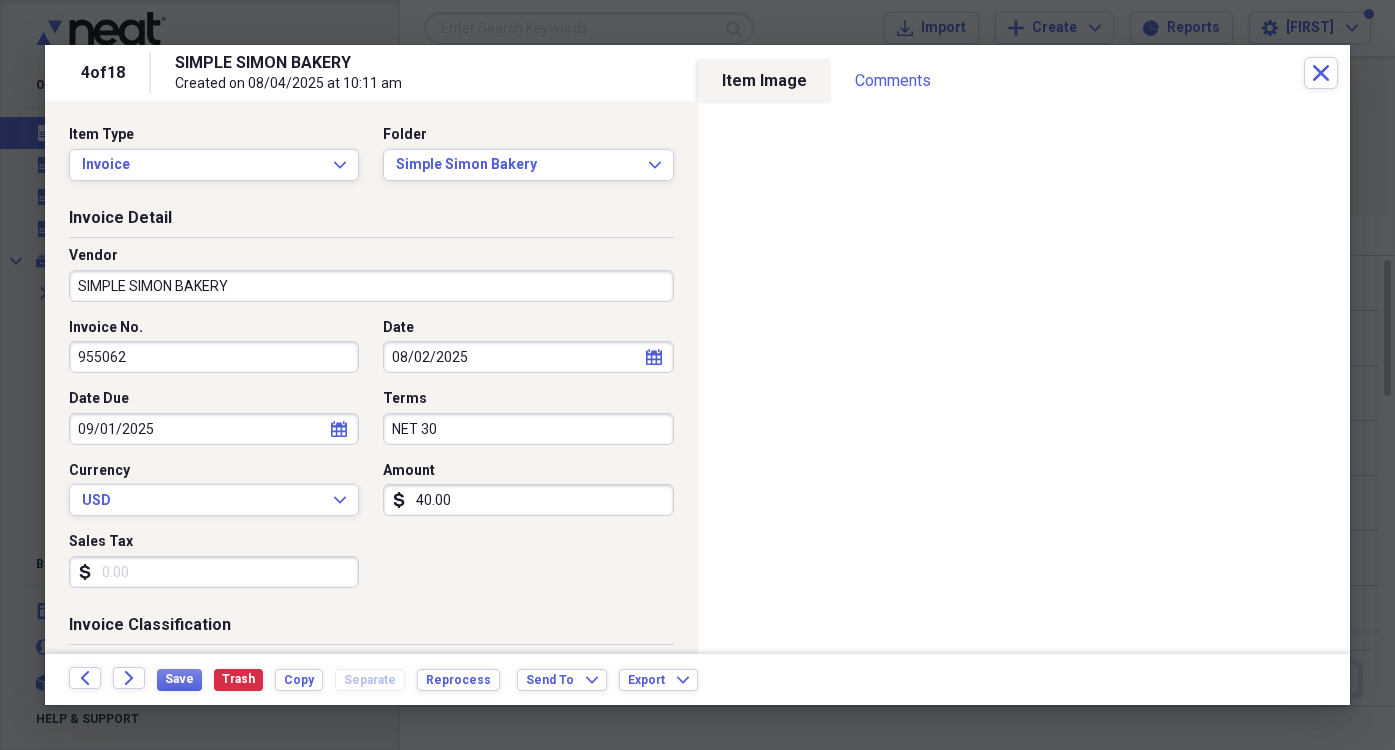 click on "40.00" at bounding box center (528, 500) 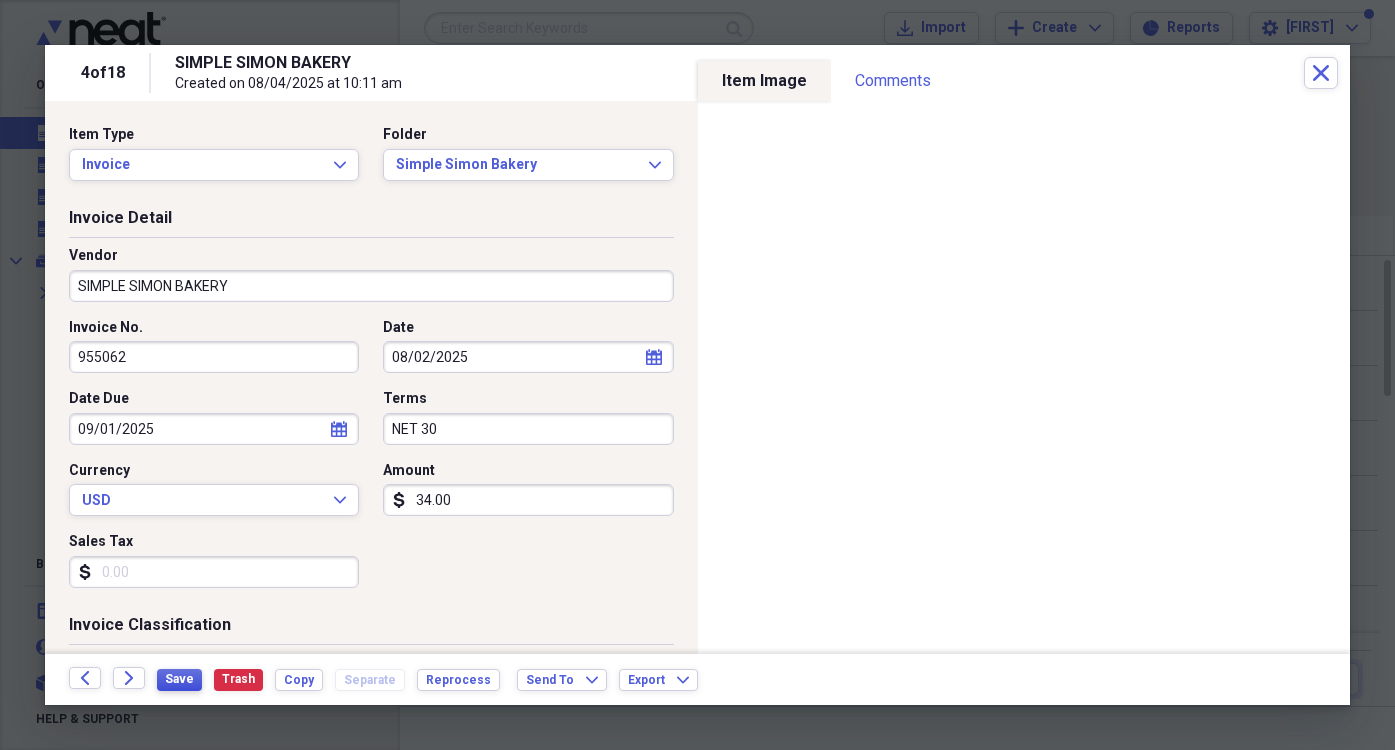 type on "34.00" 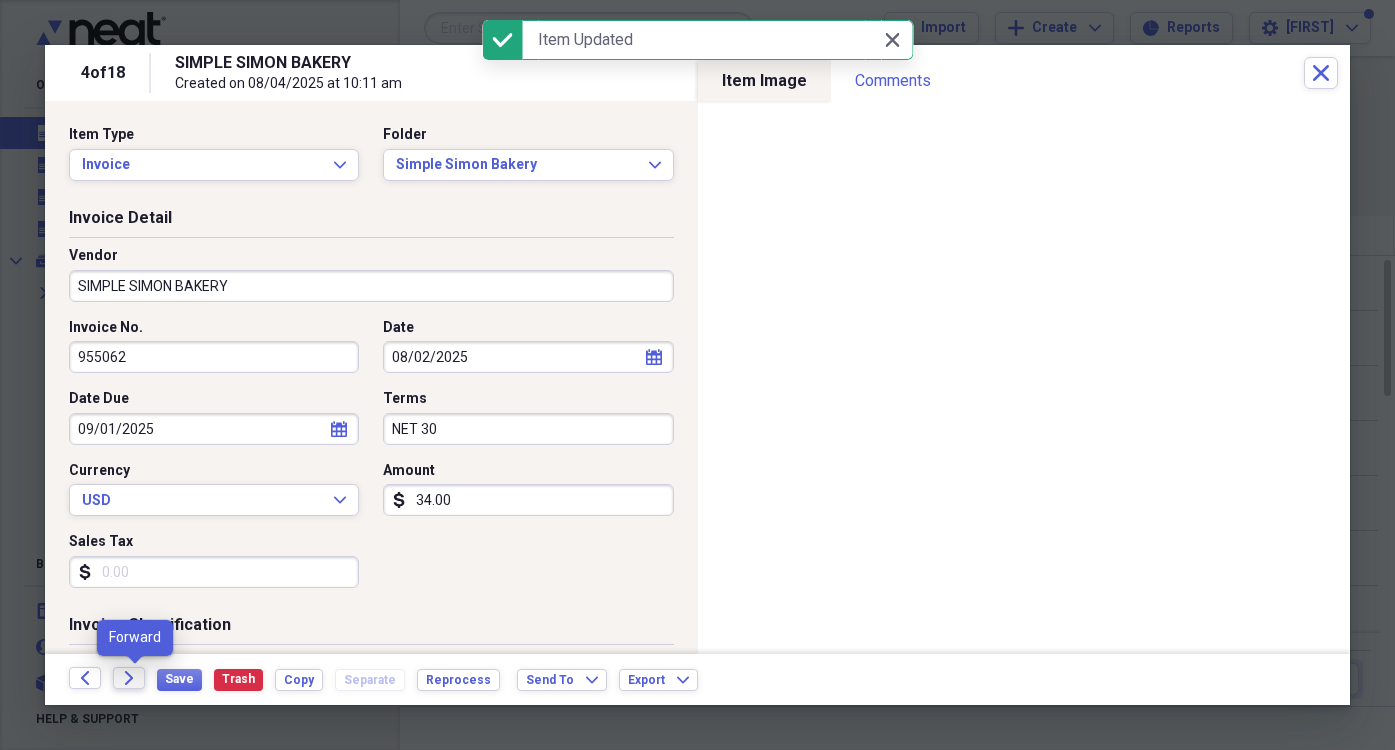 click on "Forward" 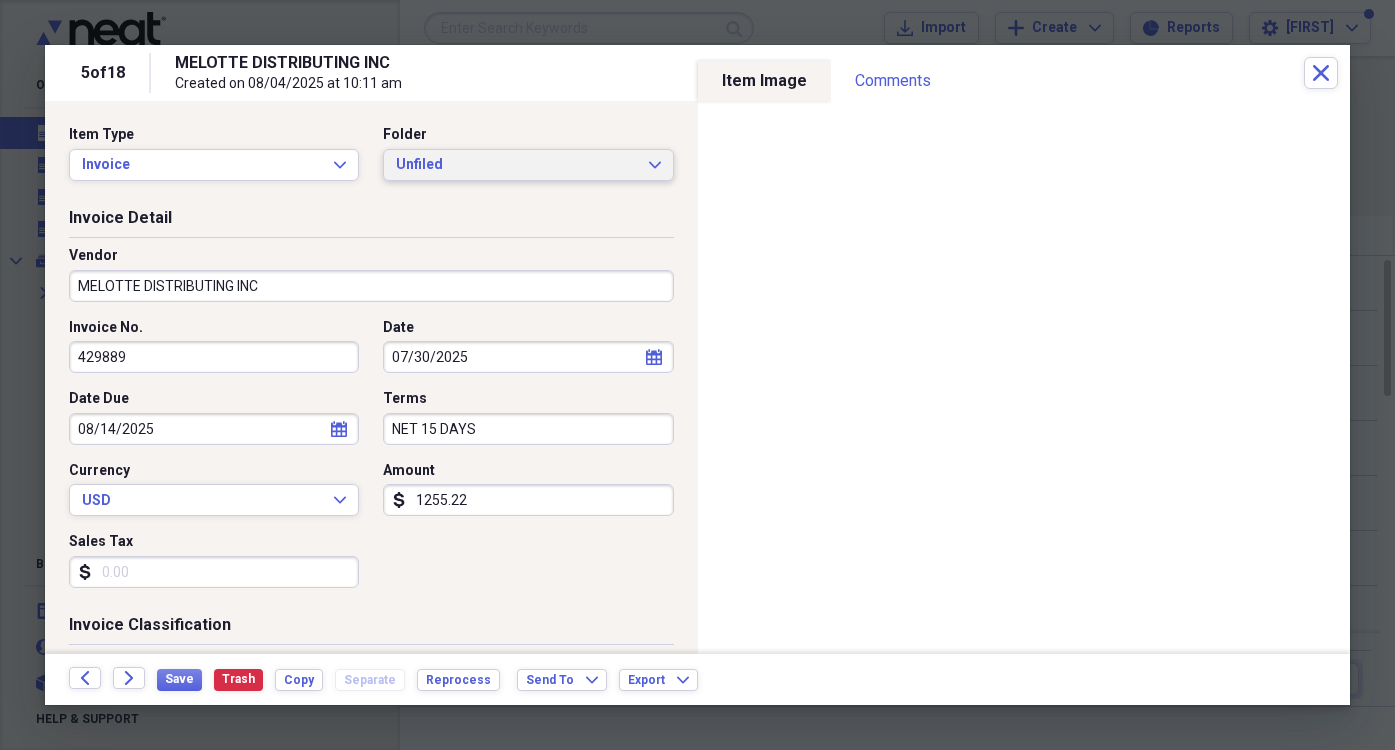 click on "Expand" 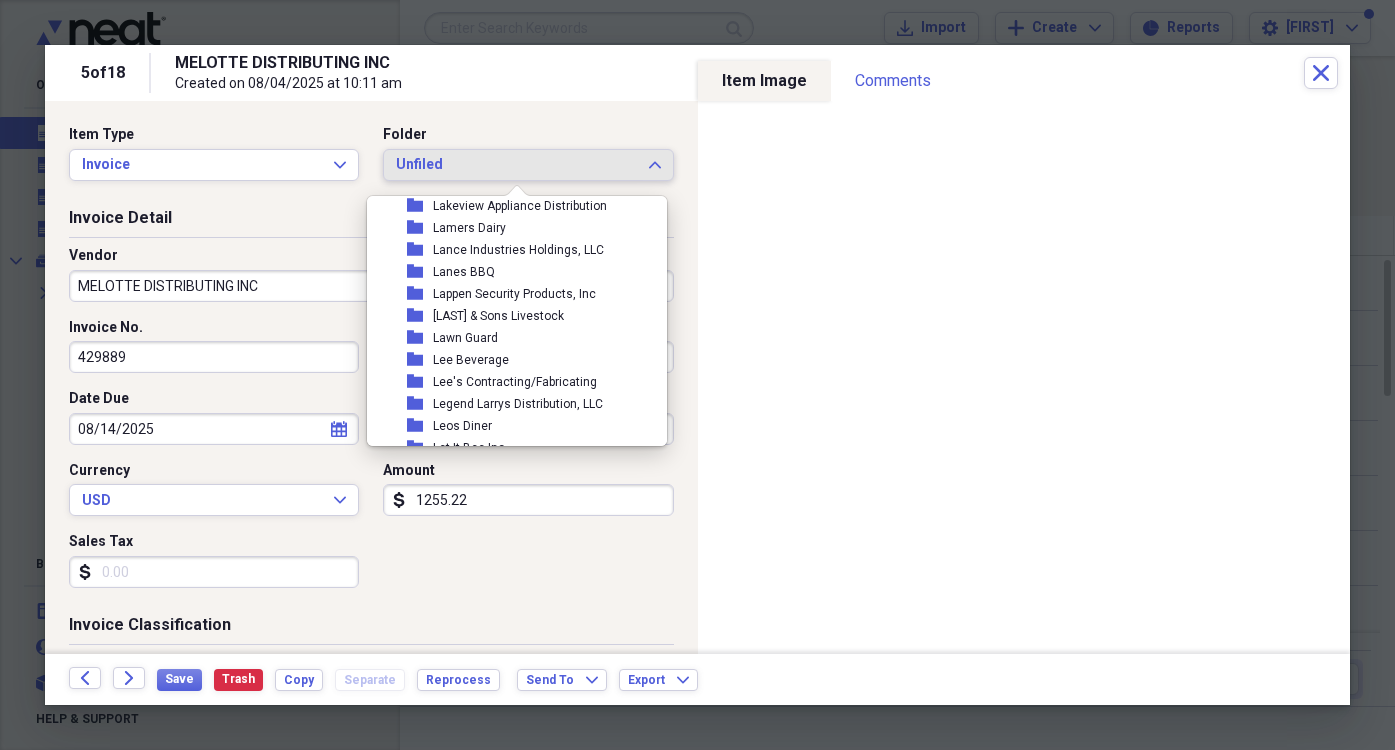 scroll, scrollTop: 8000, scrollLeft: 0, axis: vertical 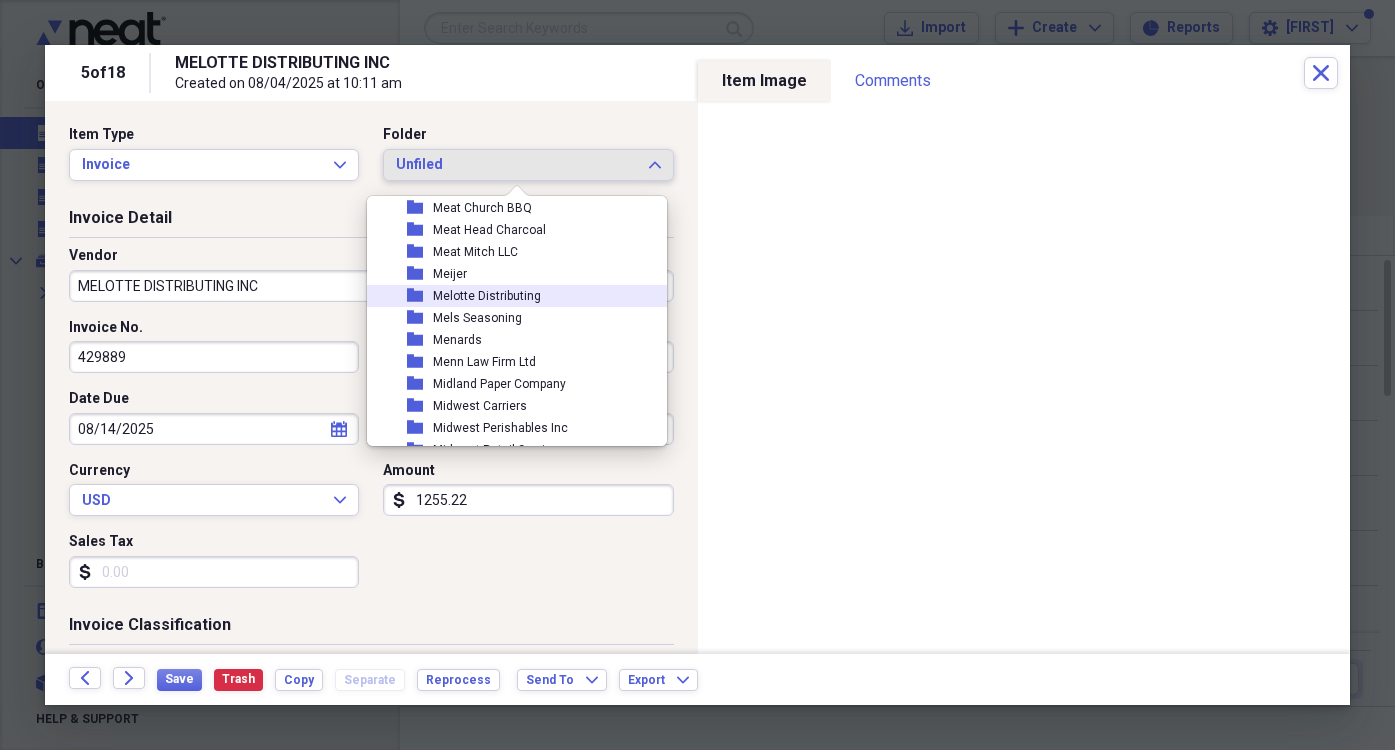 click on "Melotte Distributing" at bounding box center [487, 296] 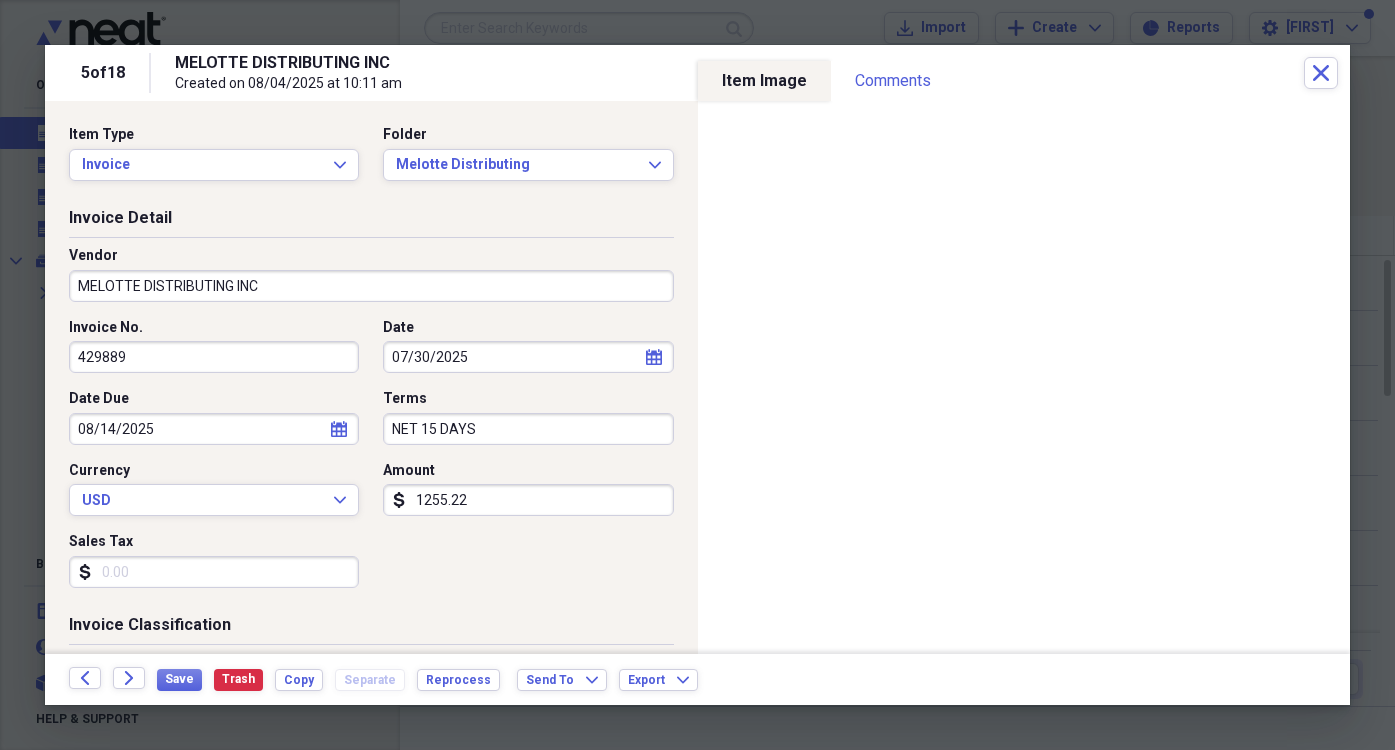 click on "1255.22" at bounding box center [528, 500] 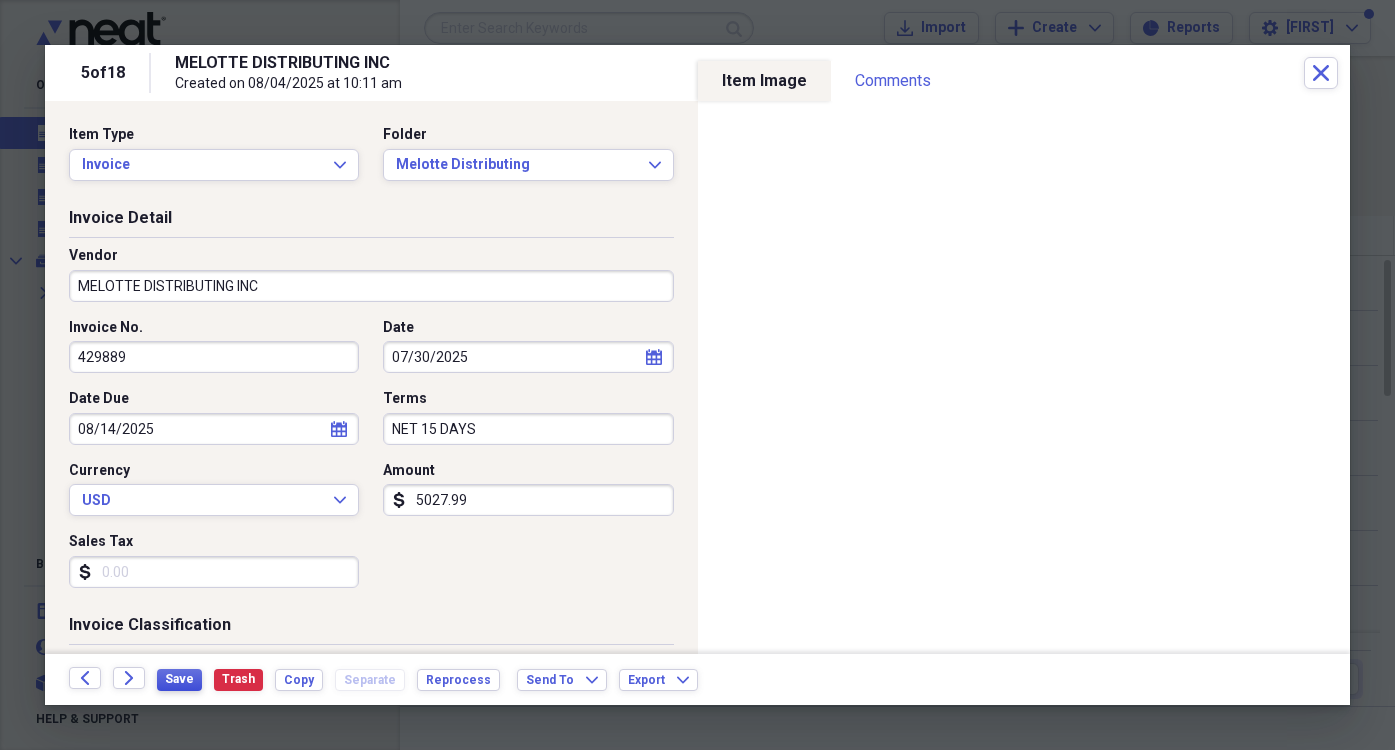 type on "5027.99" 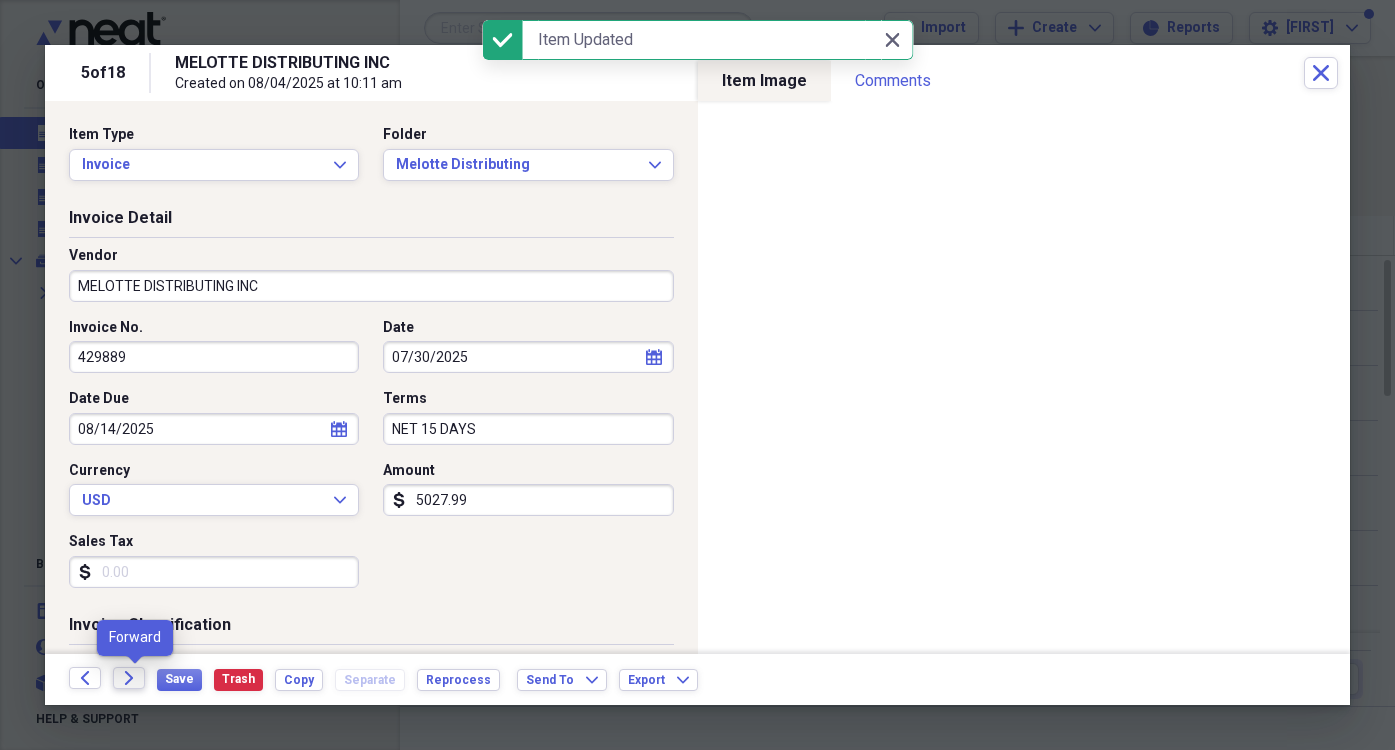 click on "Forward" at bounding box center [129, 678] 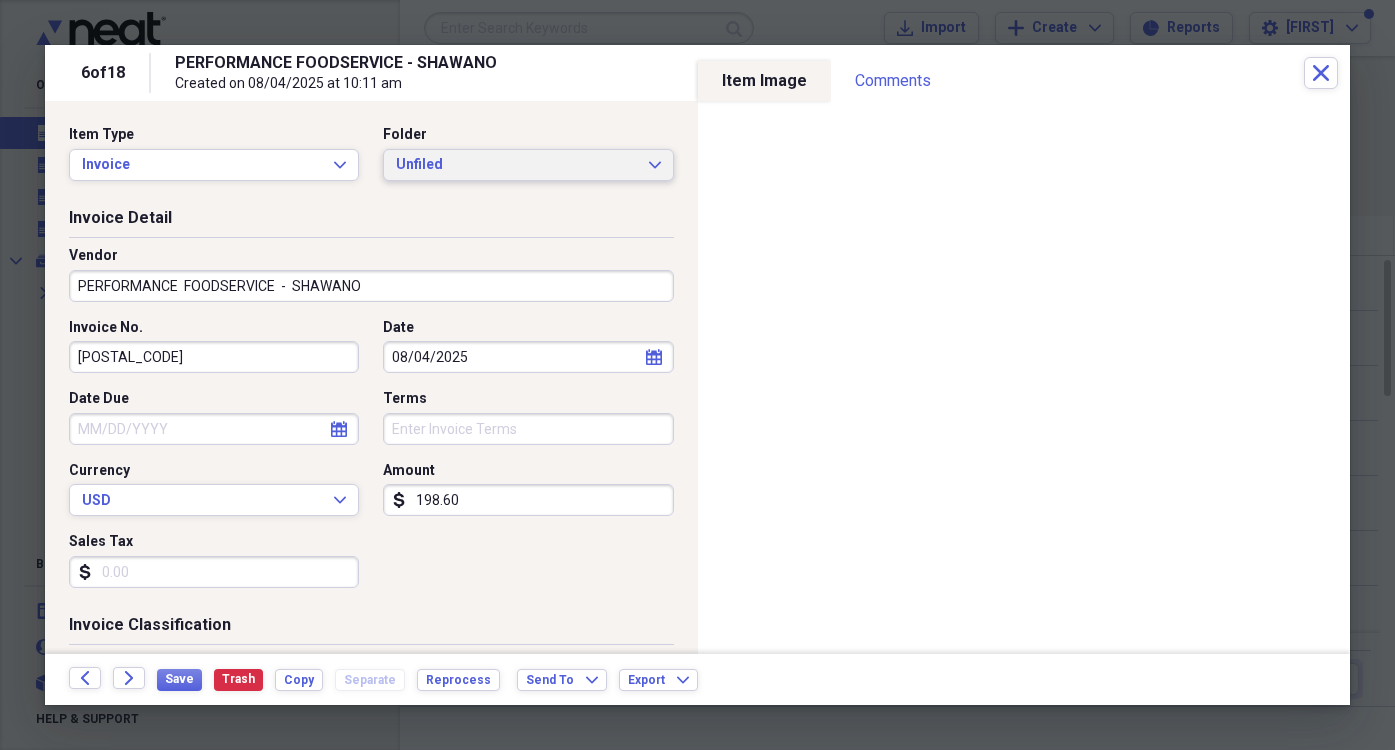 click on "Expand" 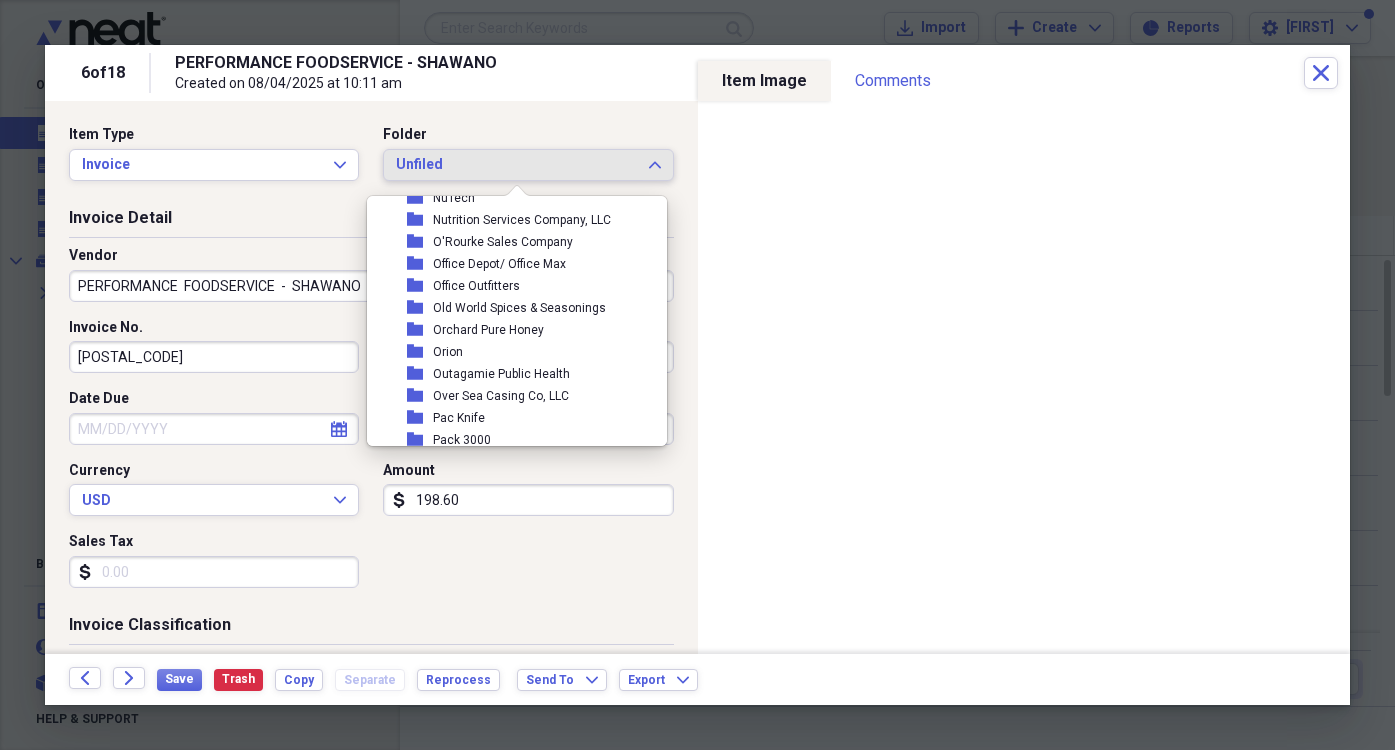 scroll, scrollTop: 9300, scrollLeft: 0, axis: vertical 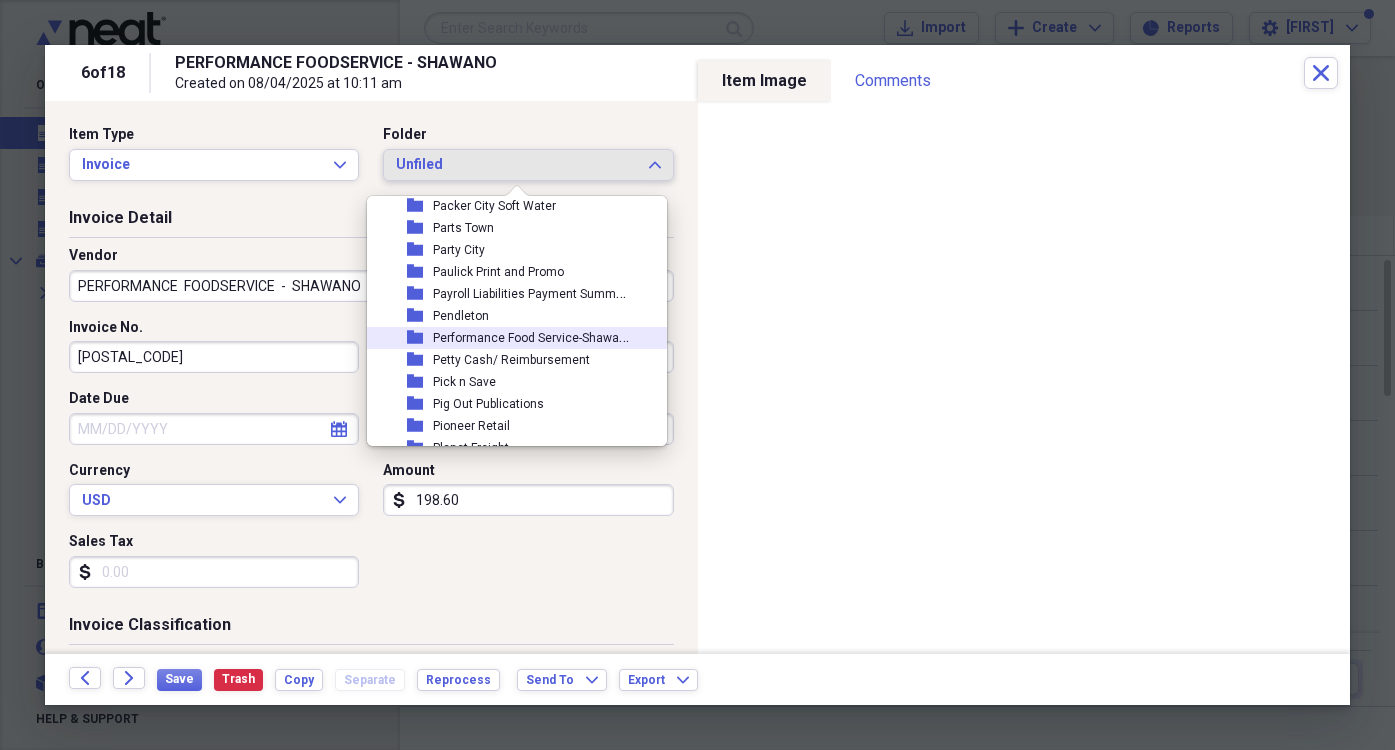 click on "Performance Food Service-Shawano" at bounding box center (533, 336) 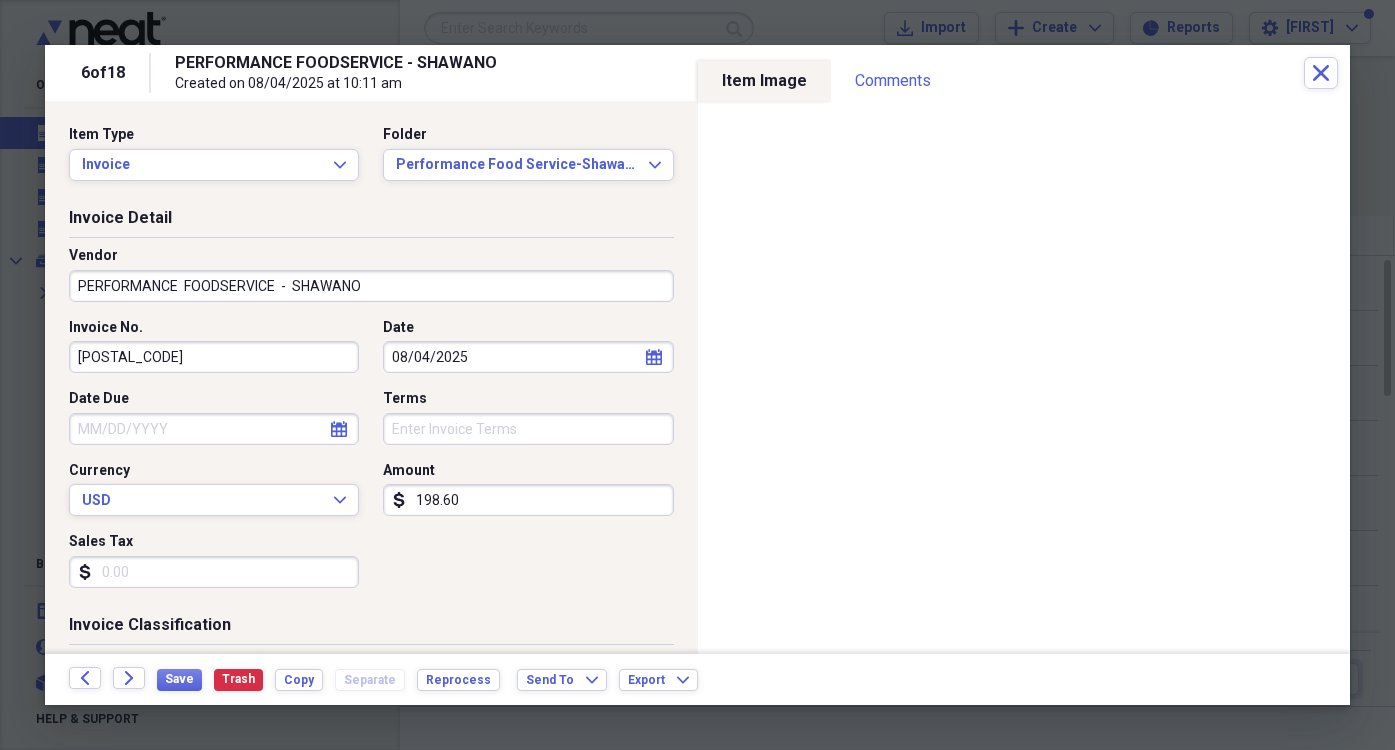click on "198.60" at bounding box center (528, 500) 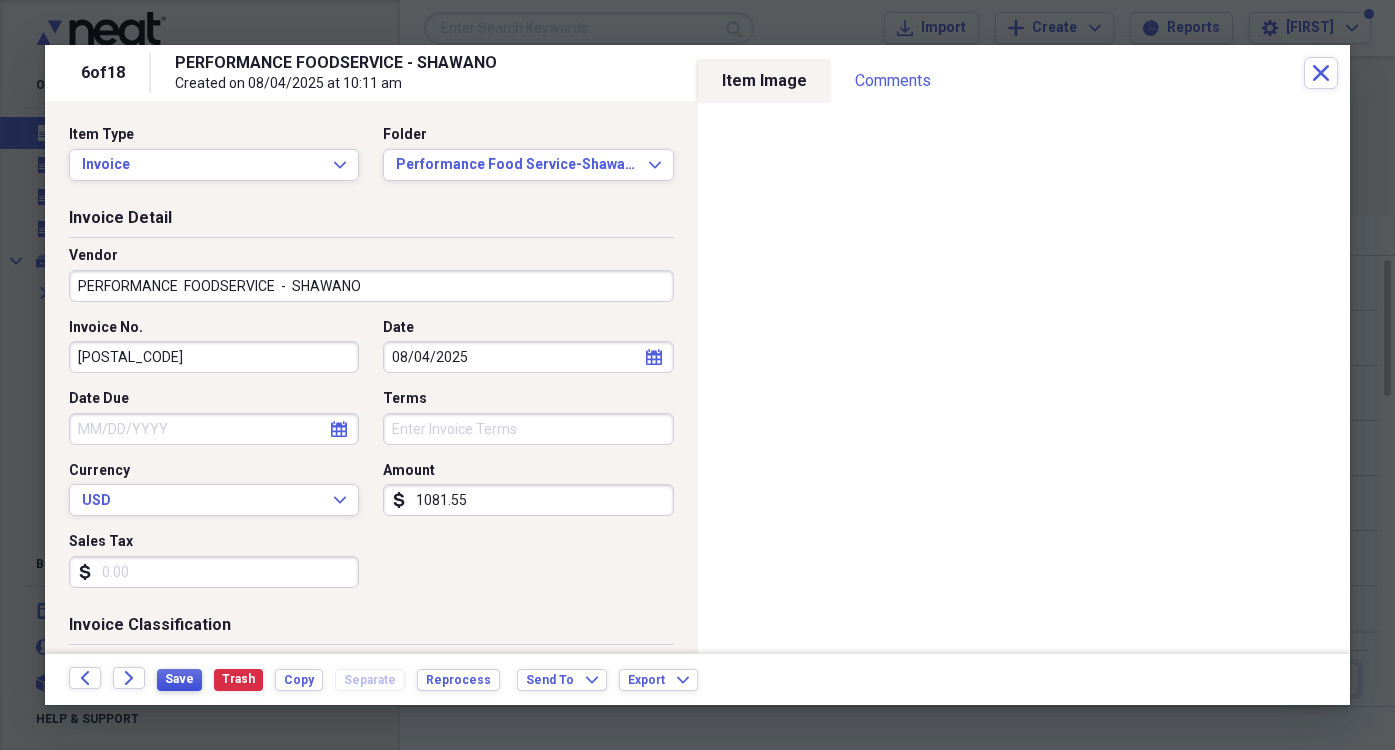 type on "1081.55" 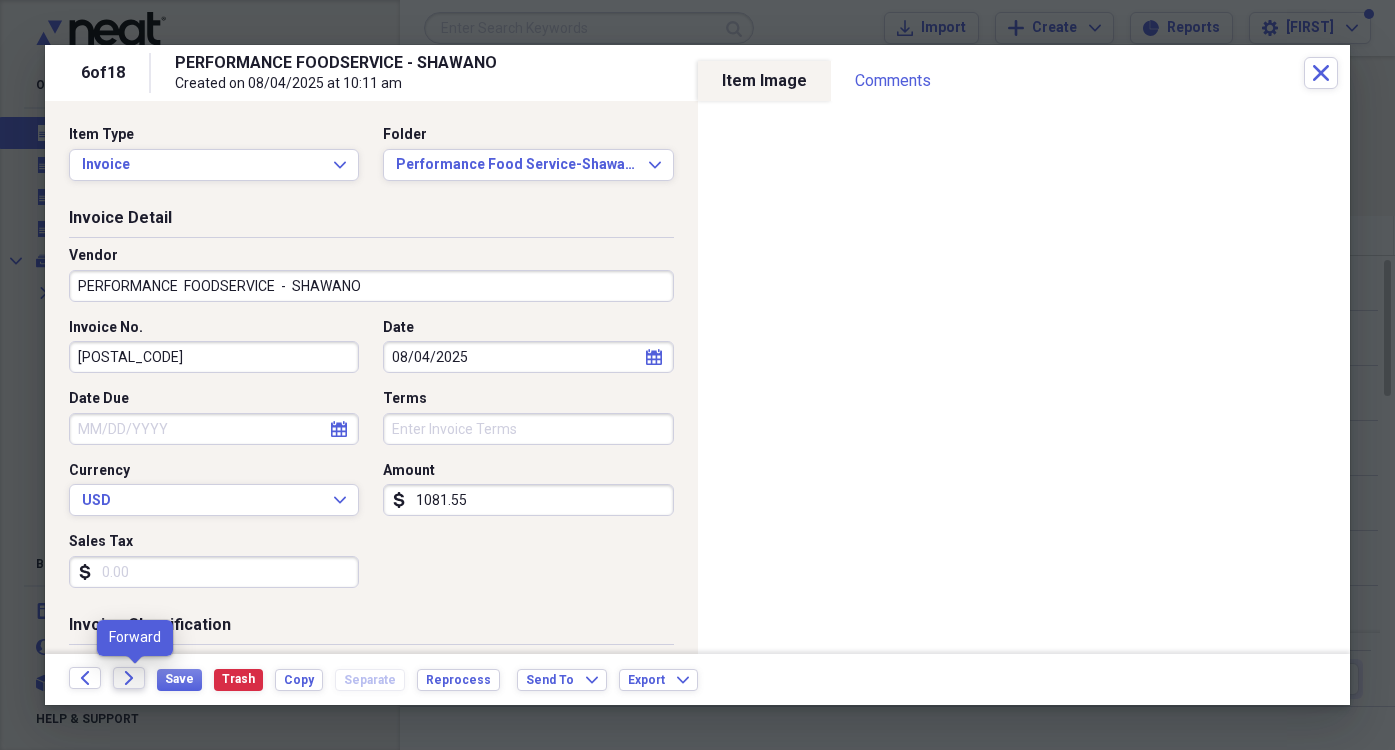 click on "Forward" 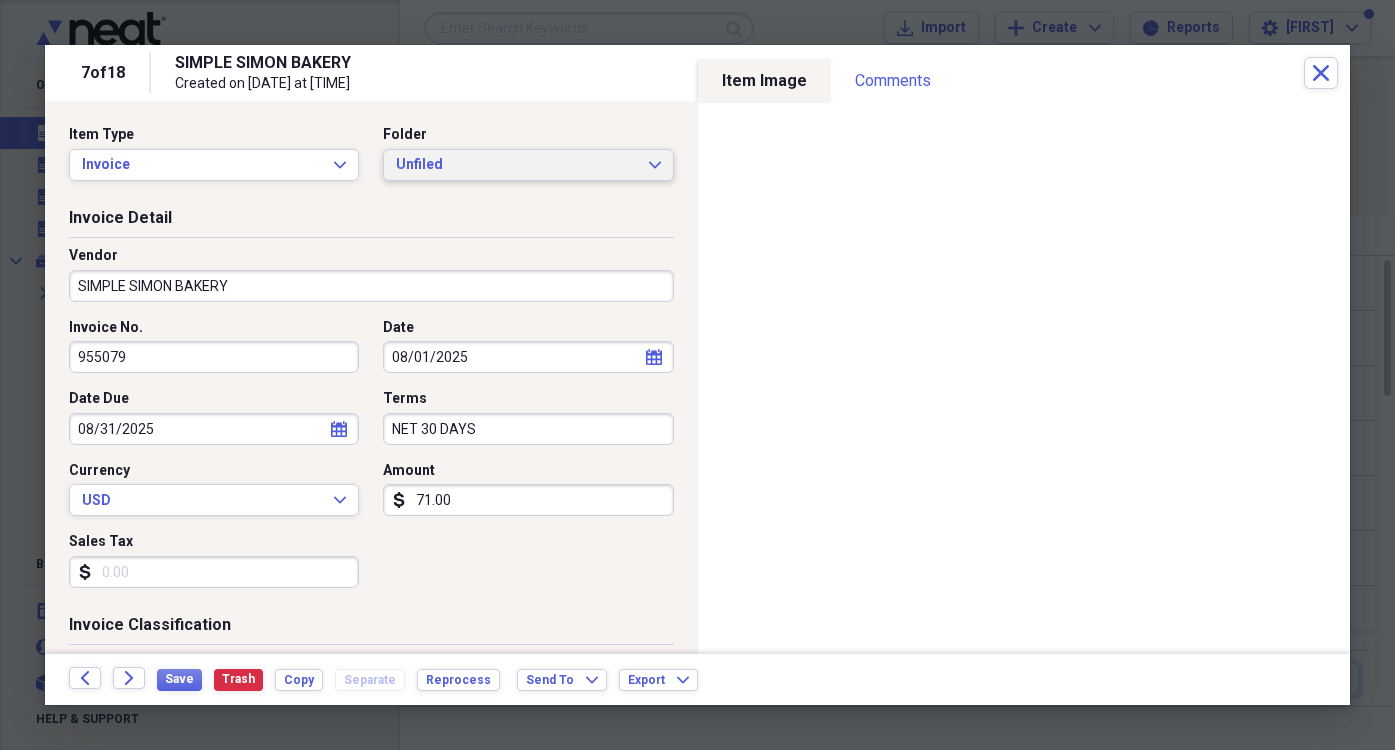 click on "Expand" 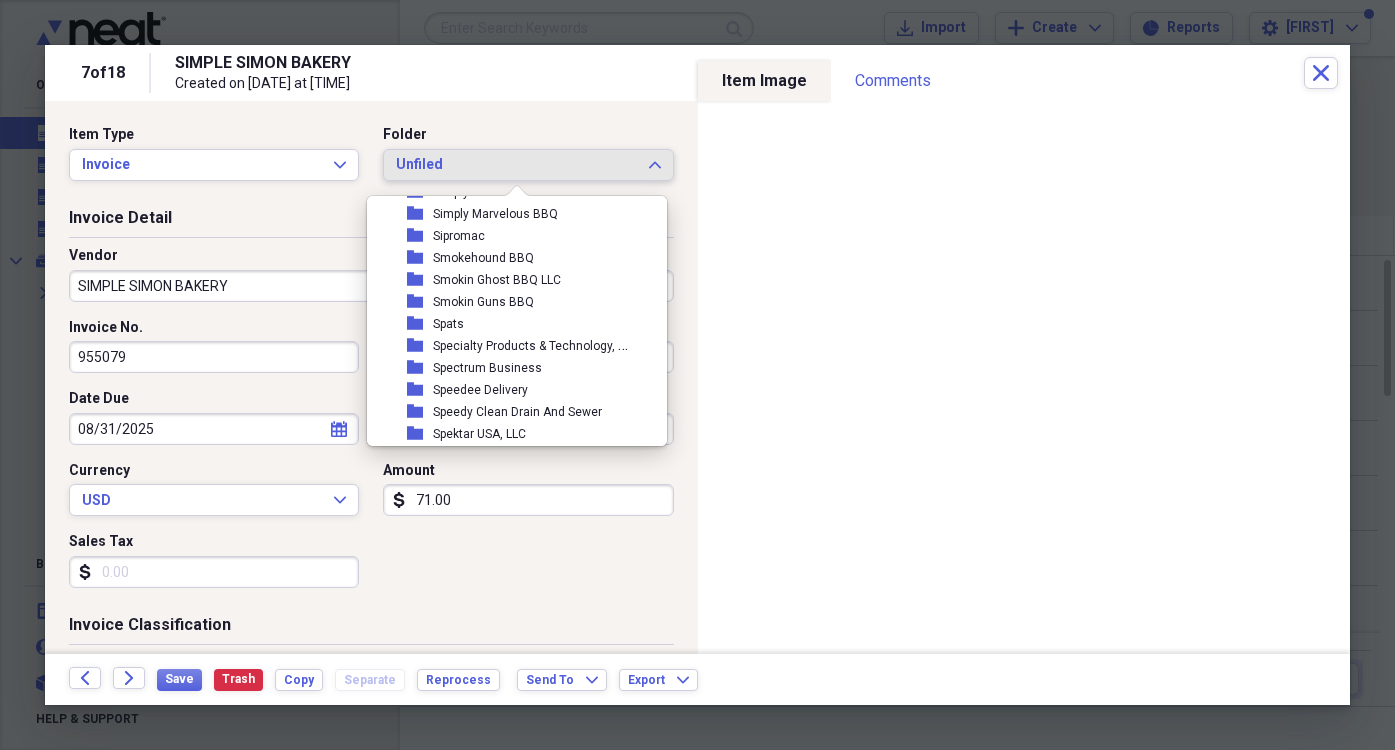 scroll, scrollTop: 10600, scrollLeft: 0, axis: vertical 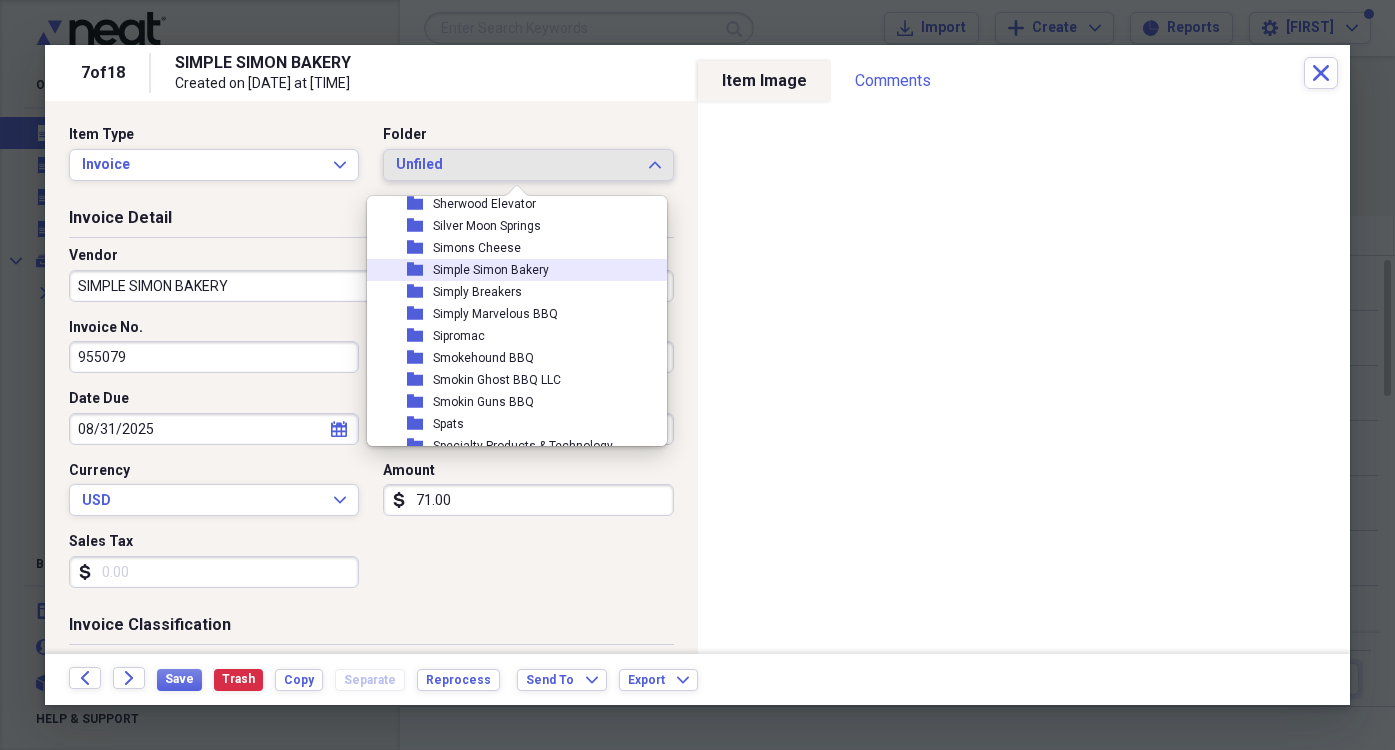 click on "Simple Simon Bakery" at bounding box center (491, 270) 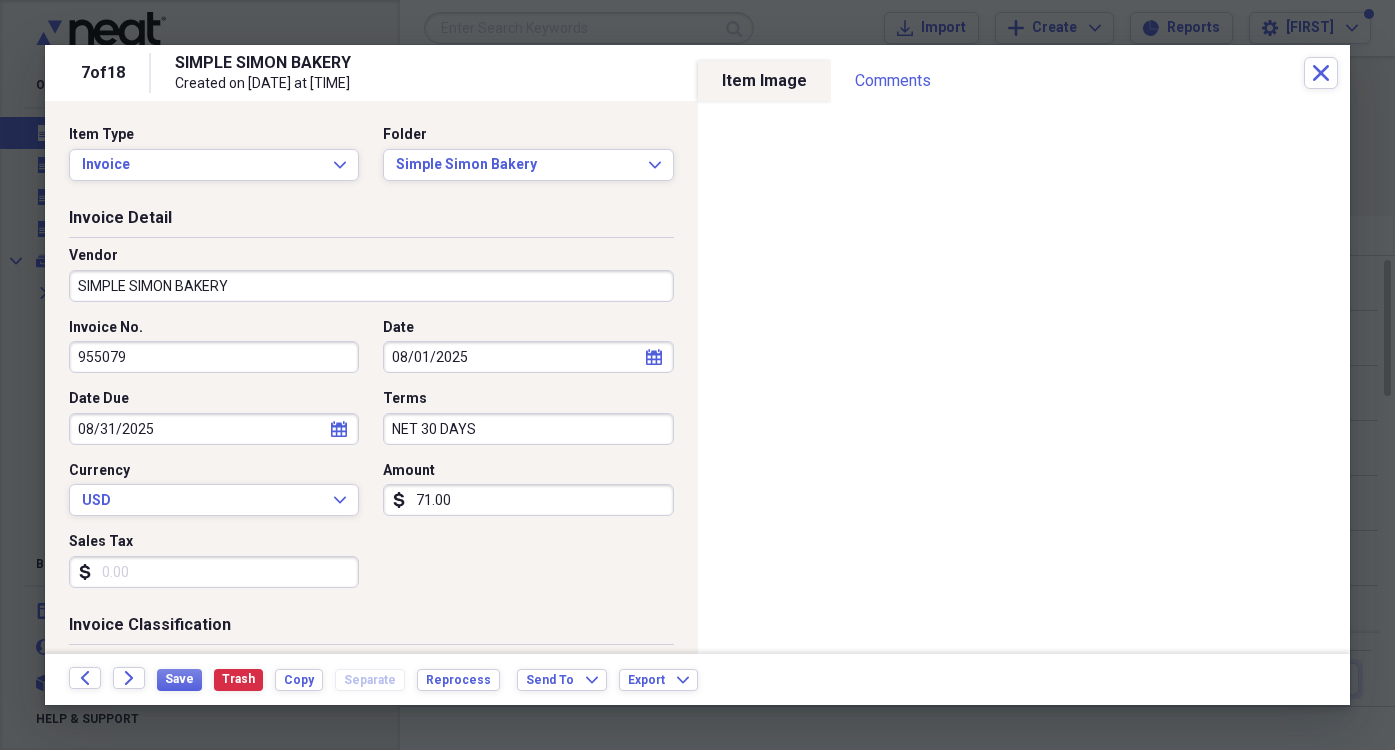 click on "71.00" at bounding box center (528, 500) 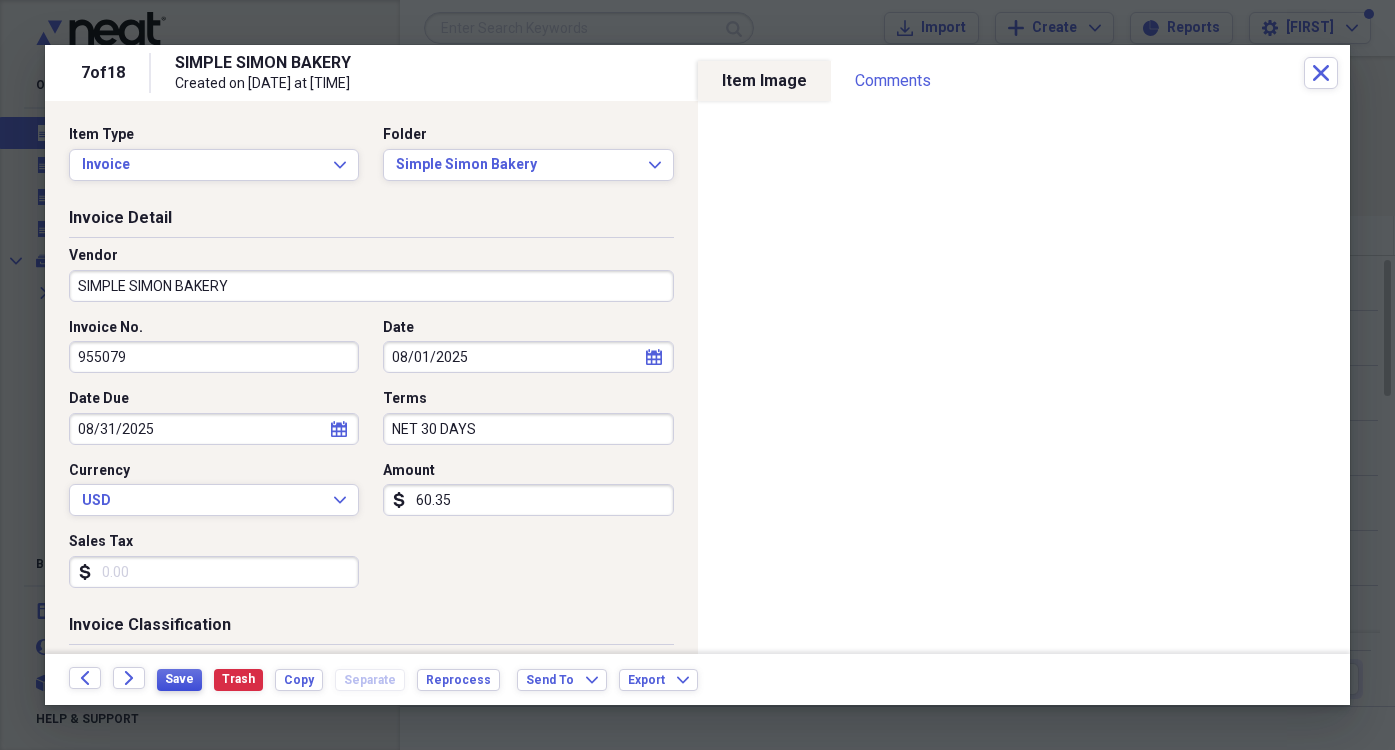 type on "60.35" 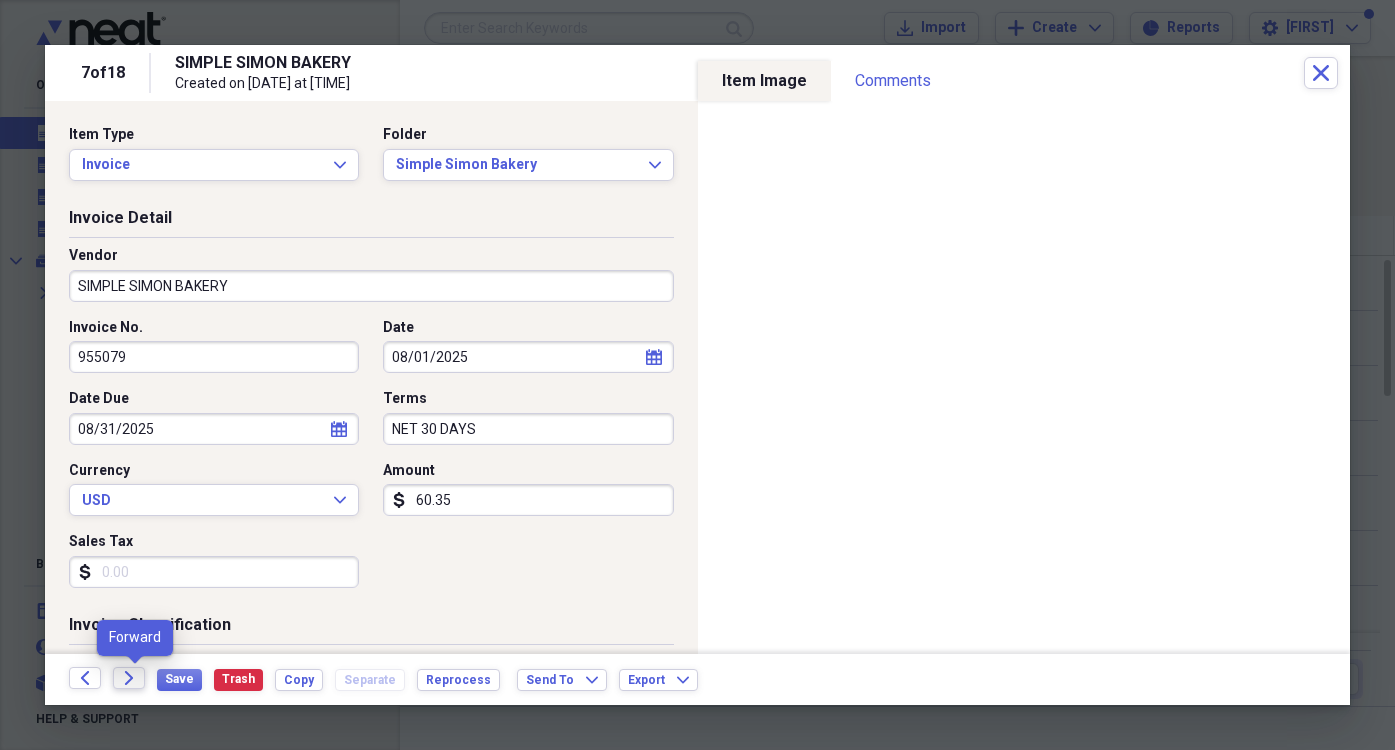 click on "Forward" 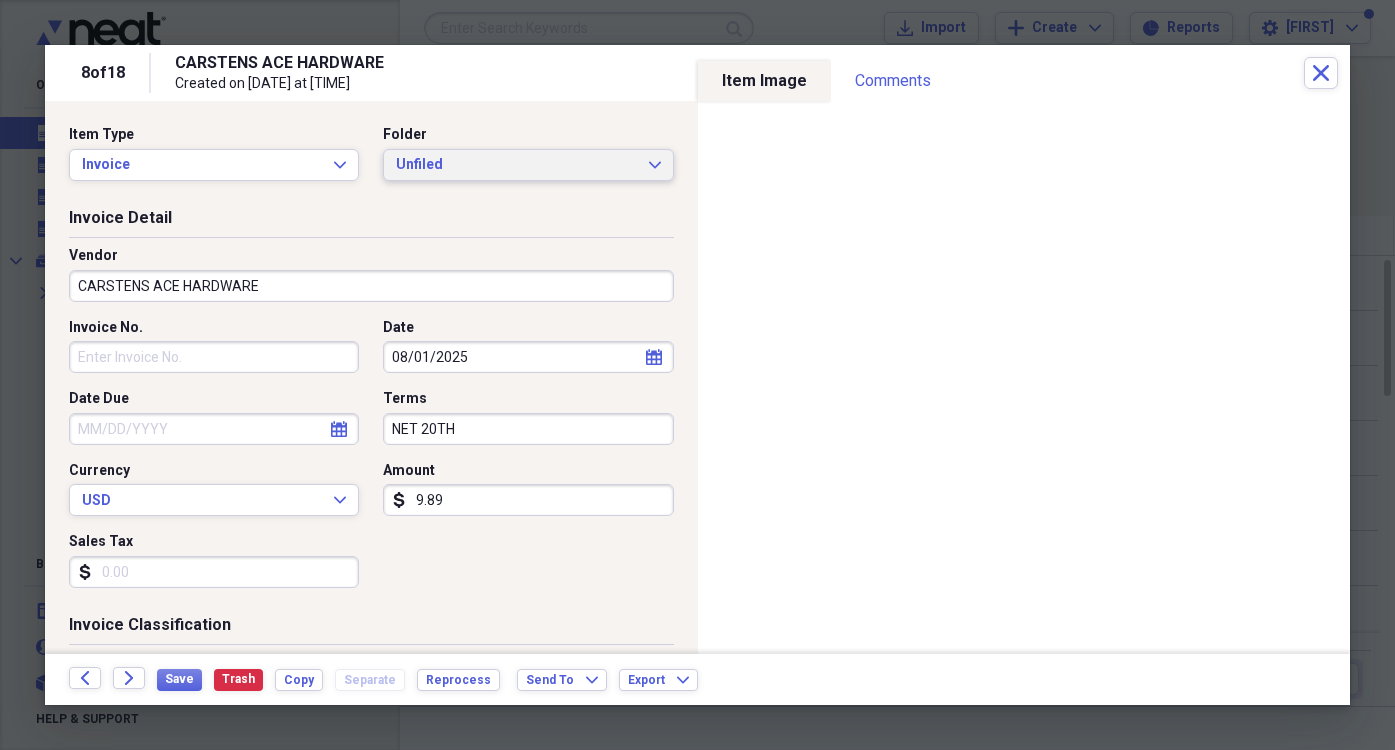 click on "Expand" 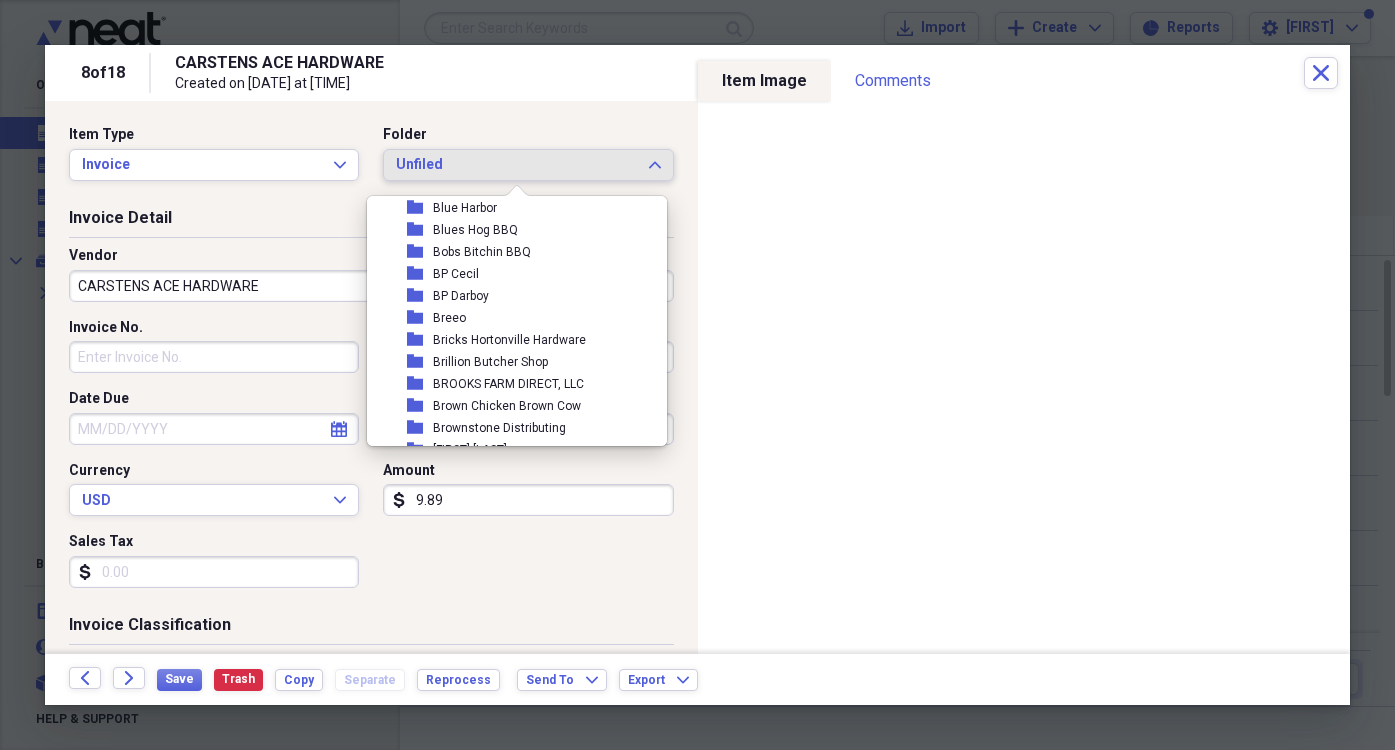 scroll, scrollTop: 1700, scrollLeft: 0, axis: vertical 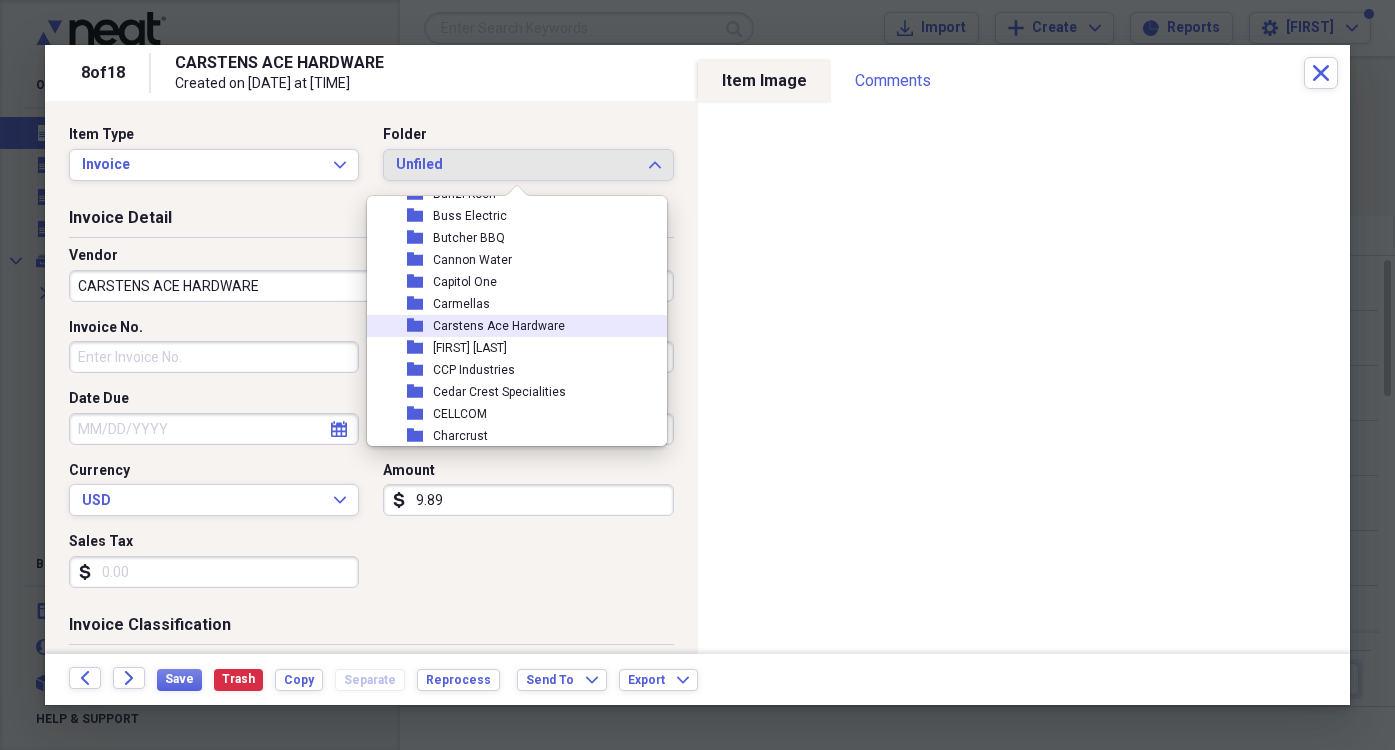 click on "Carstens Ace Hardware" at bounding box center (499, 326) 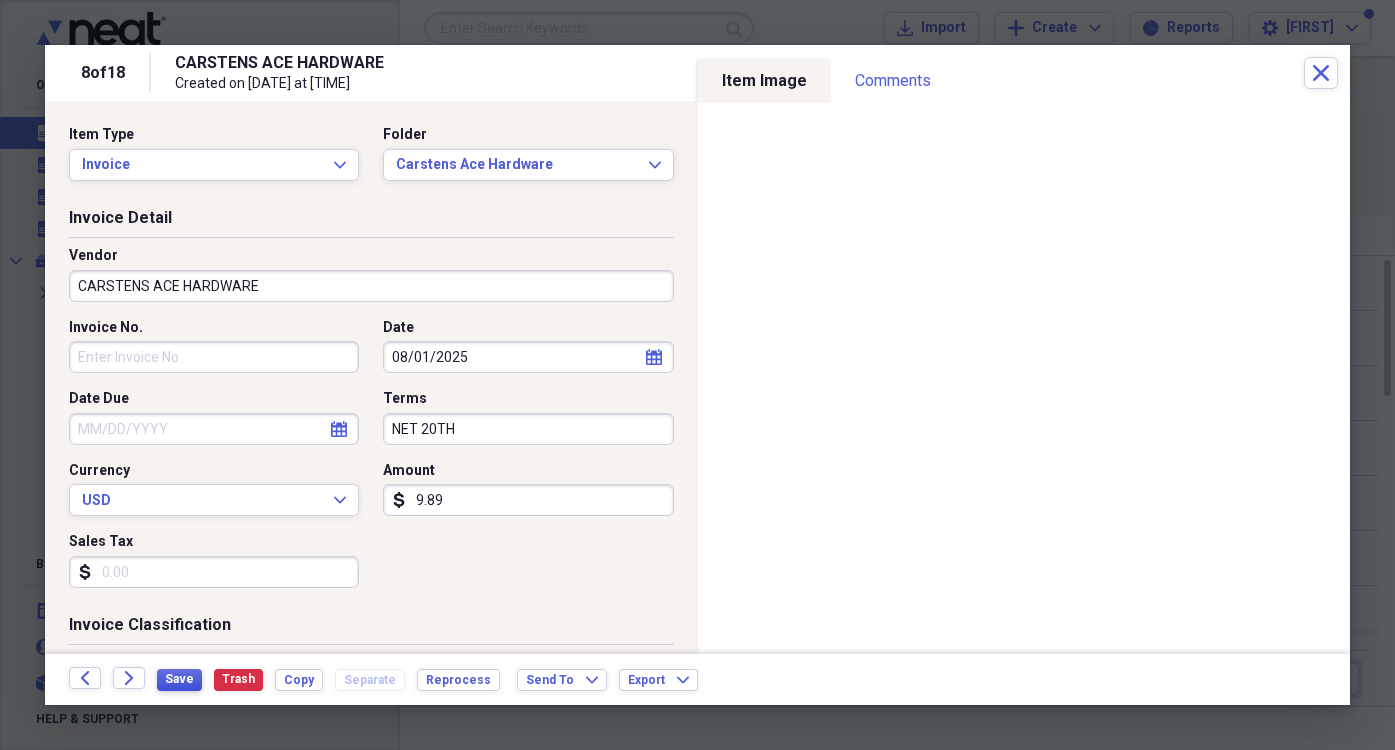 click on "Save" at bounding box center (179, 679) 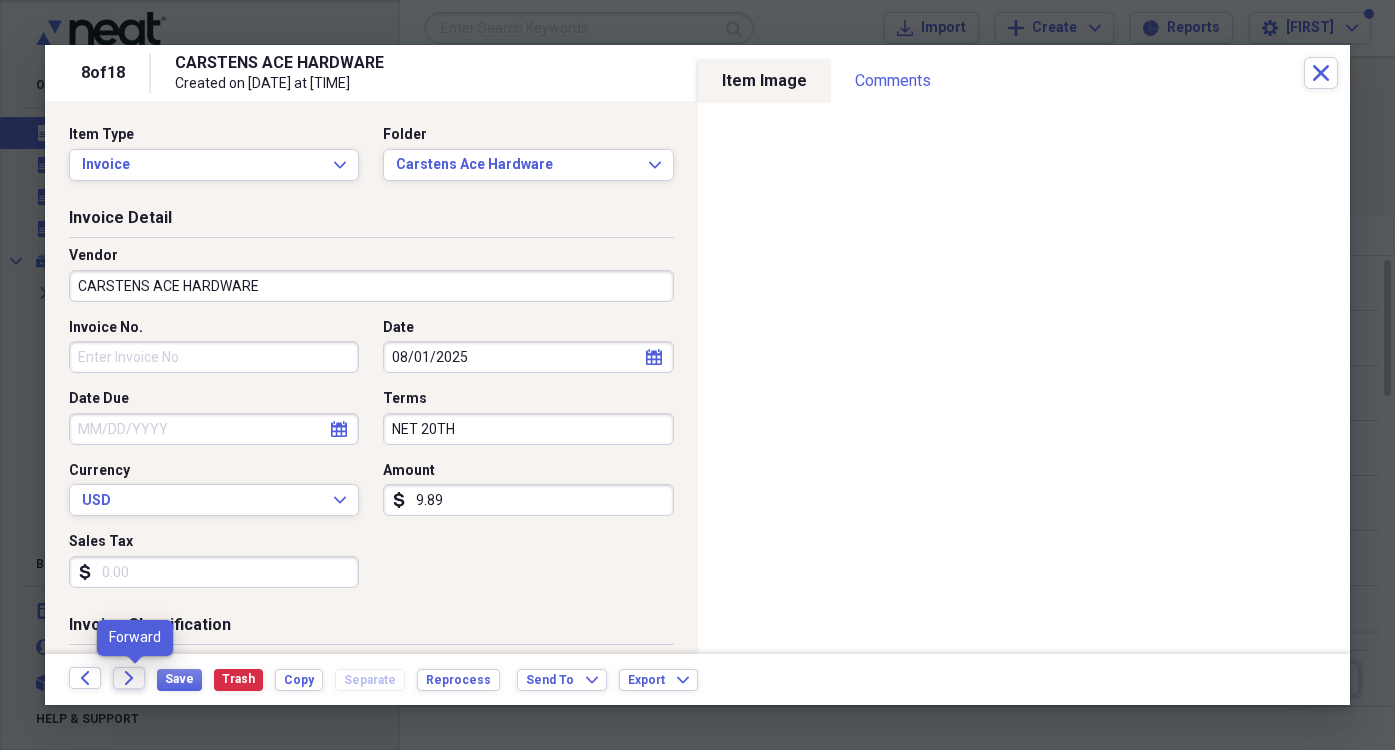 click on "Forward" 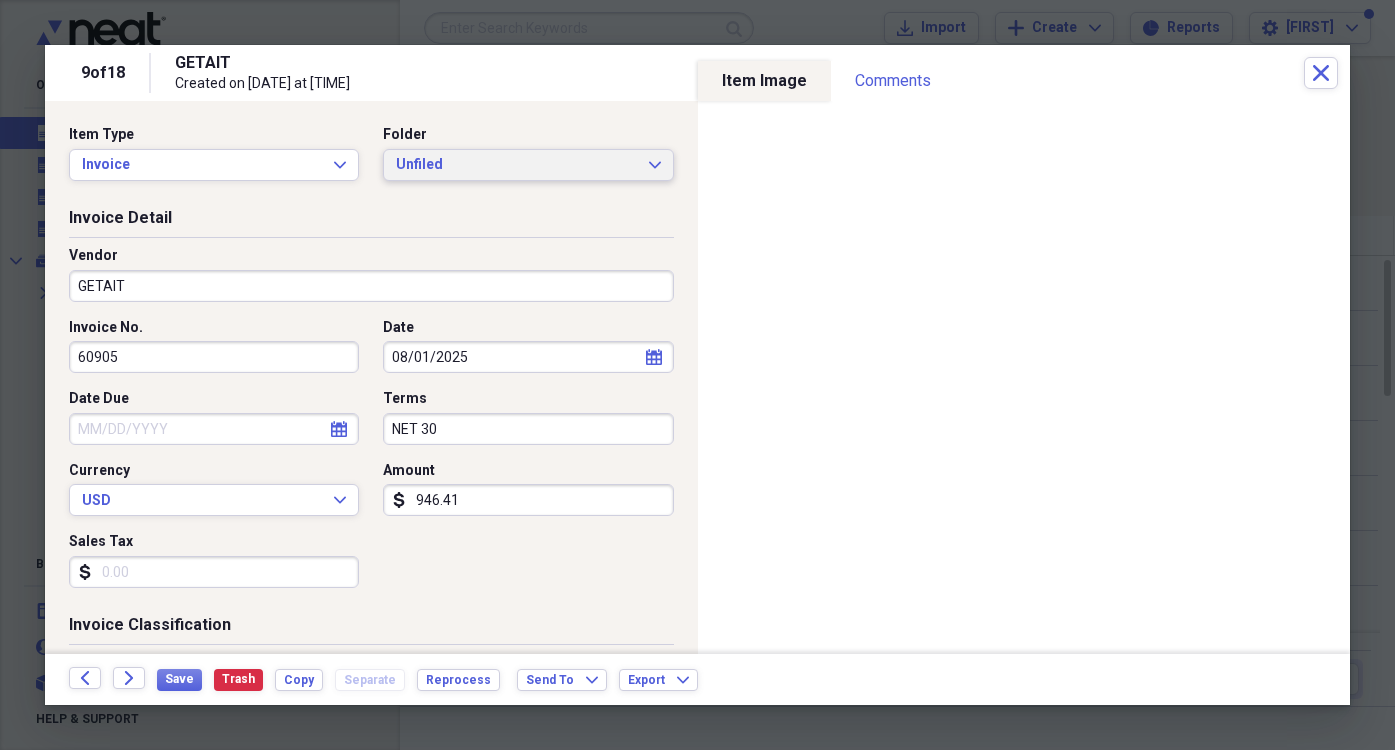 click on "Expand" 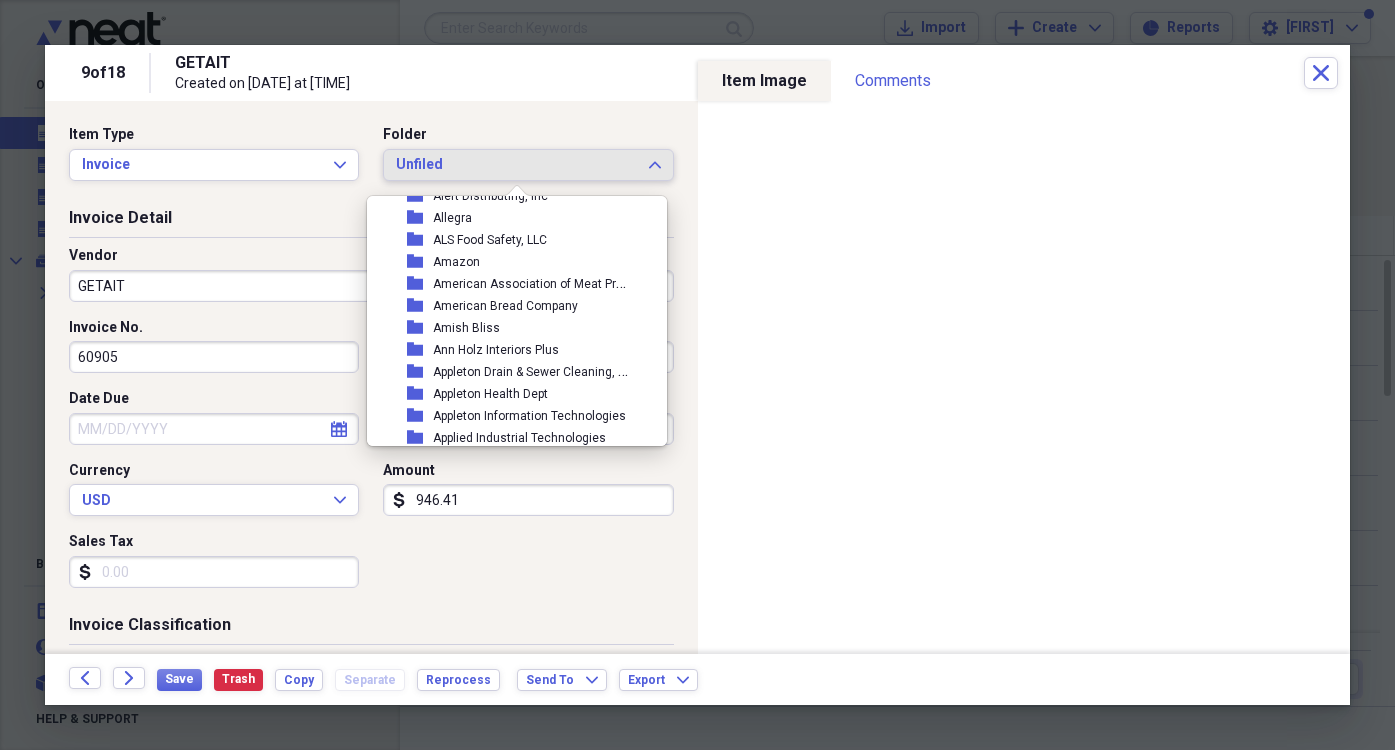 scroll, scrollTop: 500, scrollLeft: 0, axis: vertical 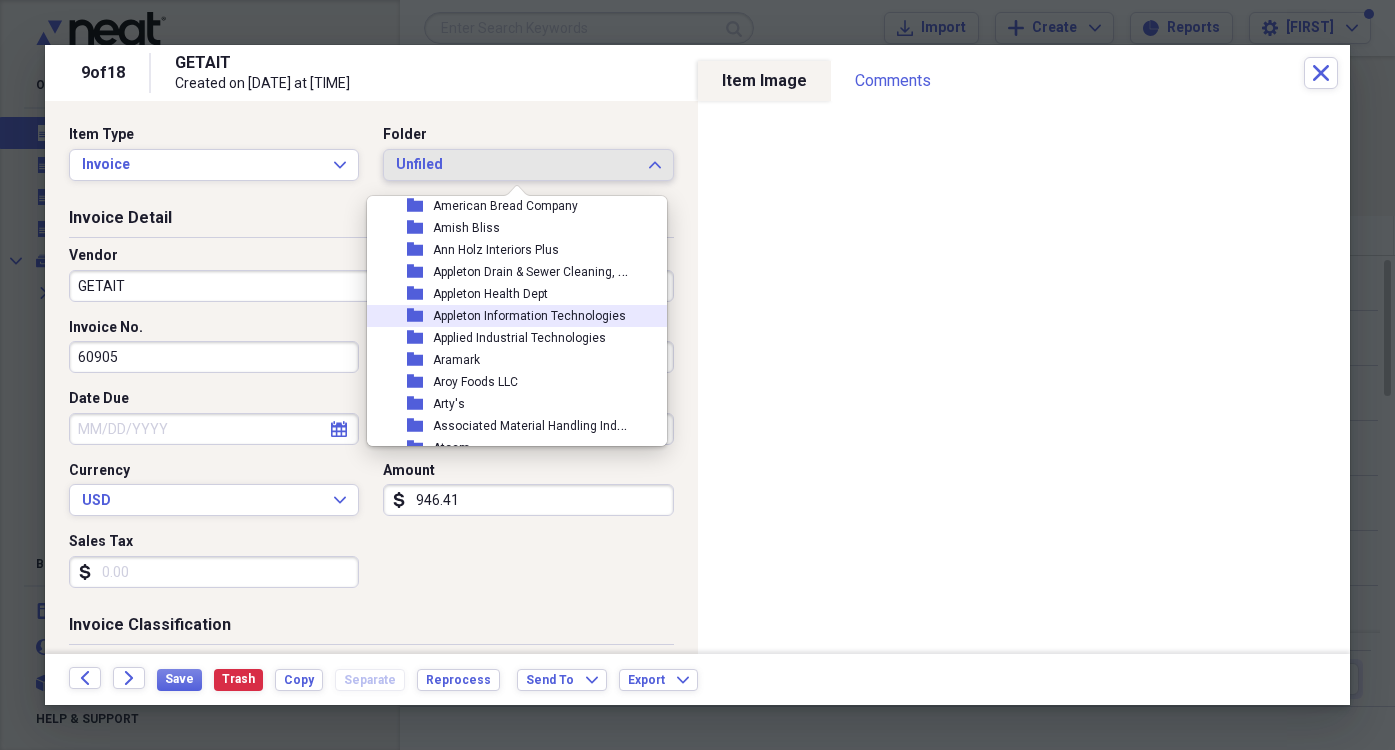 click on "Appleton Information Technologies" at bounding box center [529, 316] 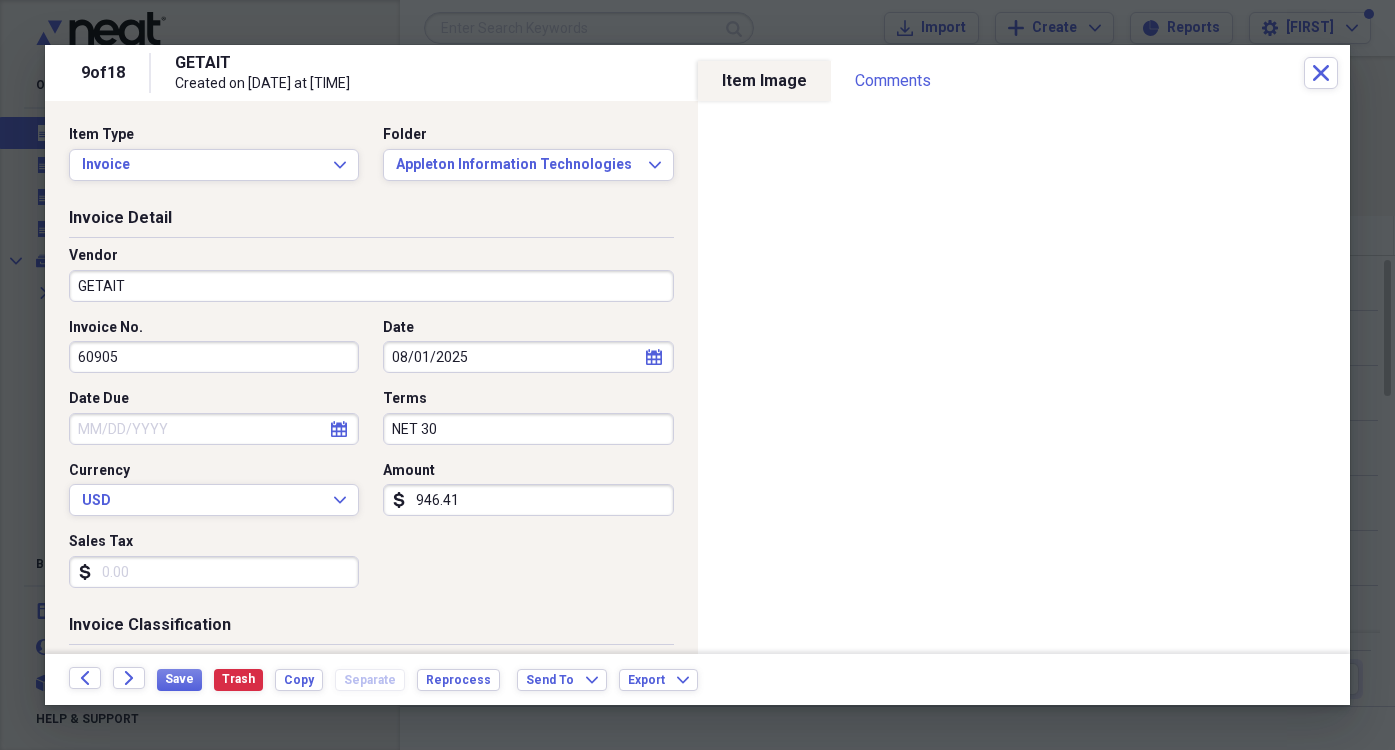 click on "GETAIT" at bounding box center (371, 286) 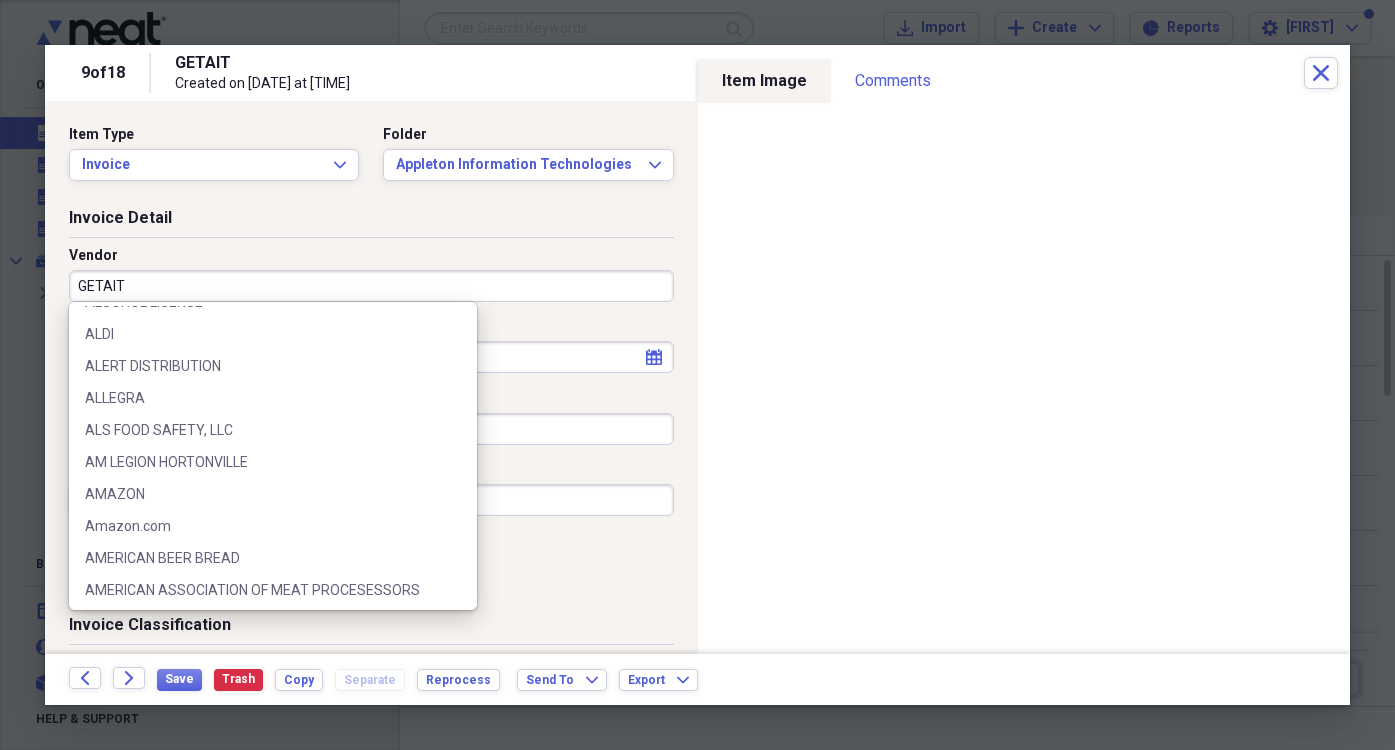 scroll, scrollTop: 1000, scrollLeft: 0, axis: vertical 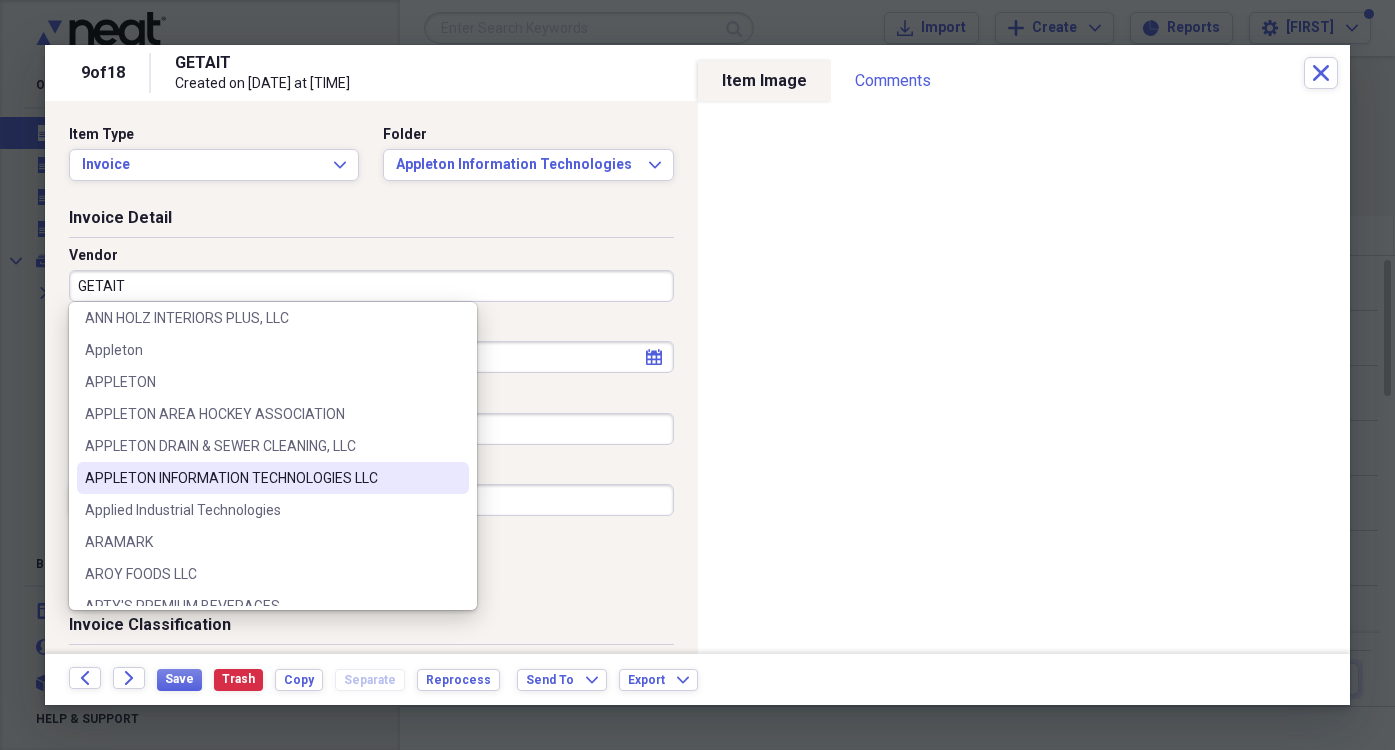 click on "APPLETON INFORMATION TECHNOLOGIES LLC" at bounding box center [261, 478] 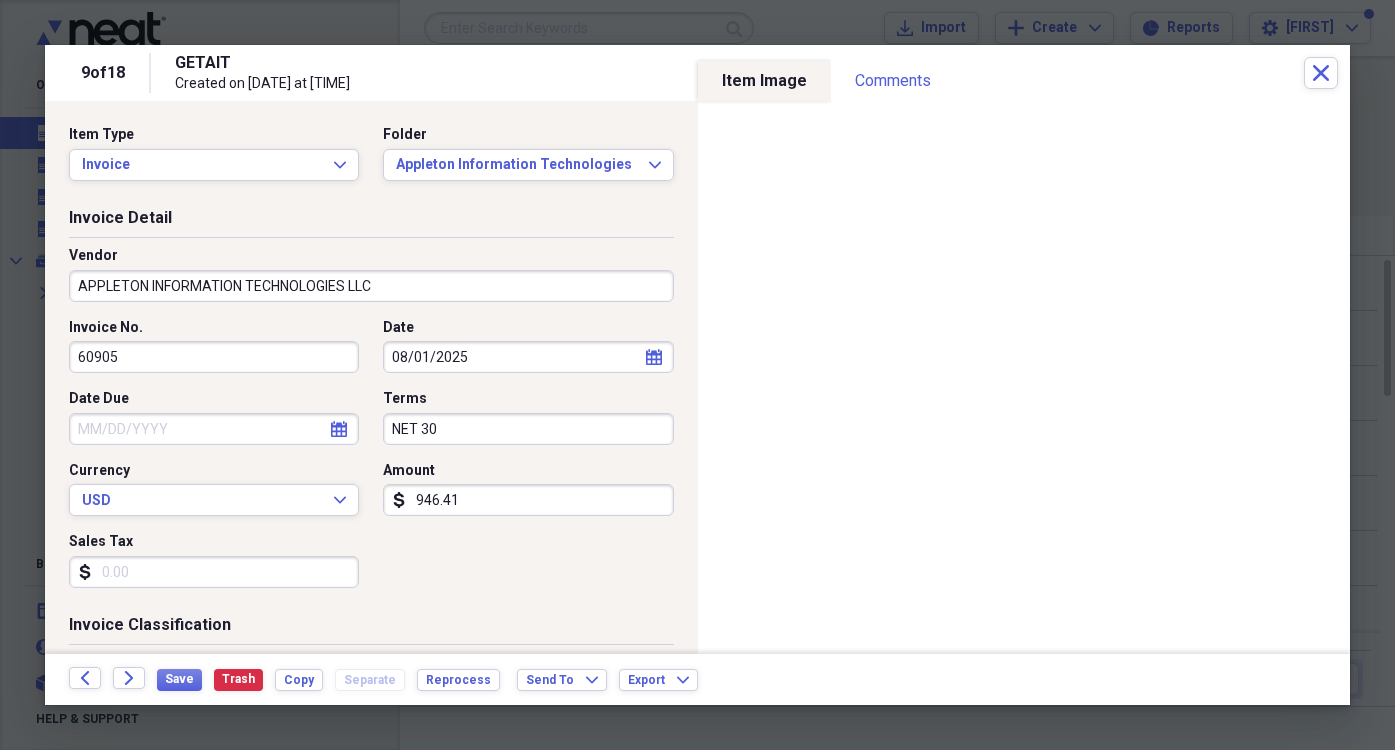 type on "General Retail" 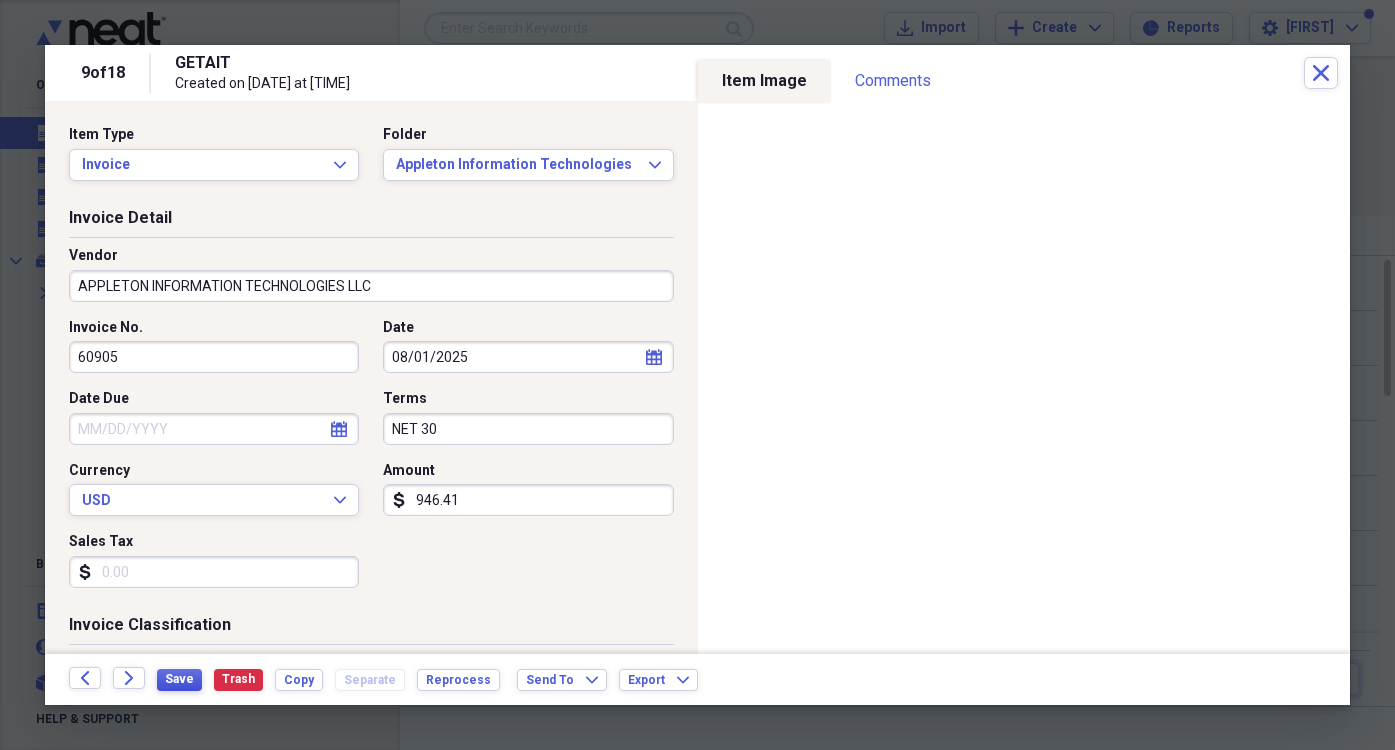 click on "Save" at bounding box center (179, 679) 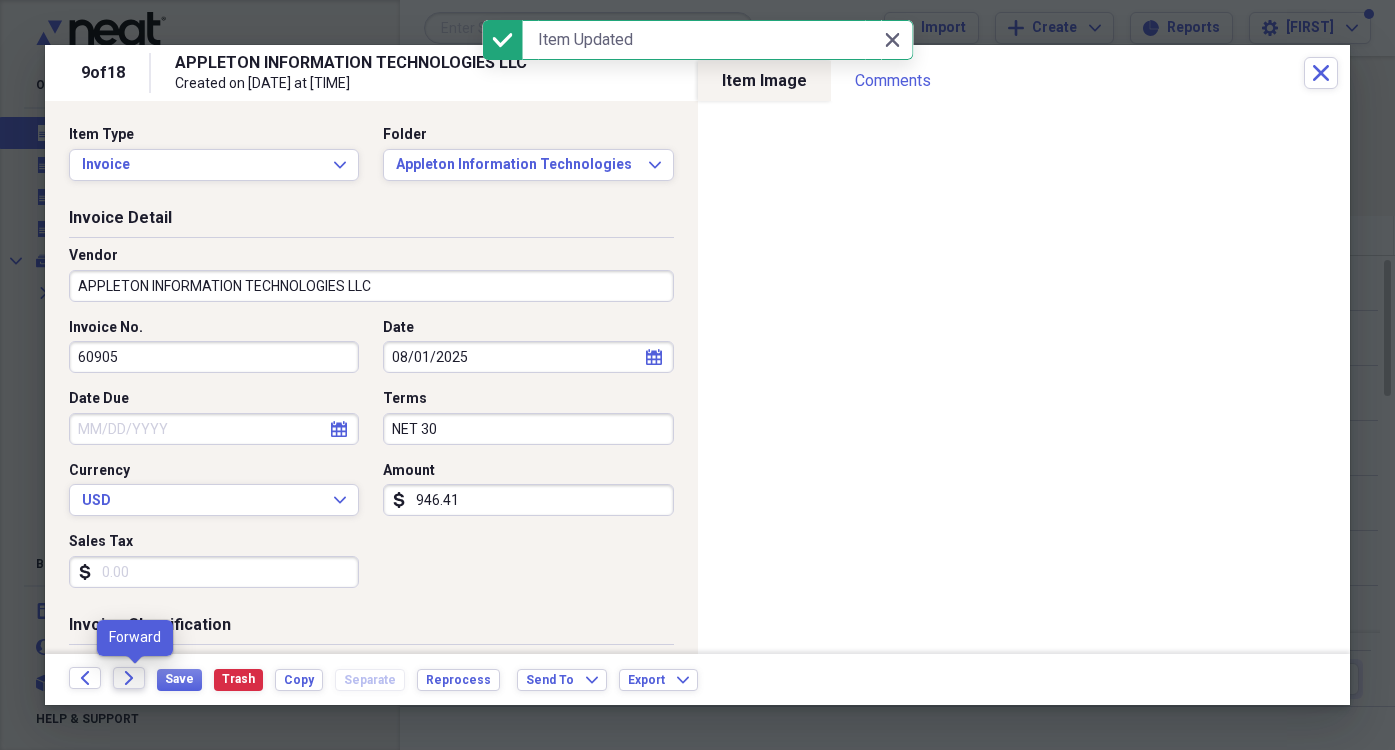 click on "Forward" 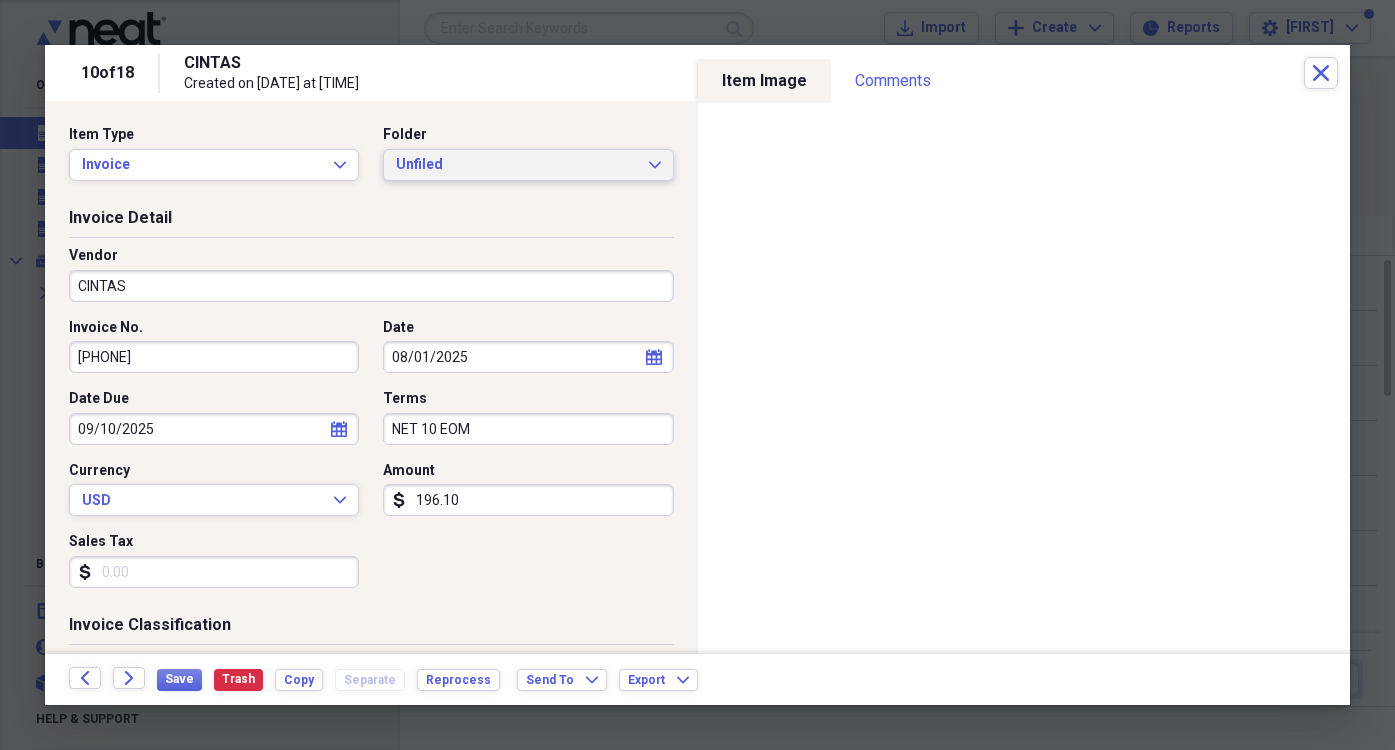 click on "Expand" 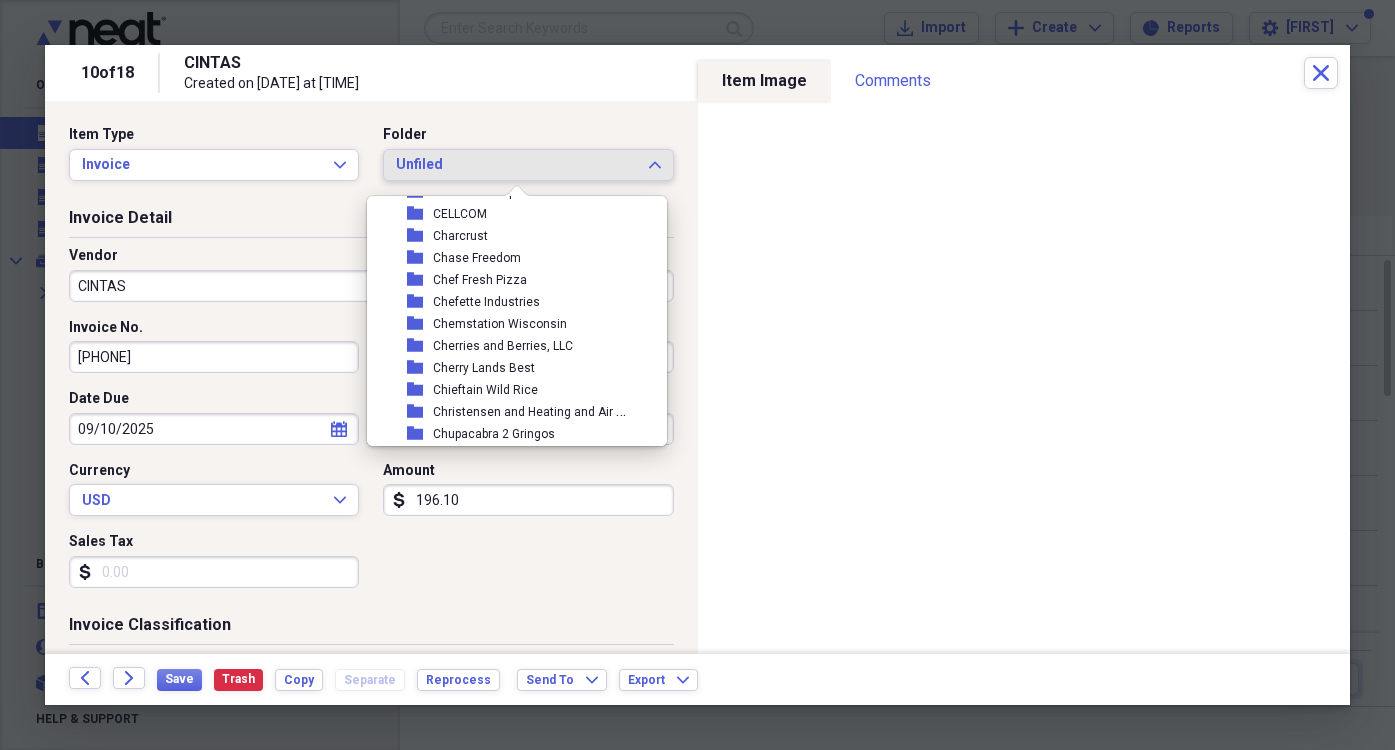 scroll, scrollTop: 2000, scrollLeft: 0, axis: vertical 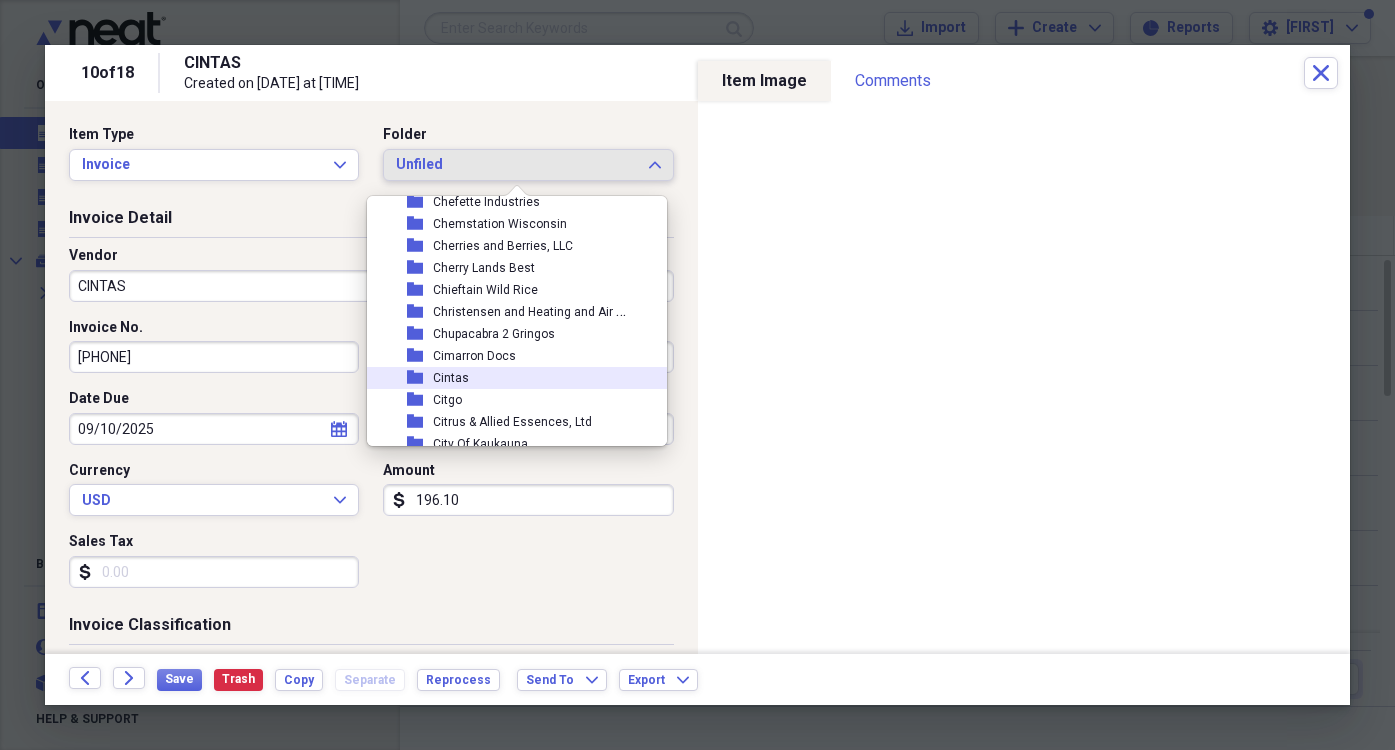 click on "Cintas" at bounding box center (451, 378) 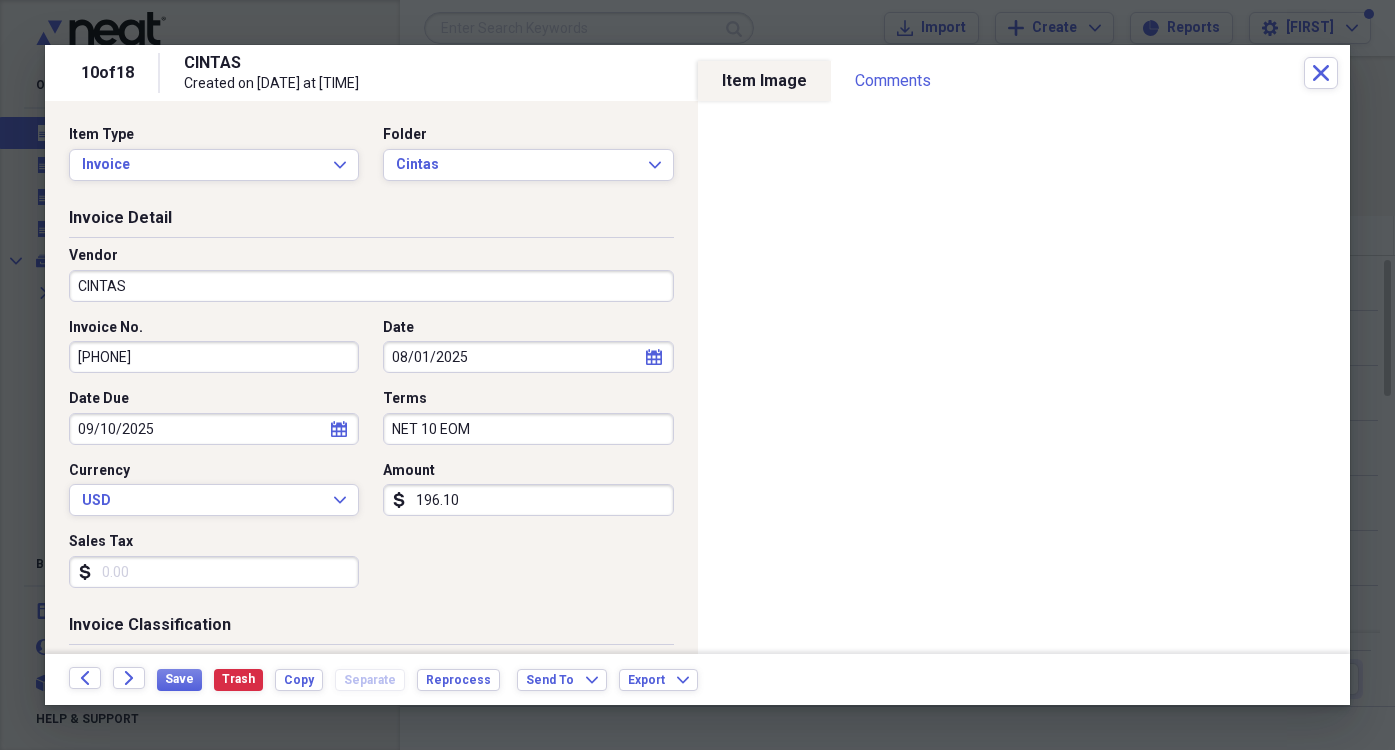 click on "196.10" at bounding box center (528, 500) 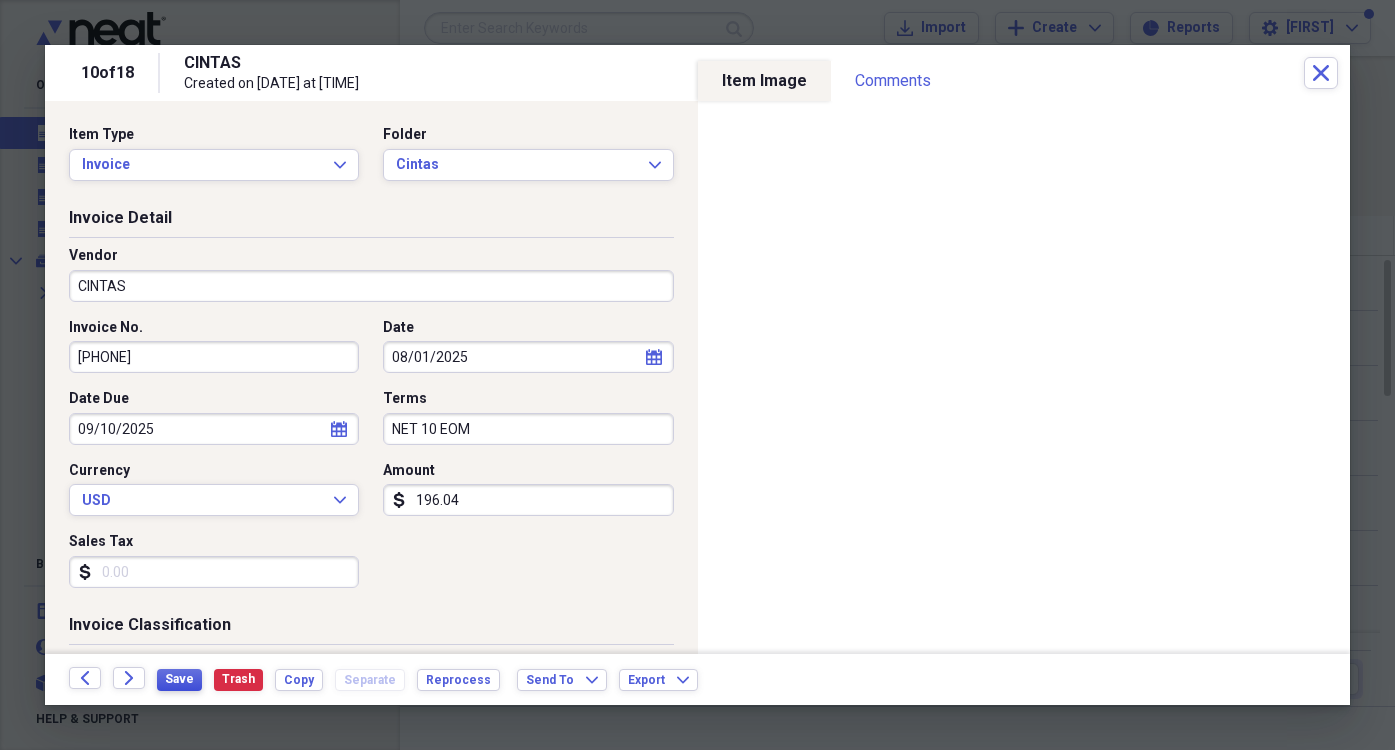 type on "196.04" 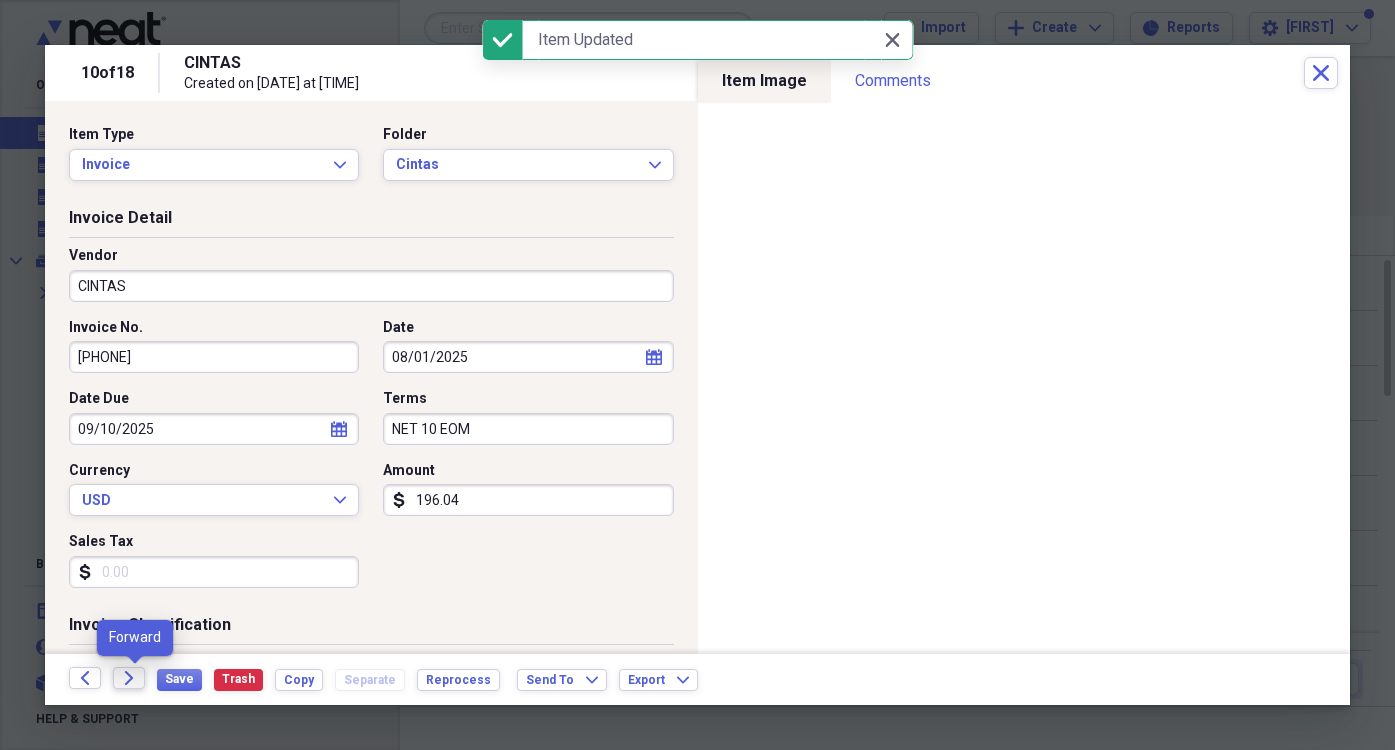 click on "Forward" 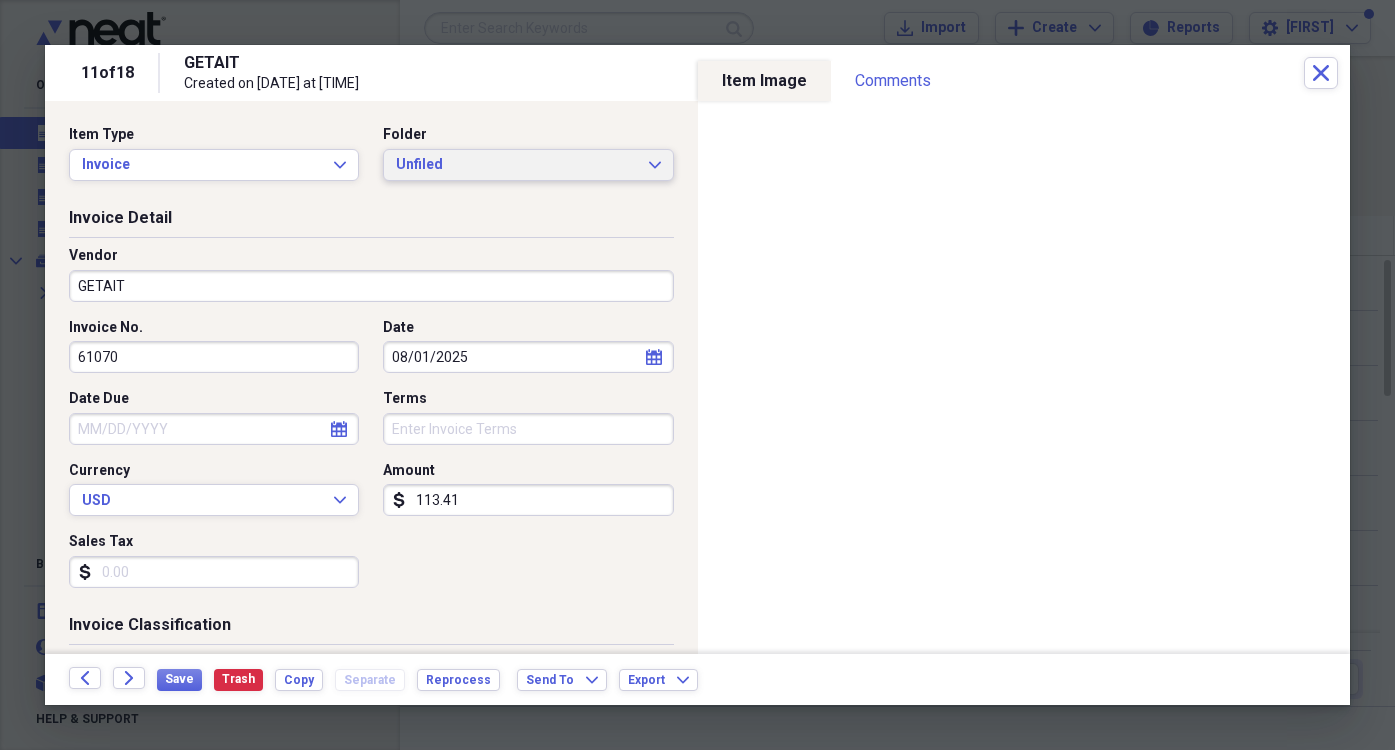 click on "Expand" 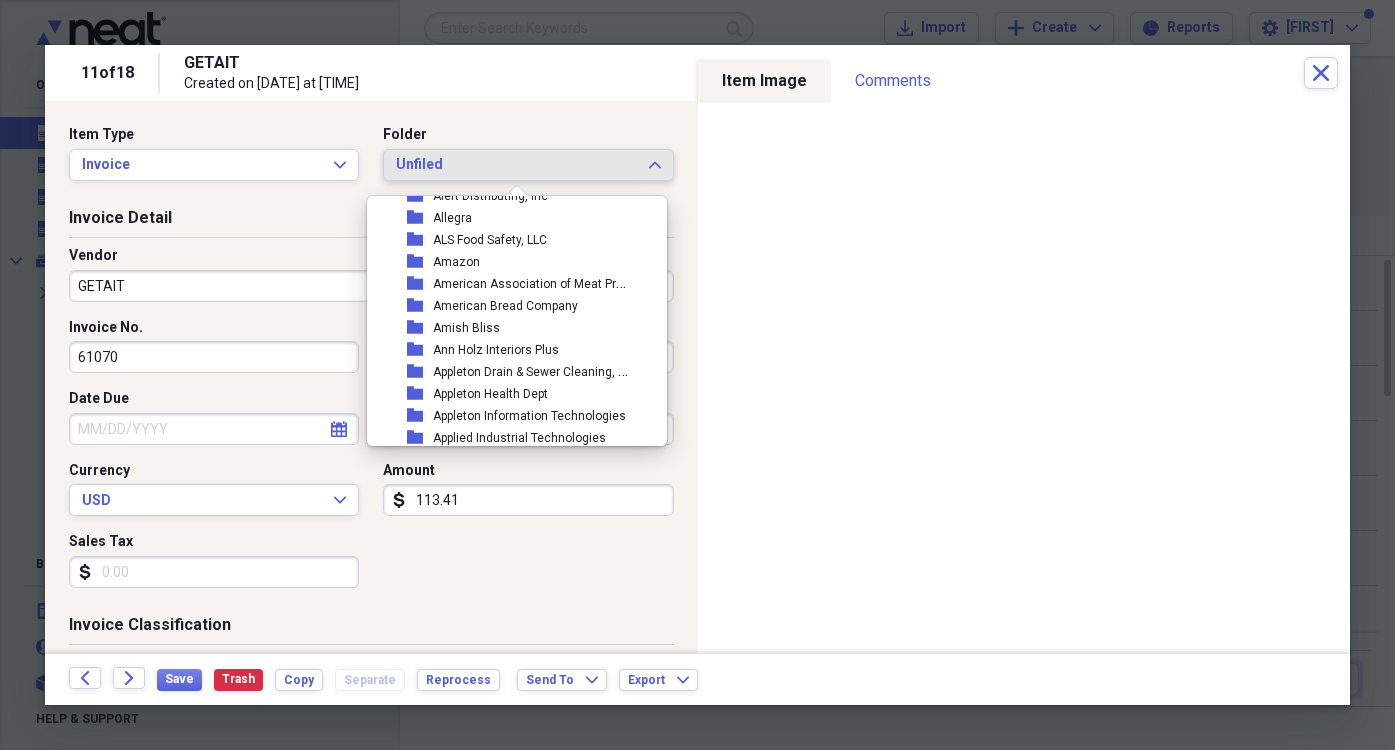 scroll, scrollTop: 500, scrollLeft: 0, axis: vertical 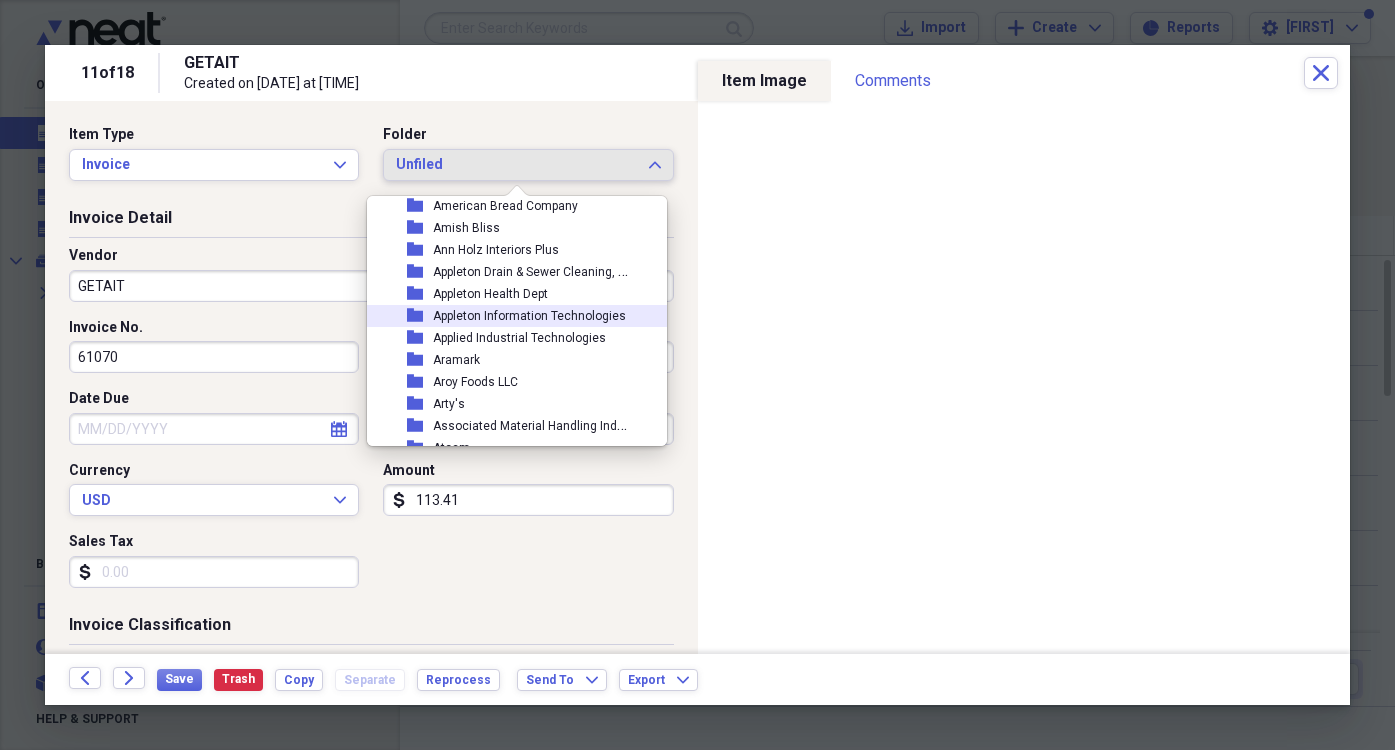 click on "Appleton Information Technologies" at bounding box center (529, 316) 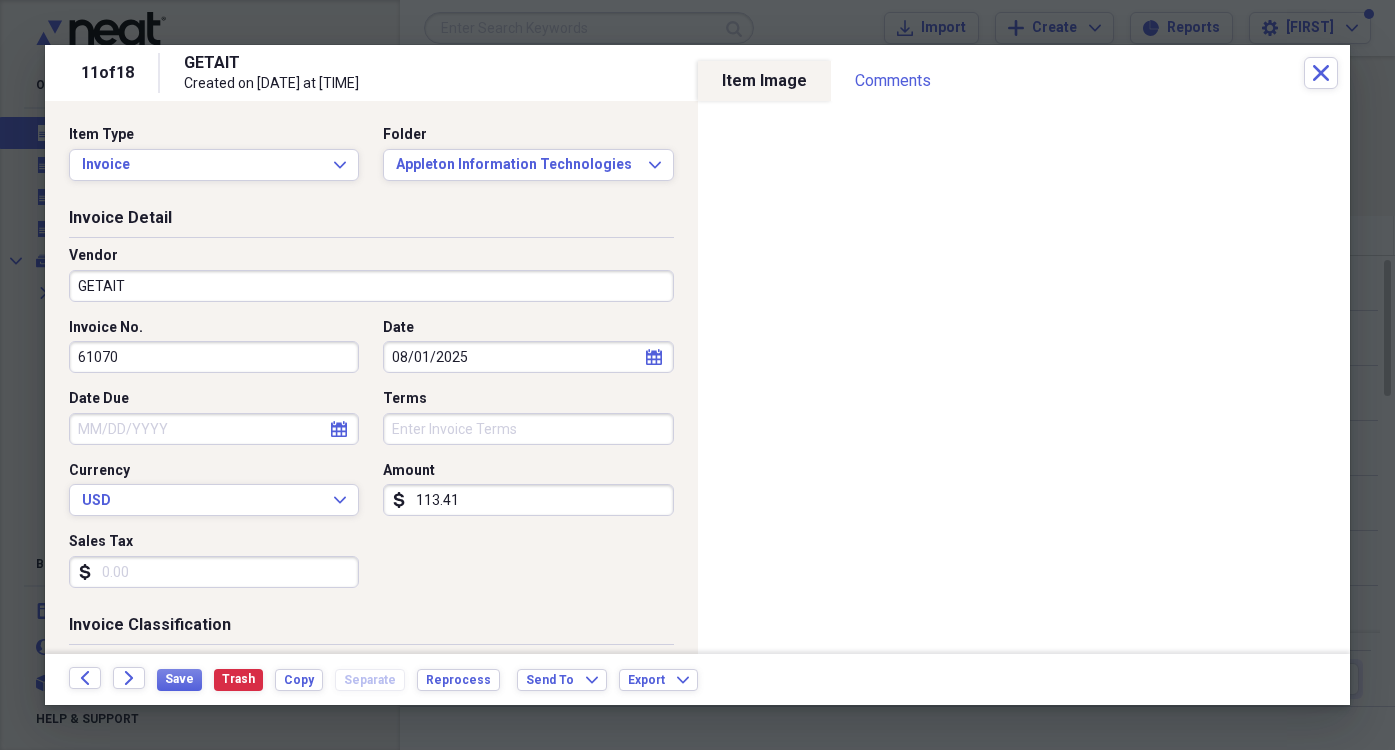 click on "GETAIT" at bounding box center (371, 286) 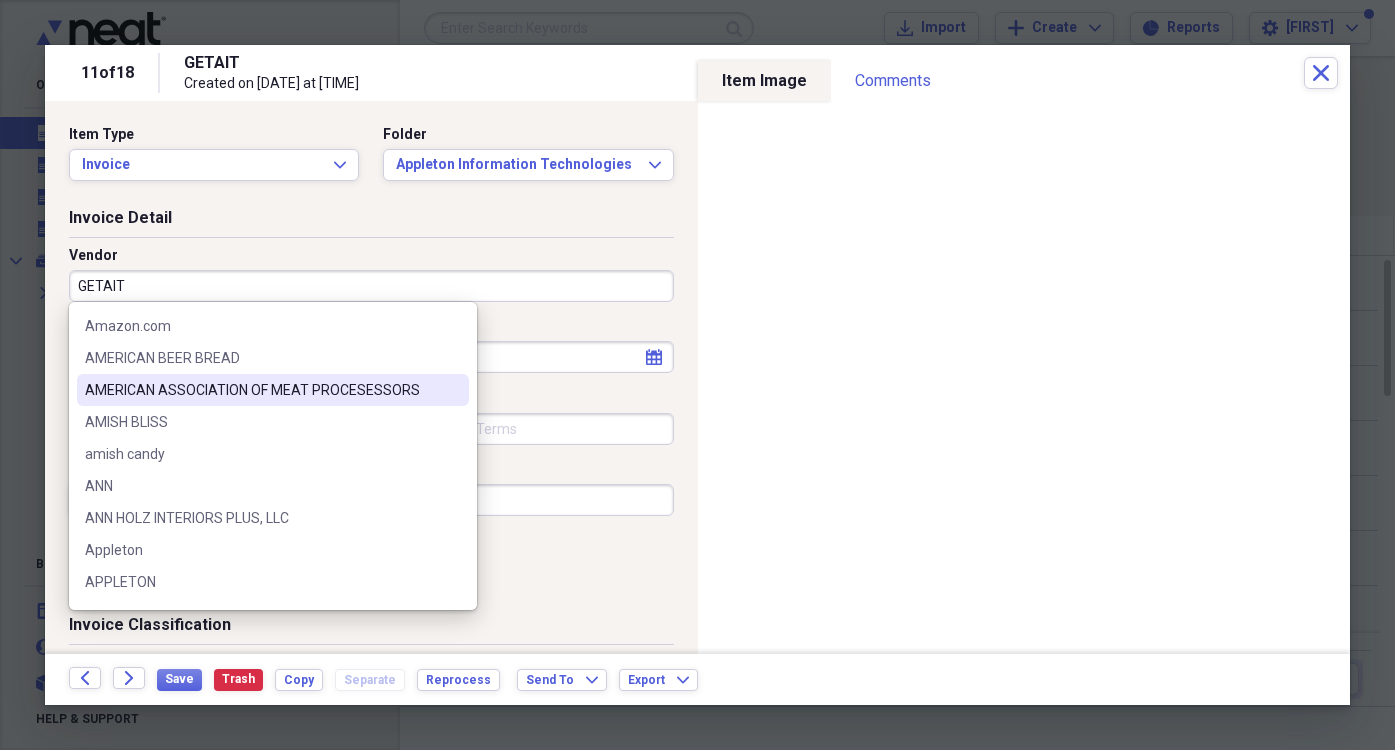 scroll, scrollTop: 1100, scrollLeft: 0, axis: vertical 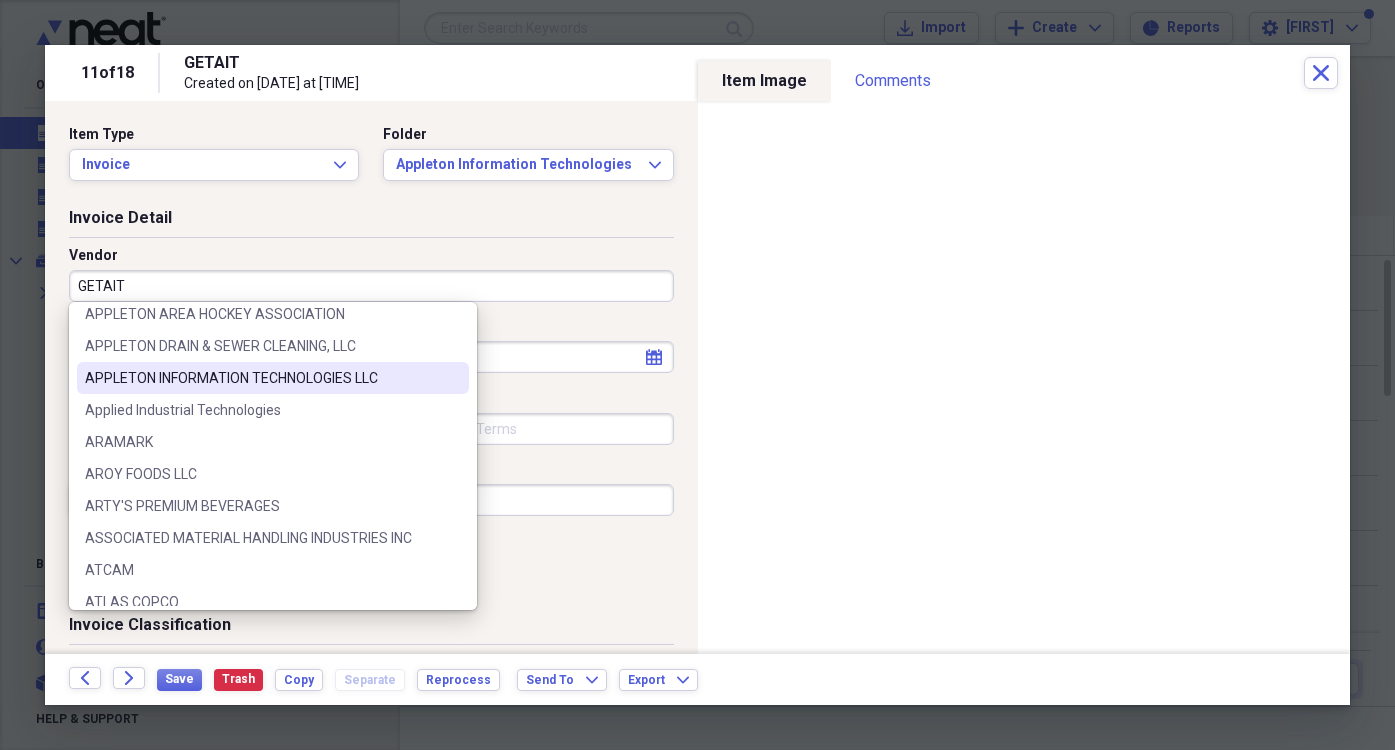 click on "APPLETON INFORMATION TECHNOLOGIES LLC" at bounding box center (261, 378) 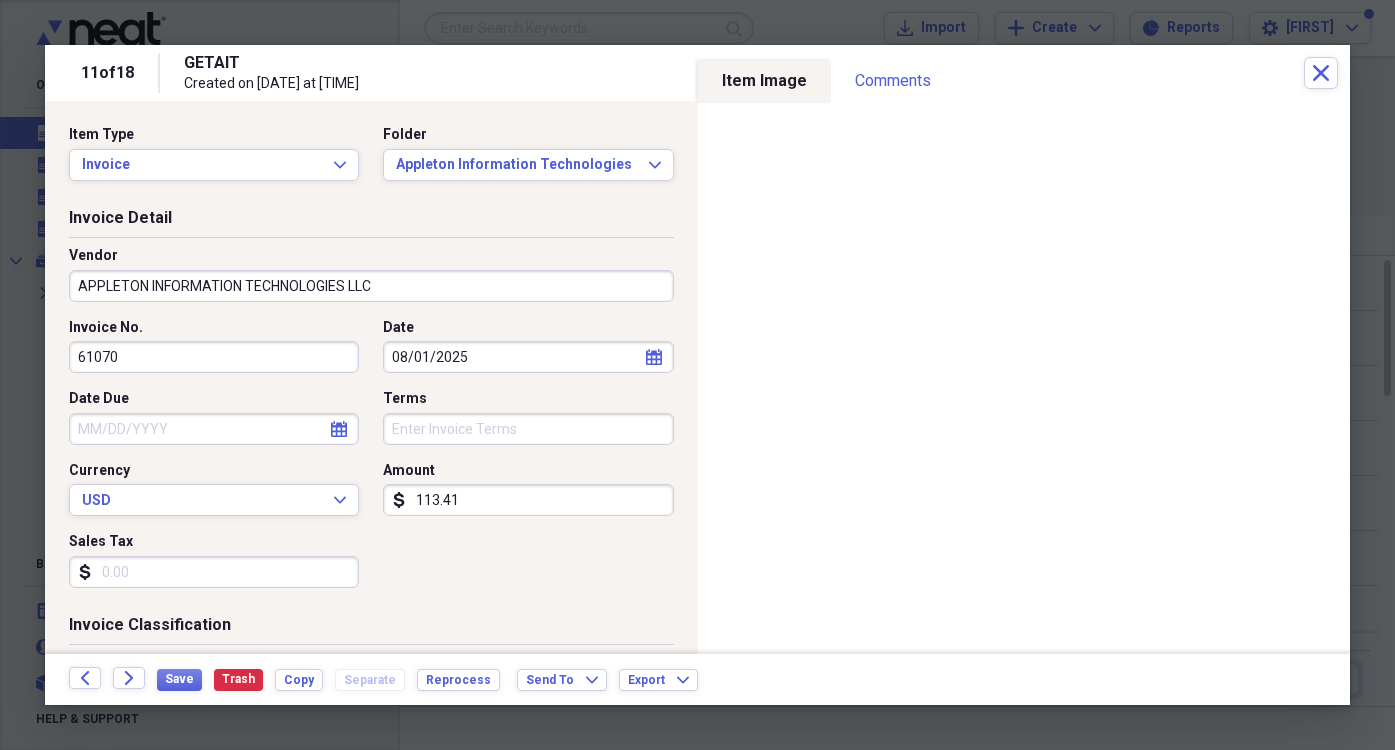 type on "General Retail" 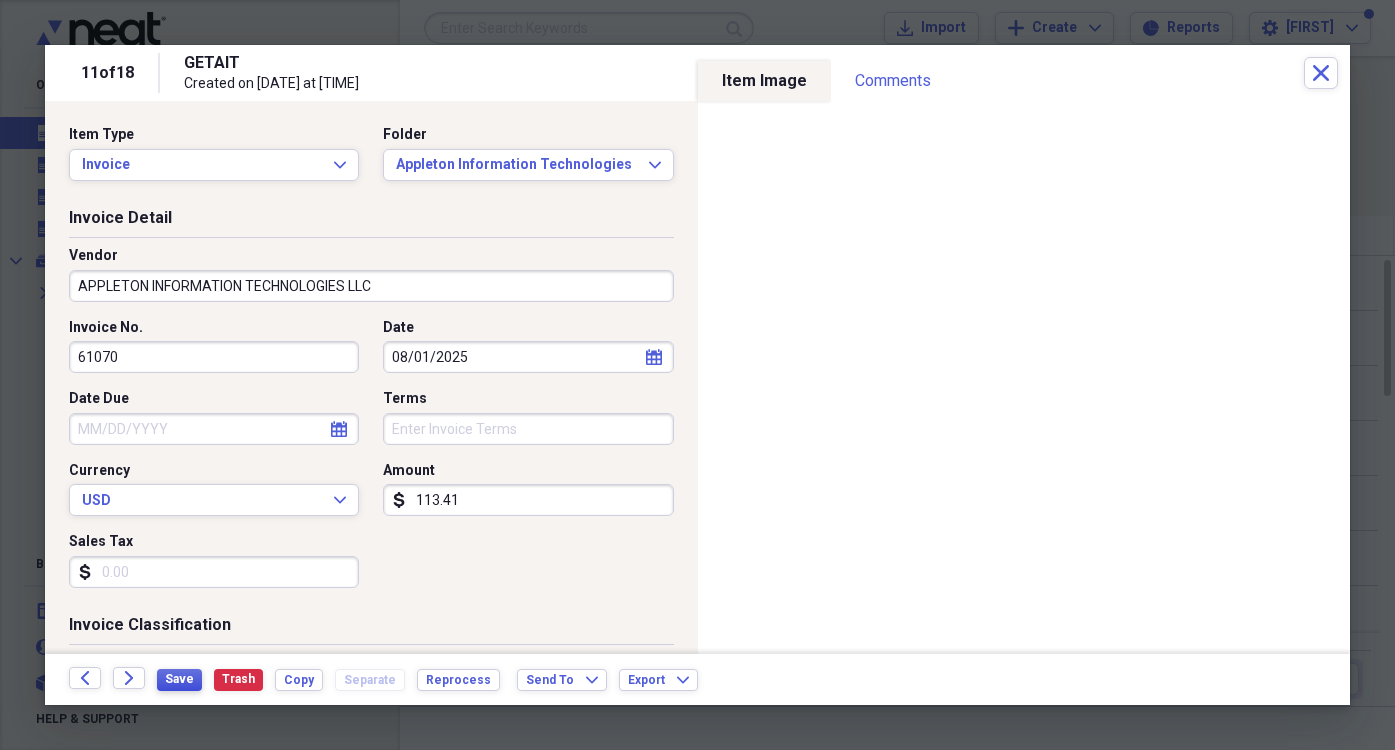 click on "Save" at bounding box center (179, 679) 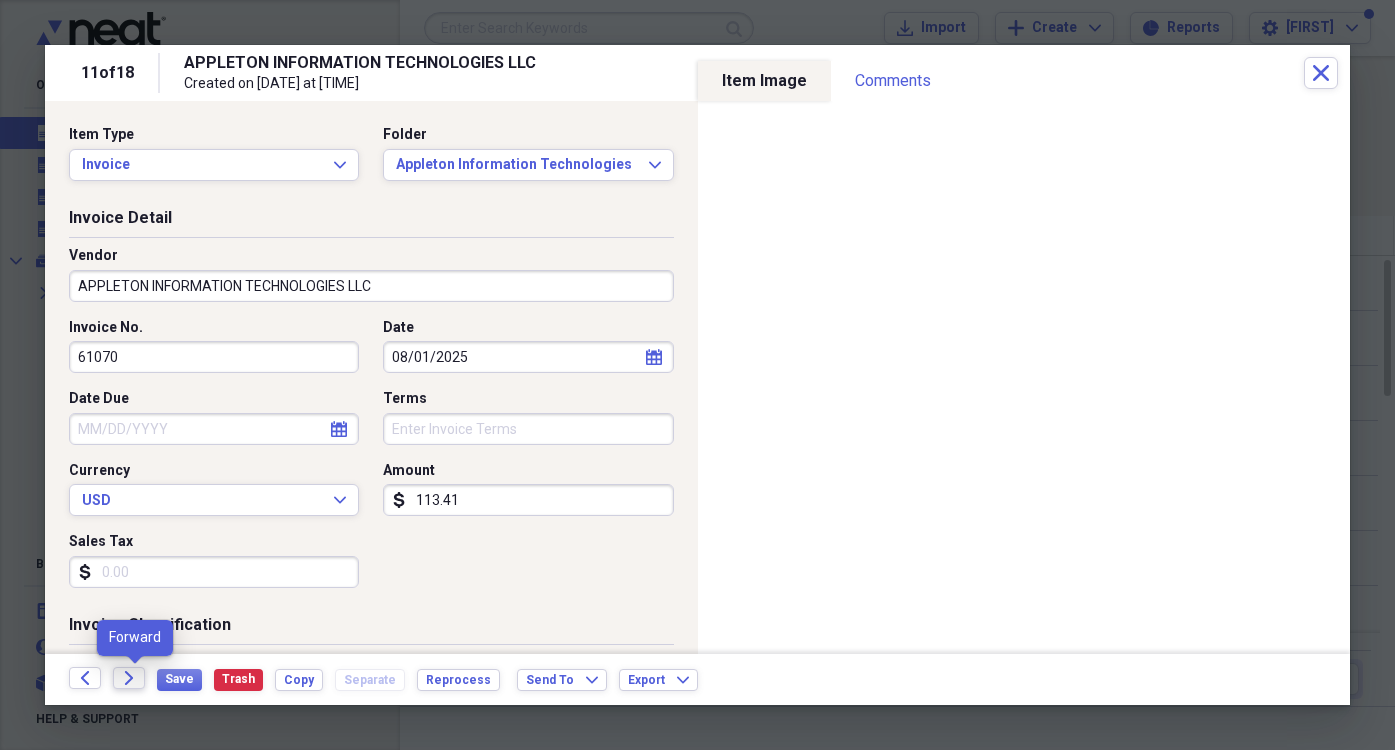 click on "Forward" 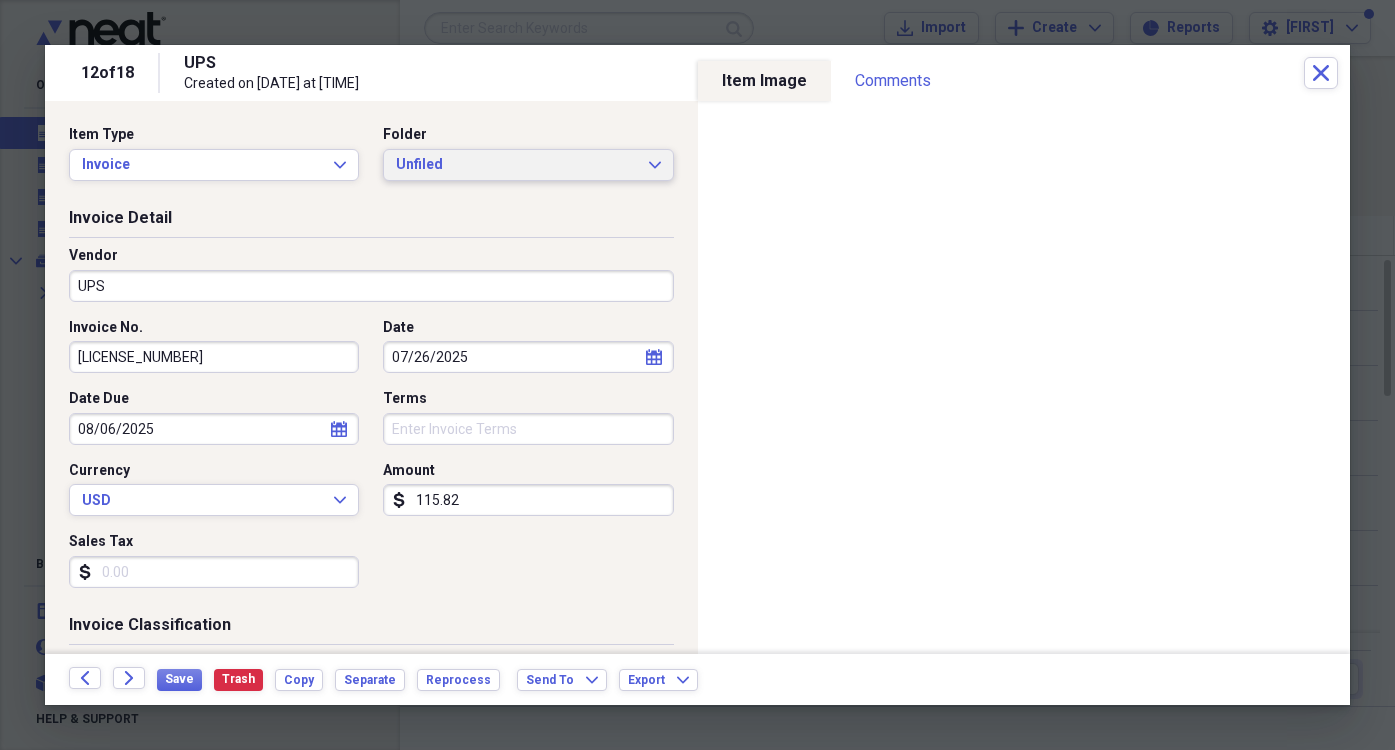 click on "Unfiled Expand" at bounding box center [528, 165] 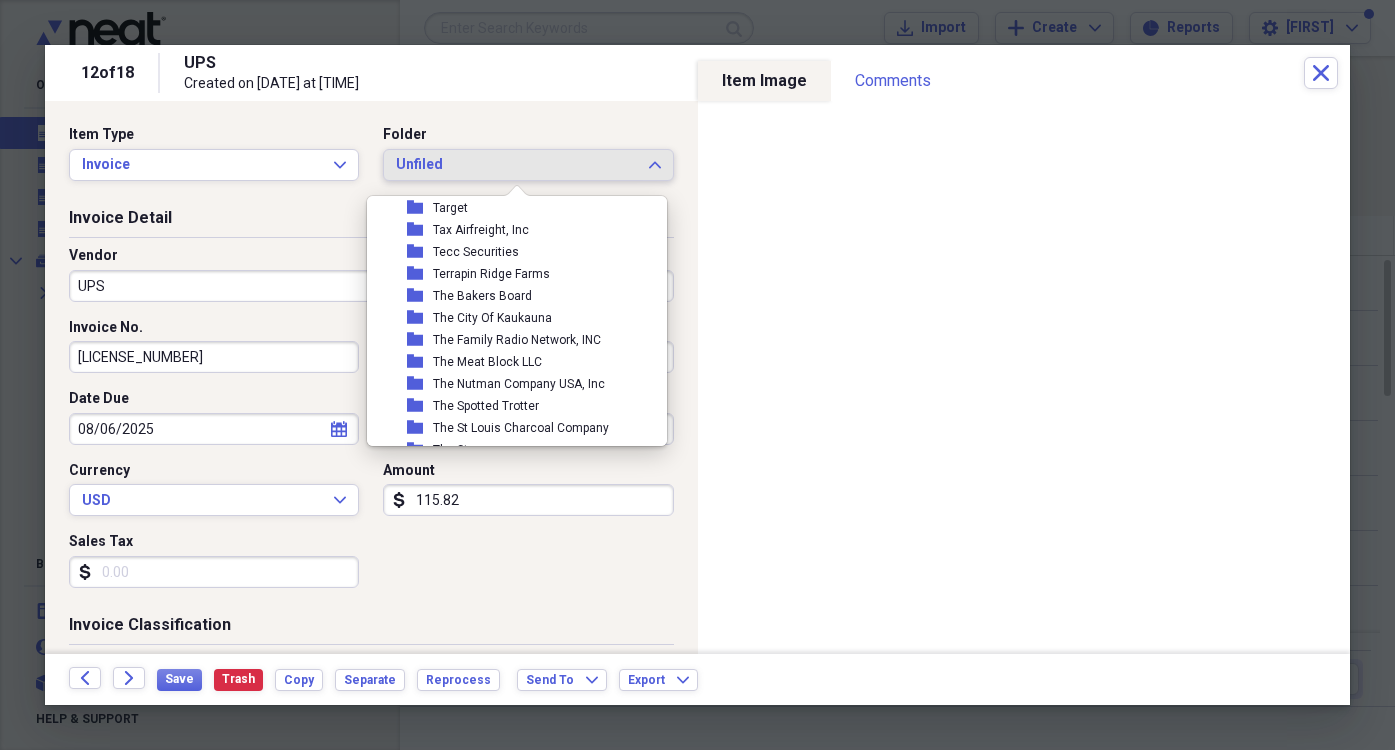 scroll, scrollTop: 12100, scrollLeft: 0, axis: vertical 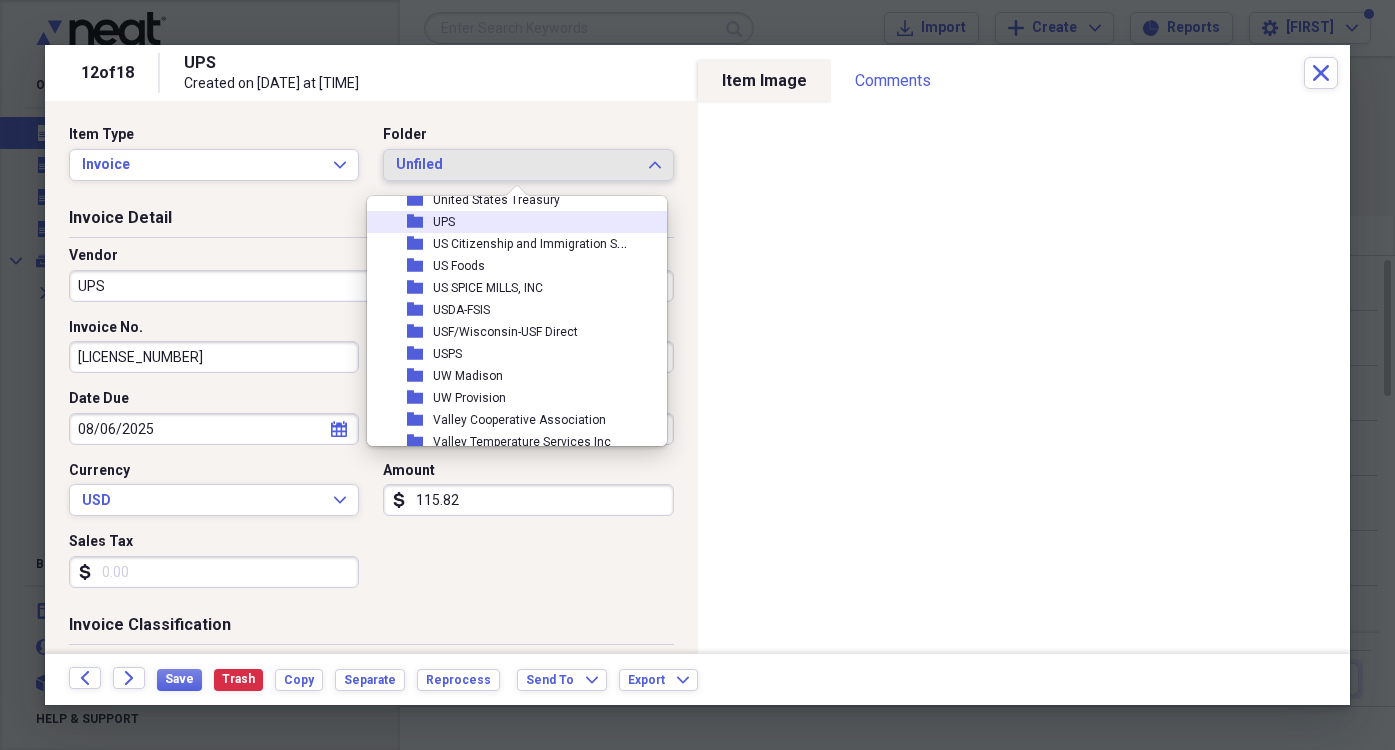 click on "UPS" at bounding box center (444, 222) 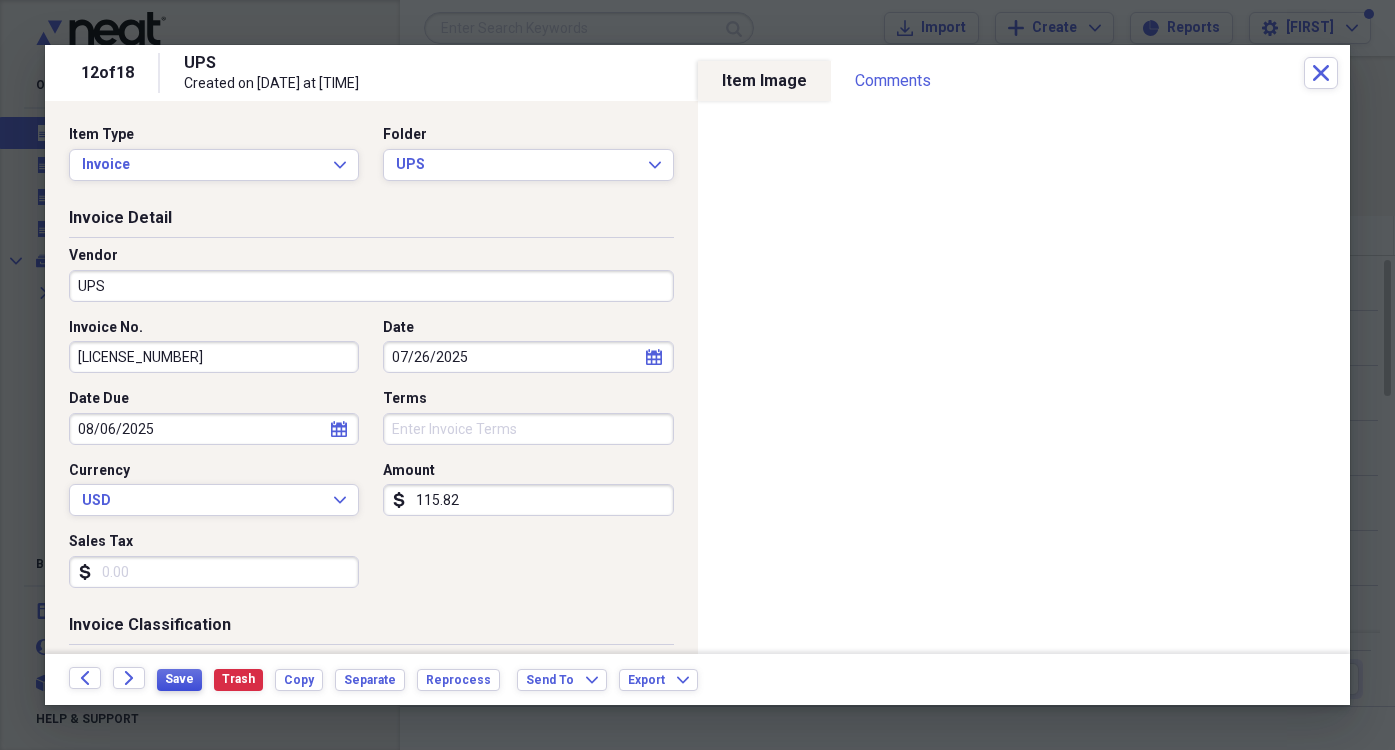 click on "Save" at bounding box center (179, 679) 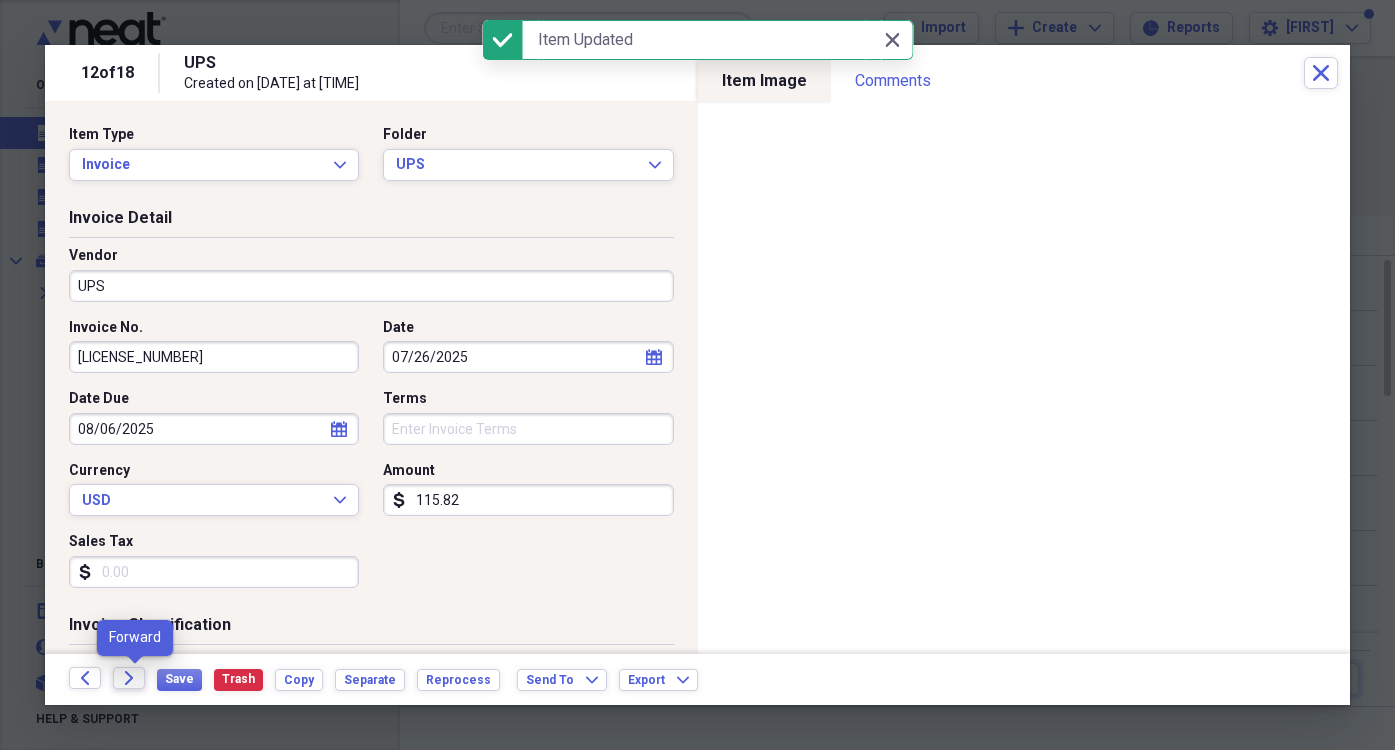 click on "Forward" 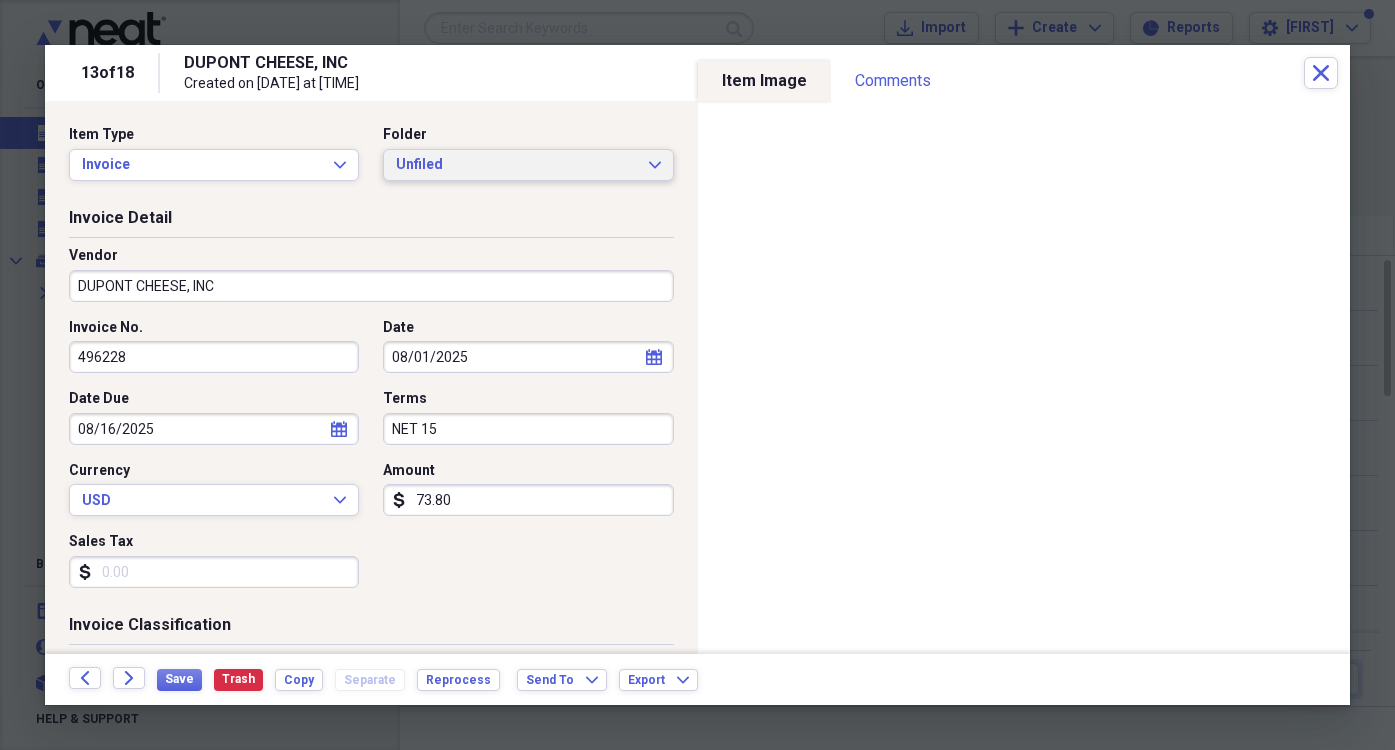 click on "Expand" 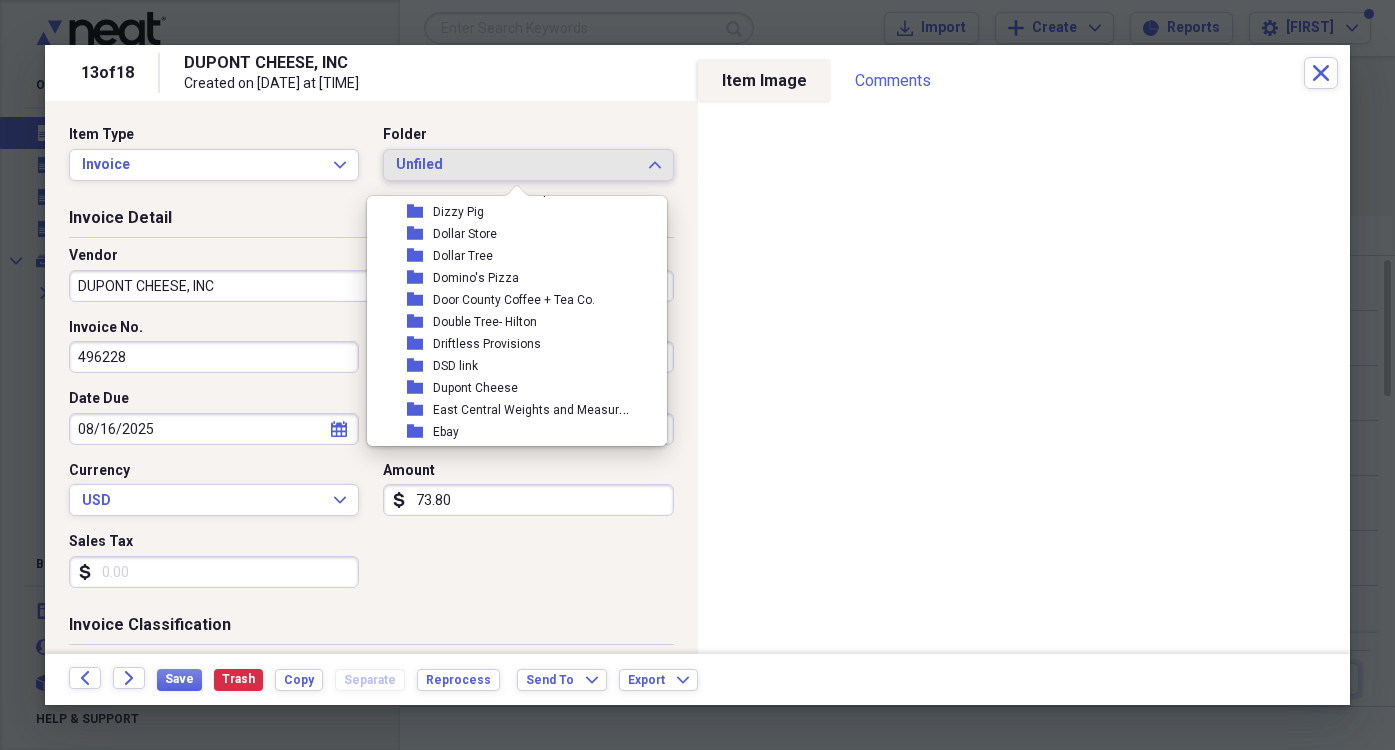 scroll, scrollTop: 3300, scrollLeft: 0, axis: vertical 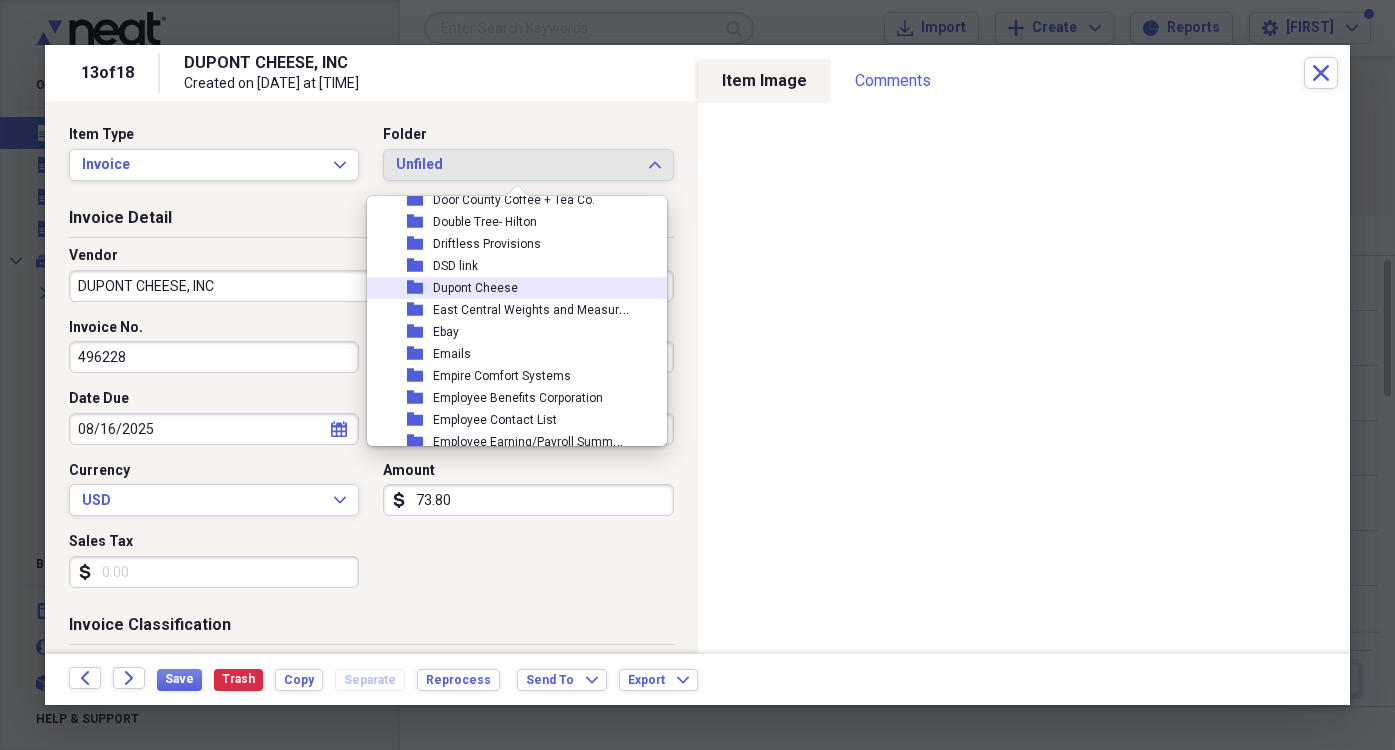 click on "Dupont Cheese" at bounding box center [475, 288] 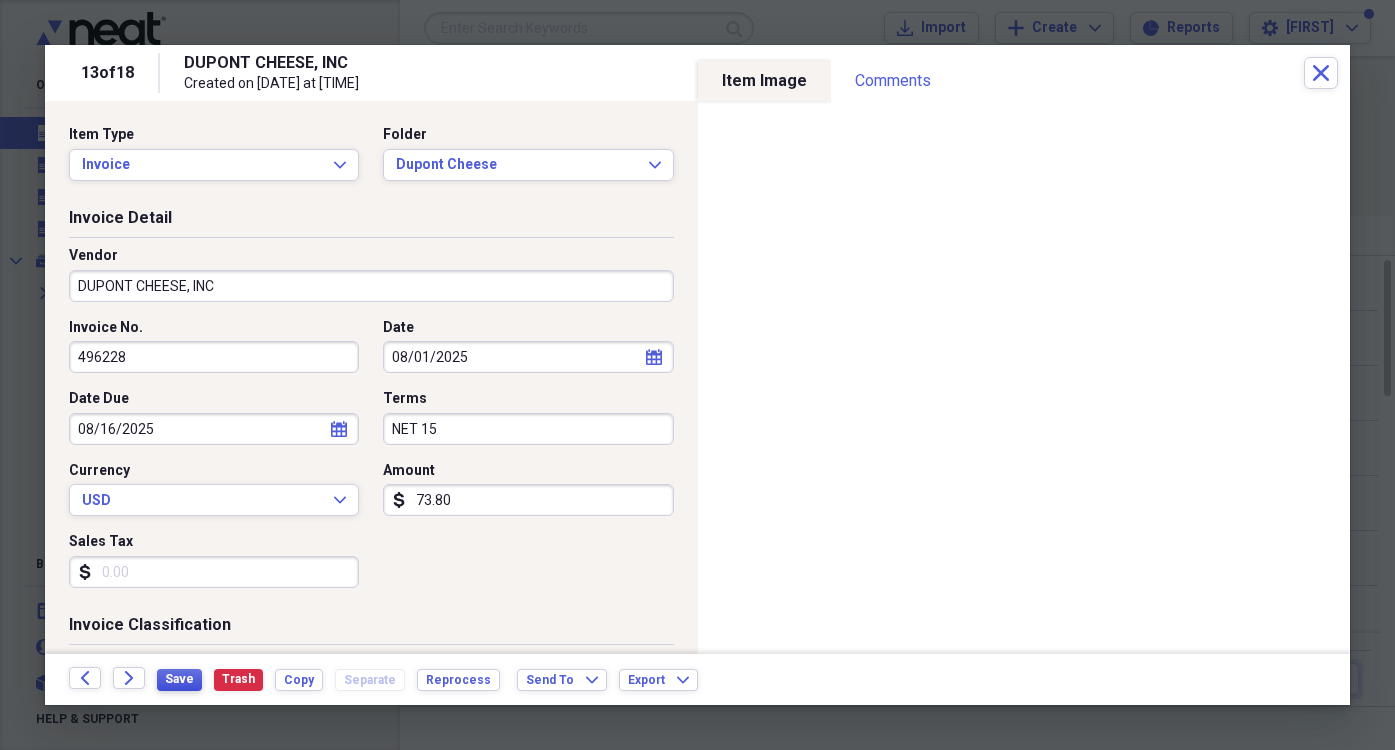 click on "Save" at bounding box center (179, 679) 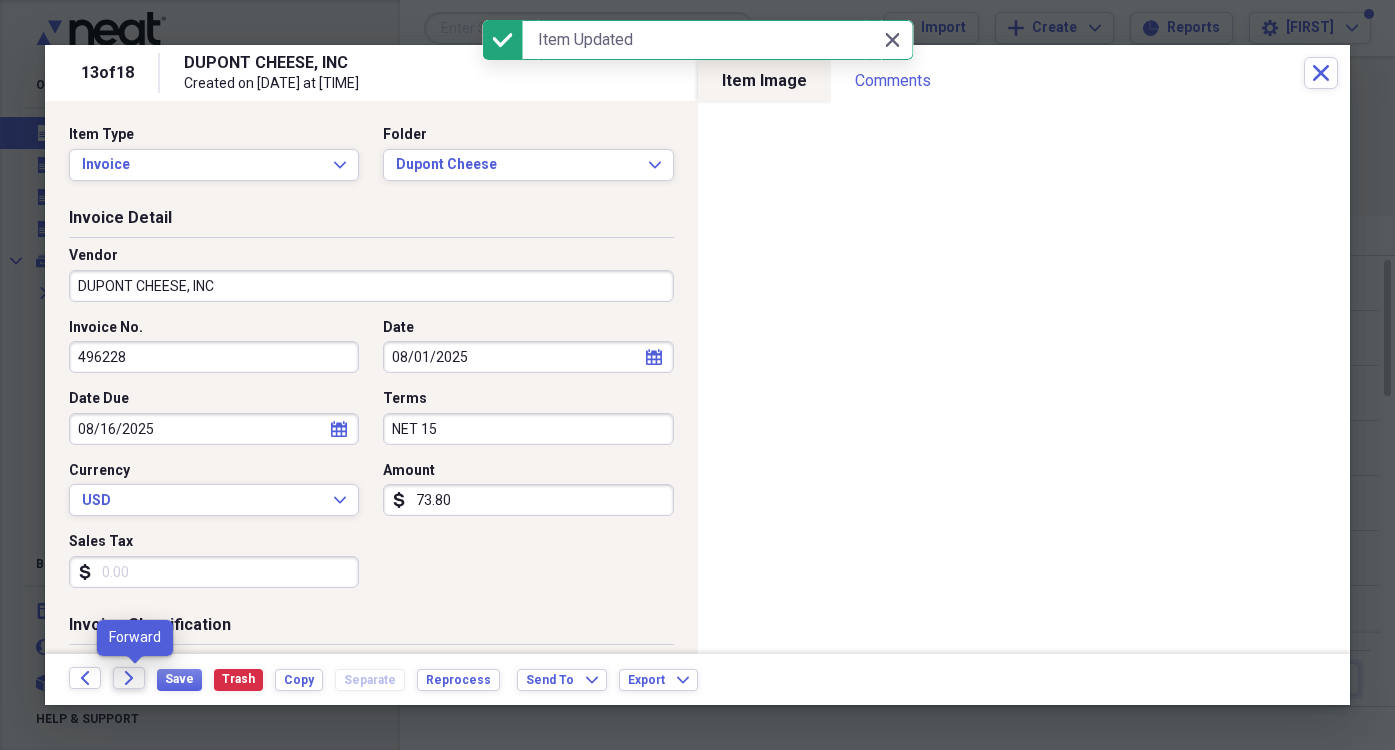 click on "Forward" 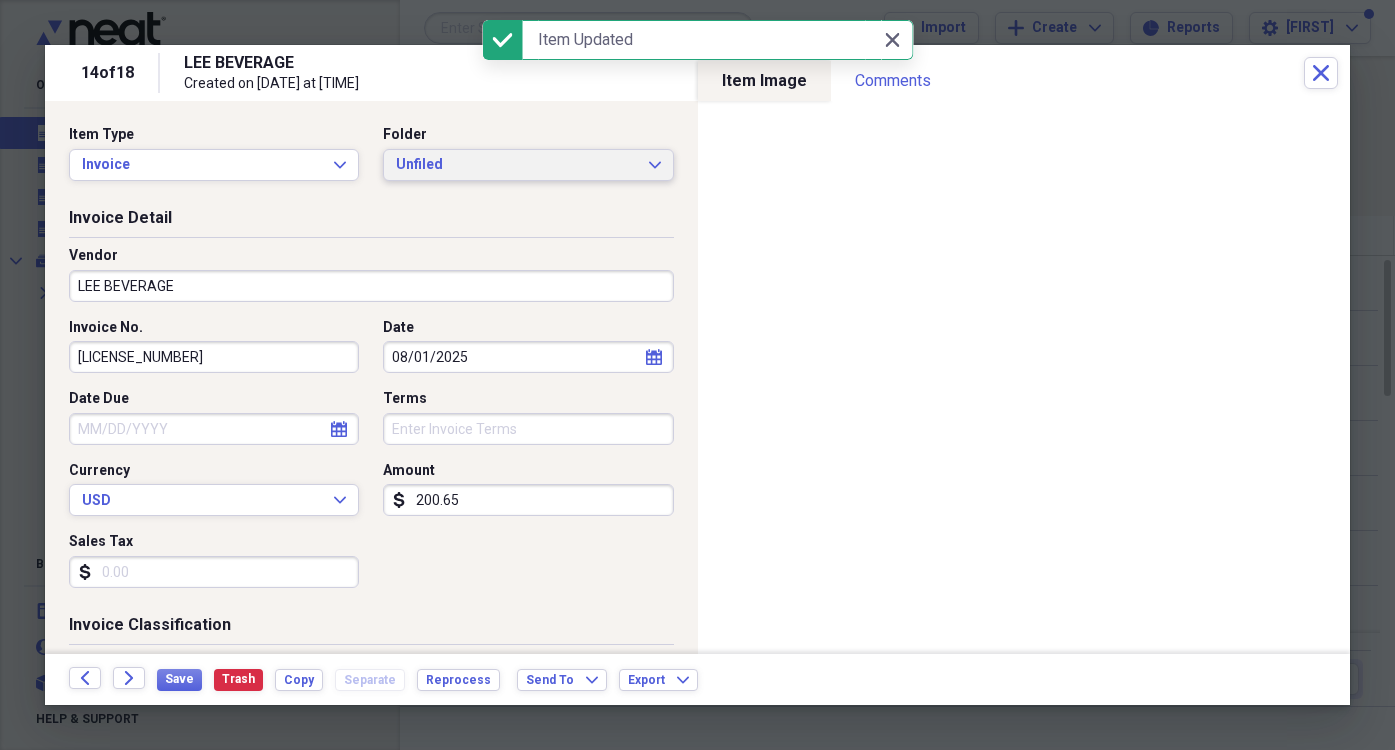 click on "Expand" 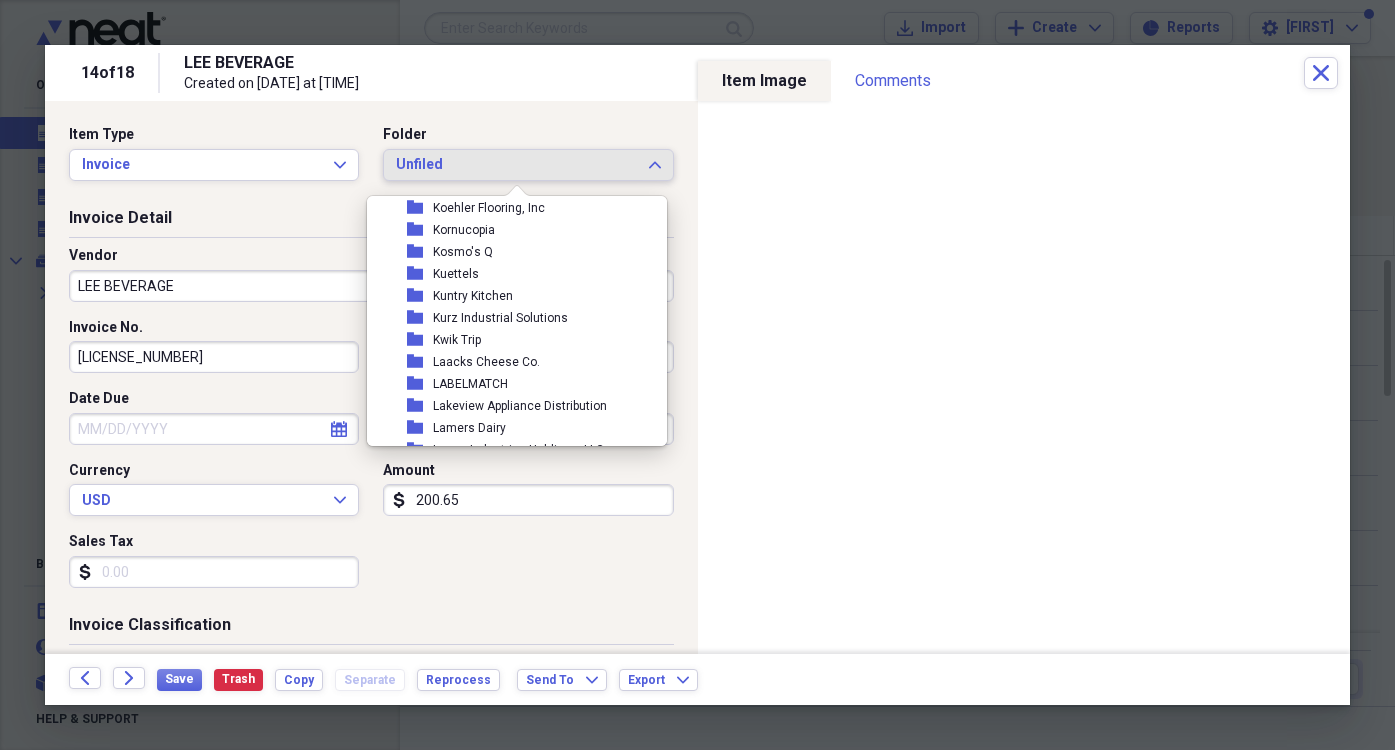 scroll, scrollTop: 7200, scrollLeft: 0, axis: vertical 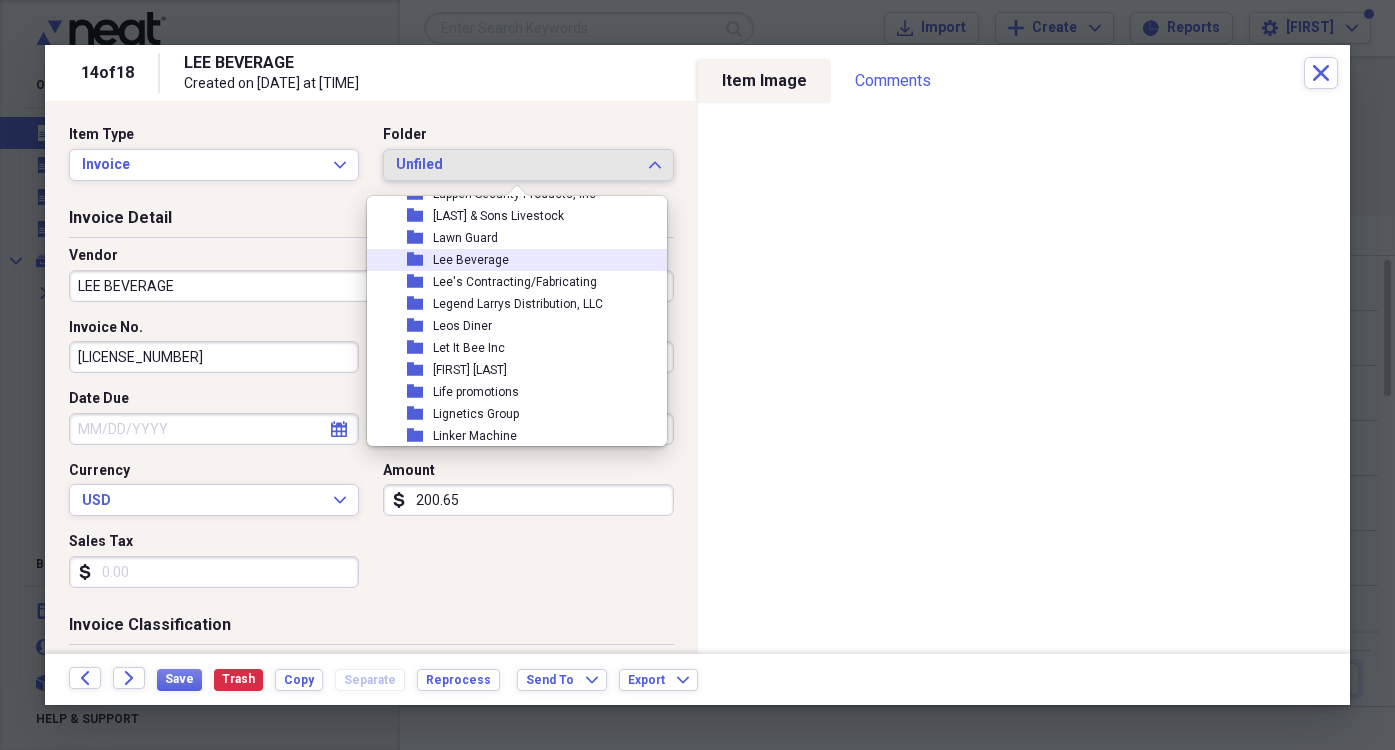 click on "Lee Beverage" at bounding box center (471, 260) 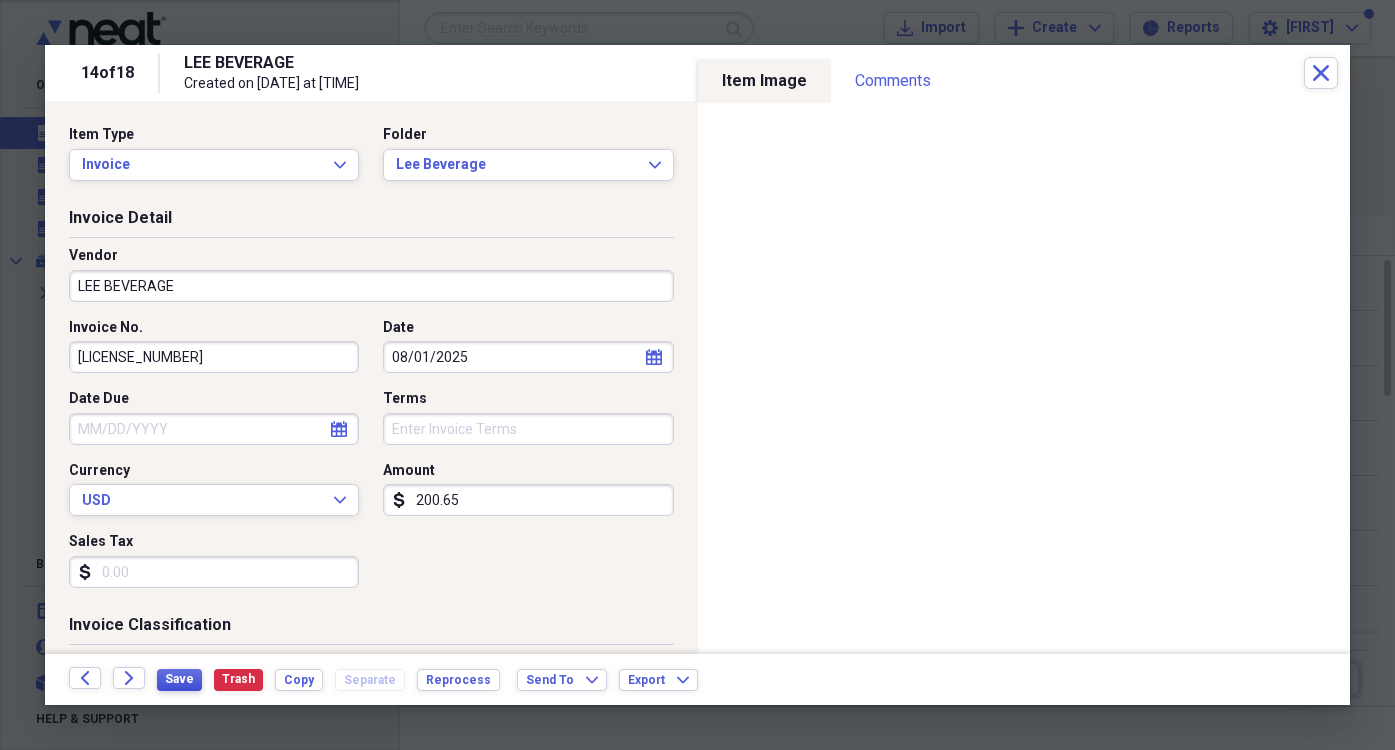 click on "Save" at bounding box center (179, 679) 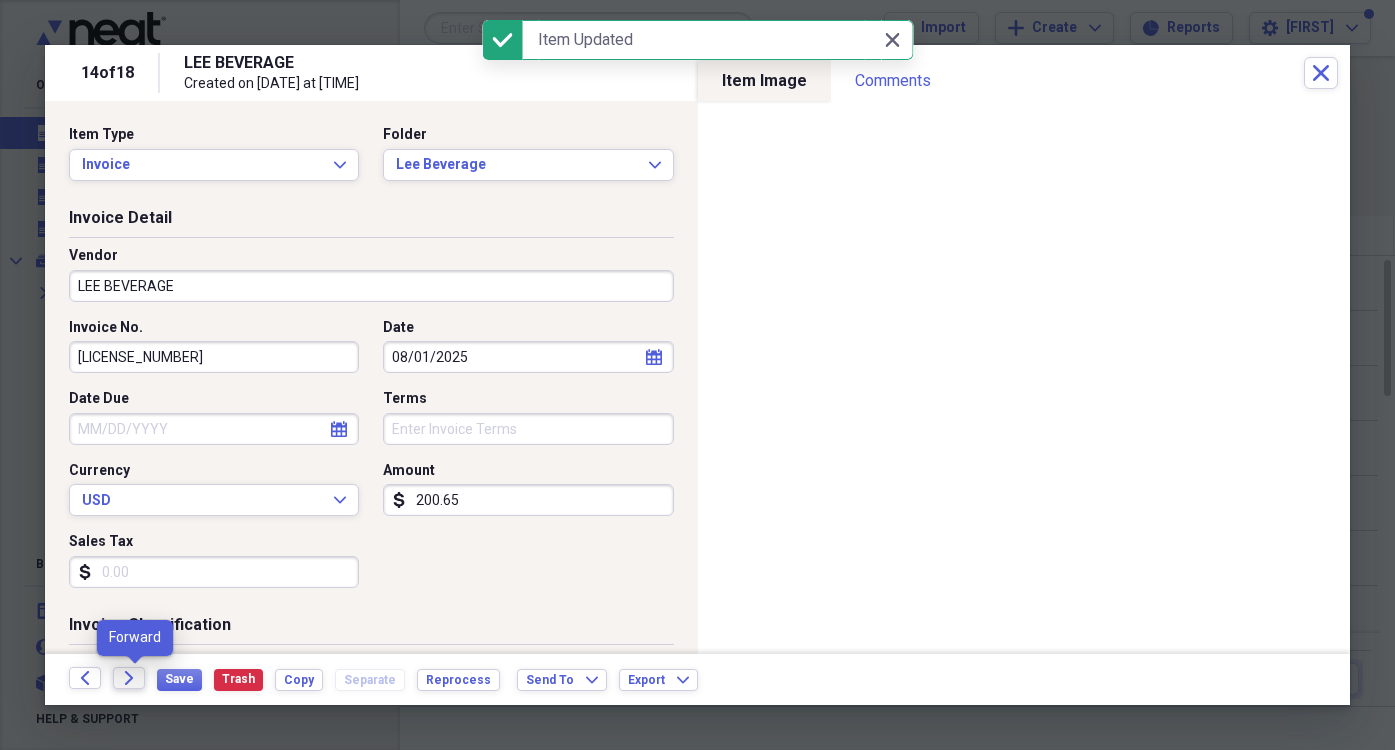 click on "Forward" 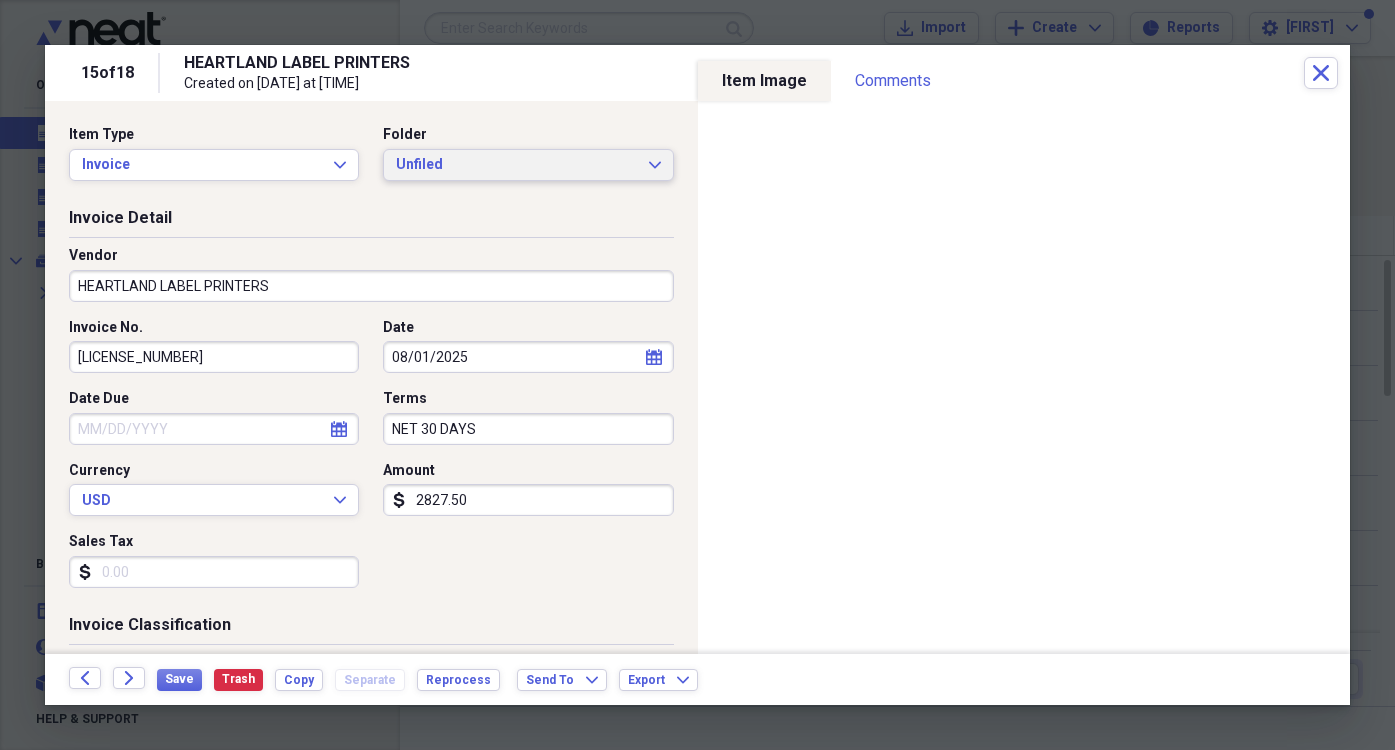 click on "Expand" 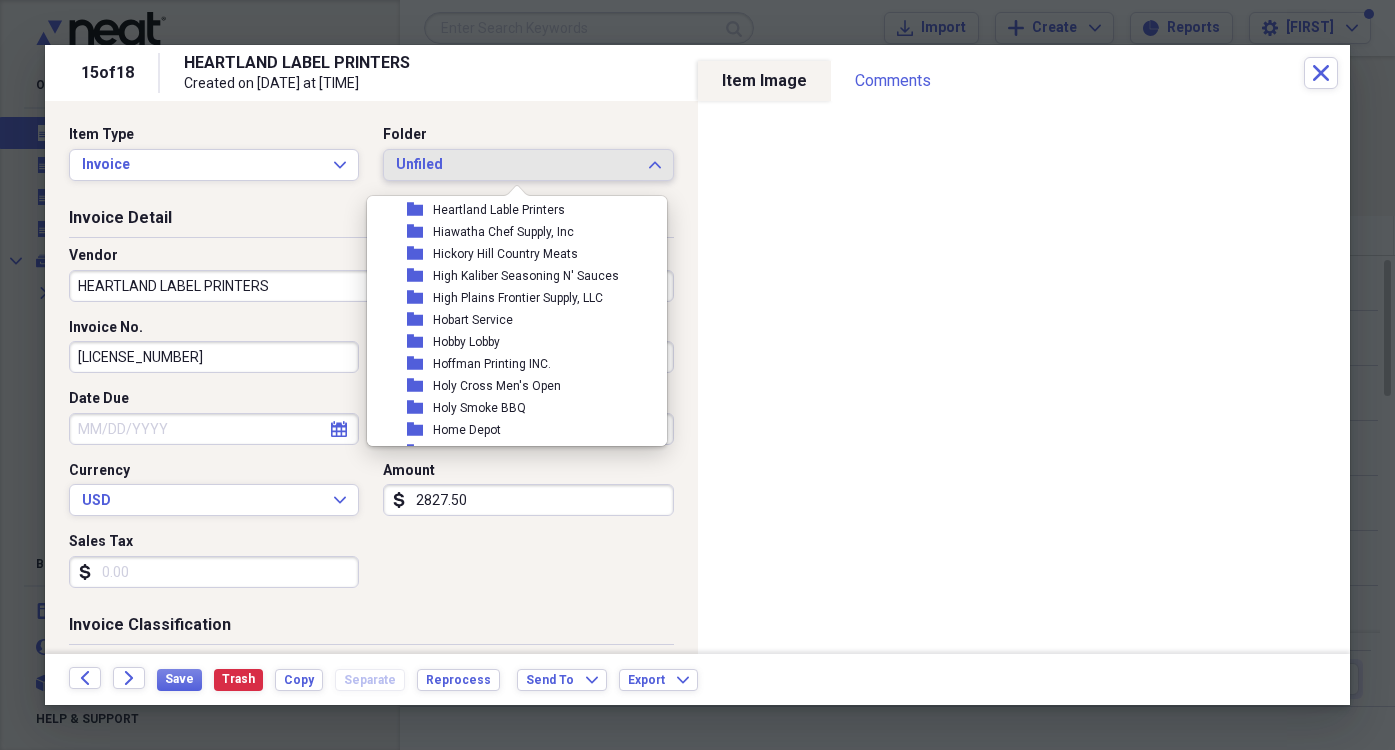scroll, scrollTop: 5400, scrollLeft: 0, axis: vertical 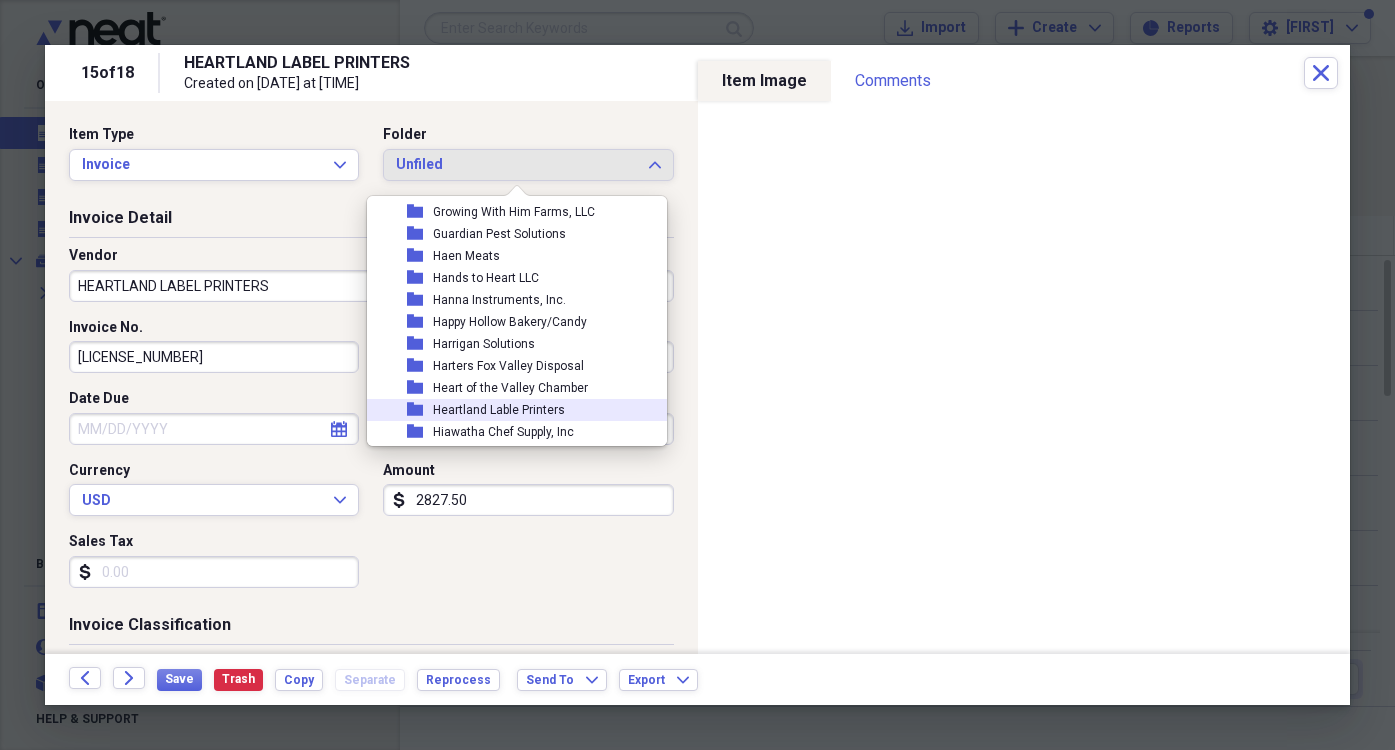 click on "Heartland Lable Printers" at bounding box center (499, 410) 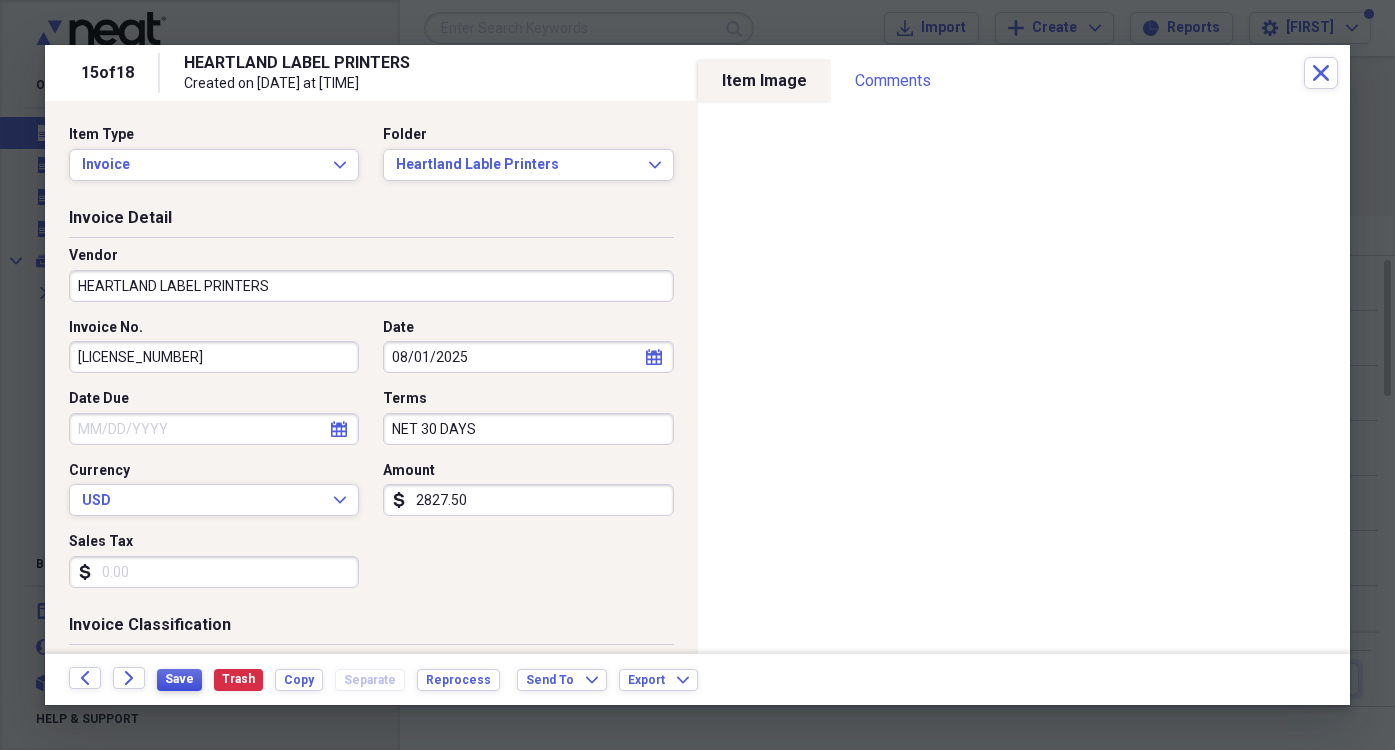 click on "Save" at bounding box center (179, 679) 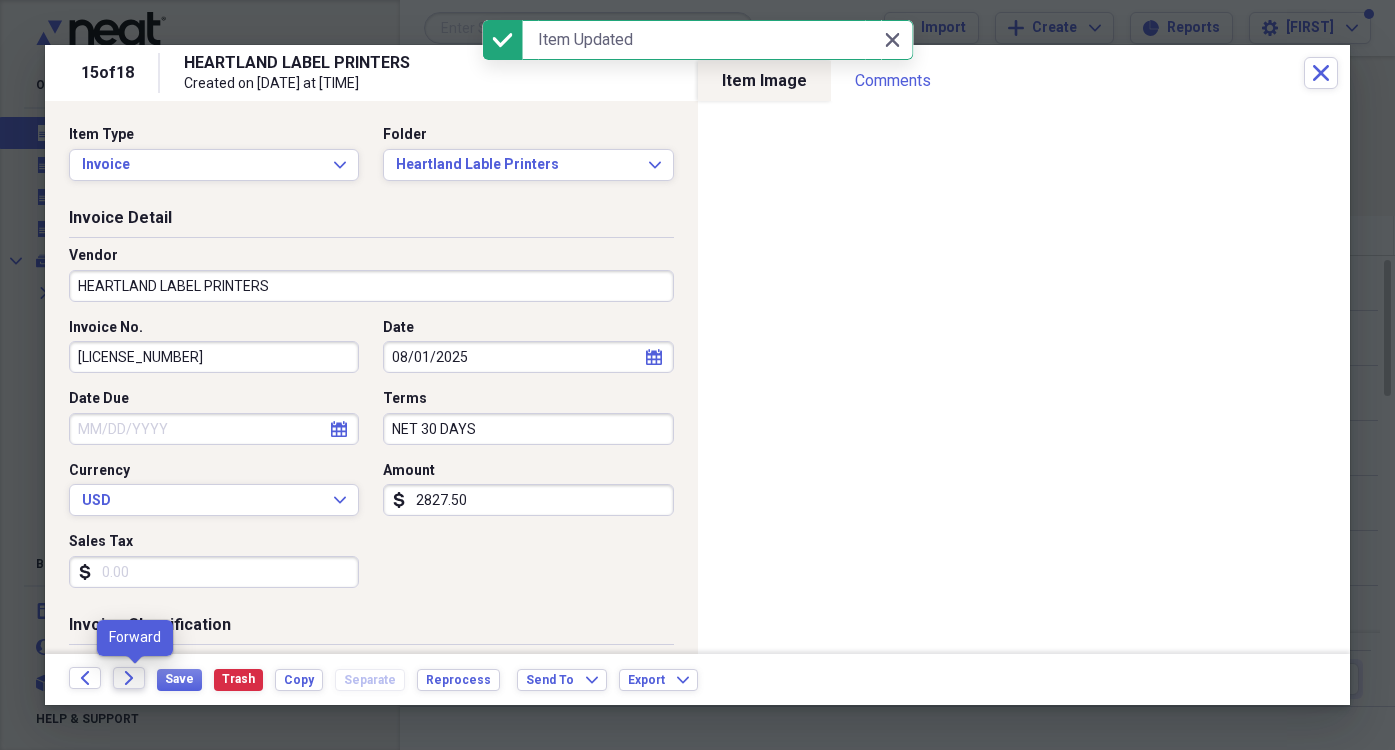 click on "Forward" at bounding box center [129, 678] 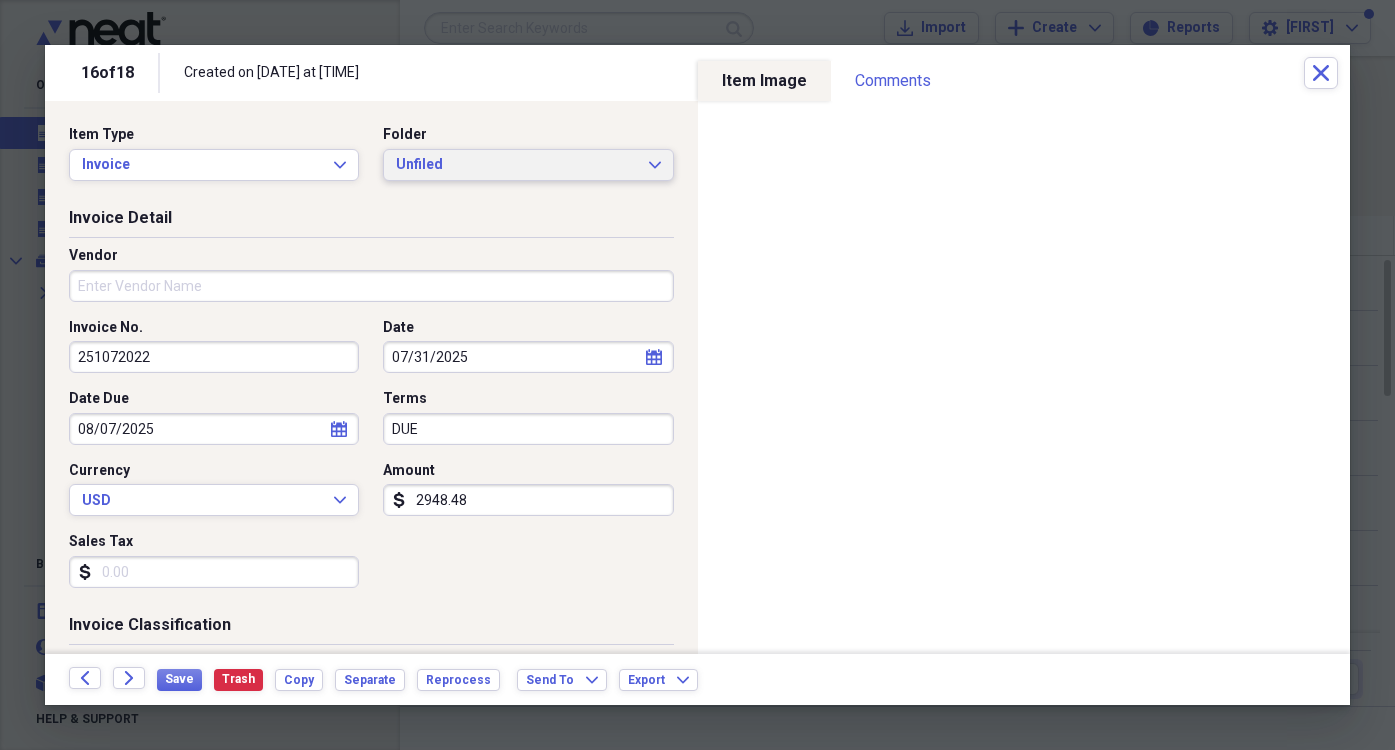 click on "Expand" 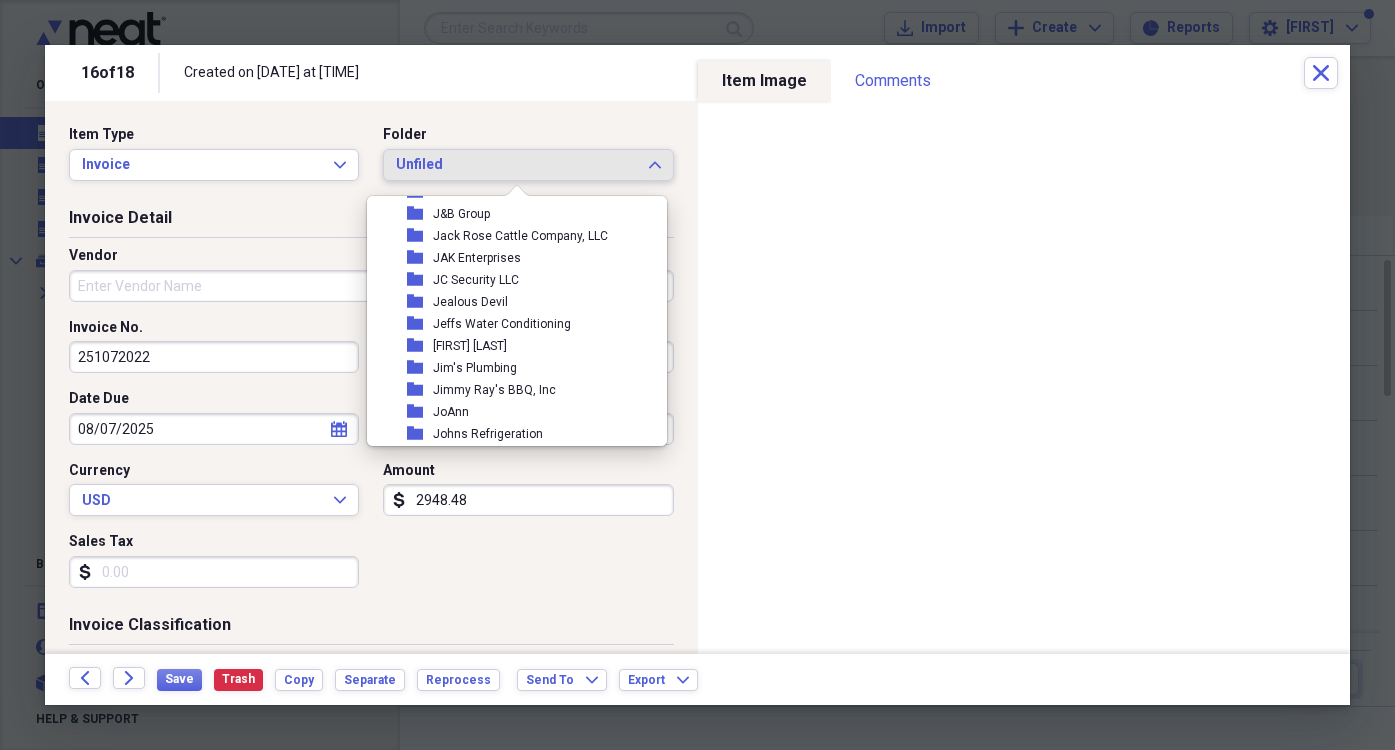 scroll, scrollTop: 6200, scrollLeft: 0, axis: vertical 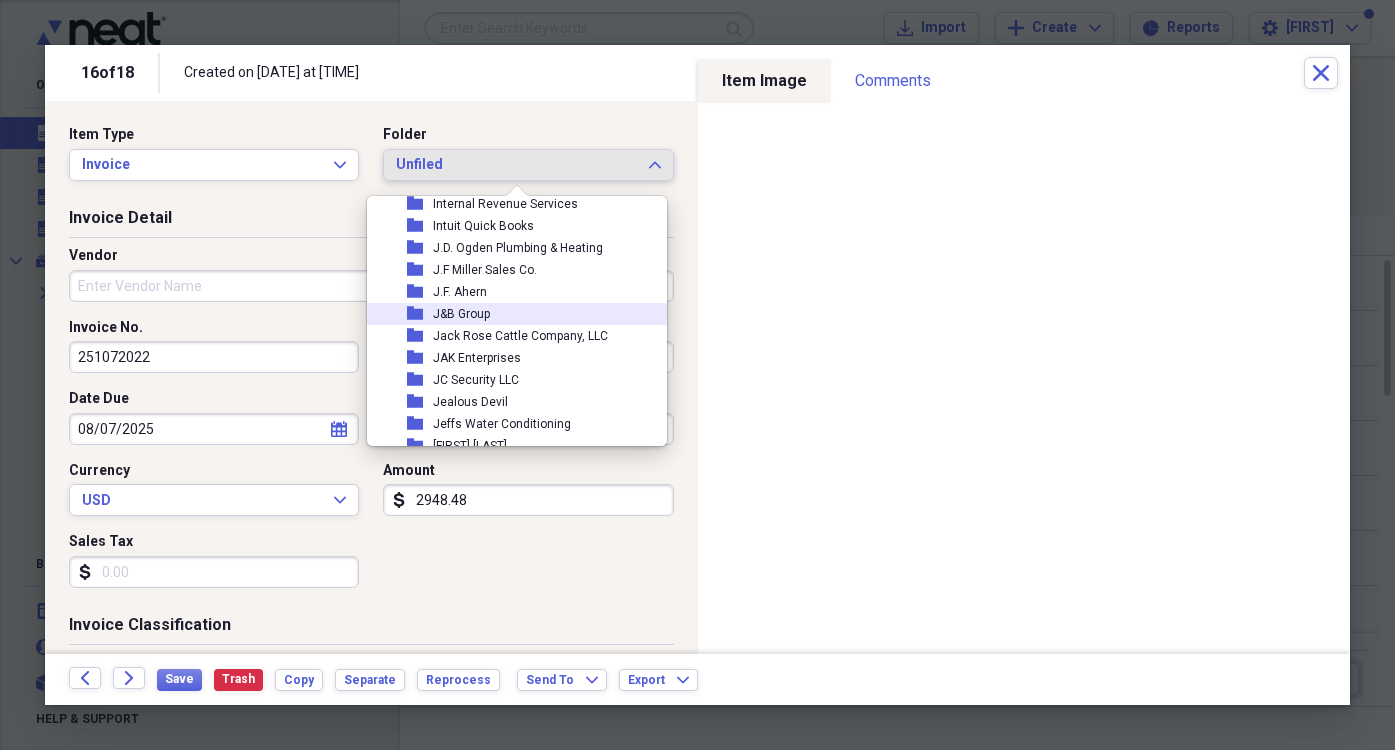 click on "J&B Group" at bounding box center [461, 314] 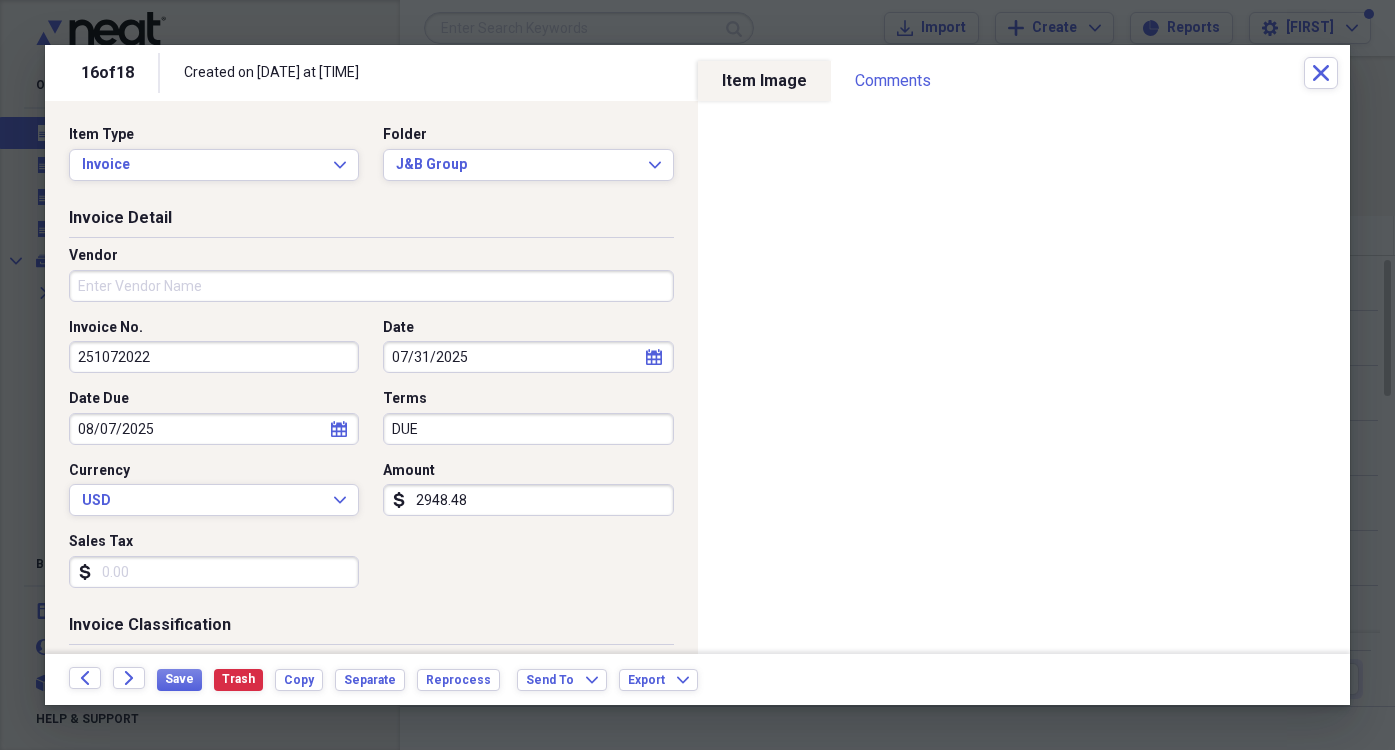 click on "Vendor" at bounding box center (371, 286) 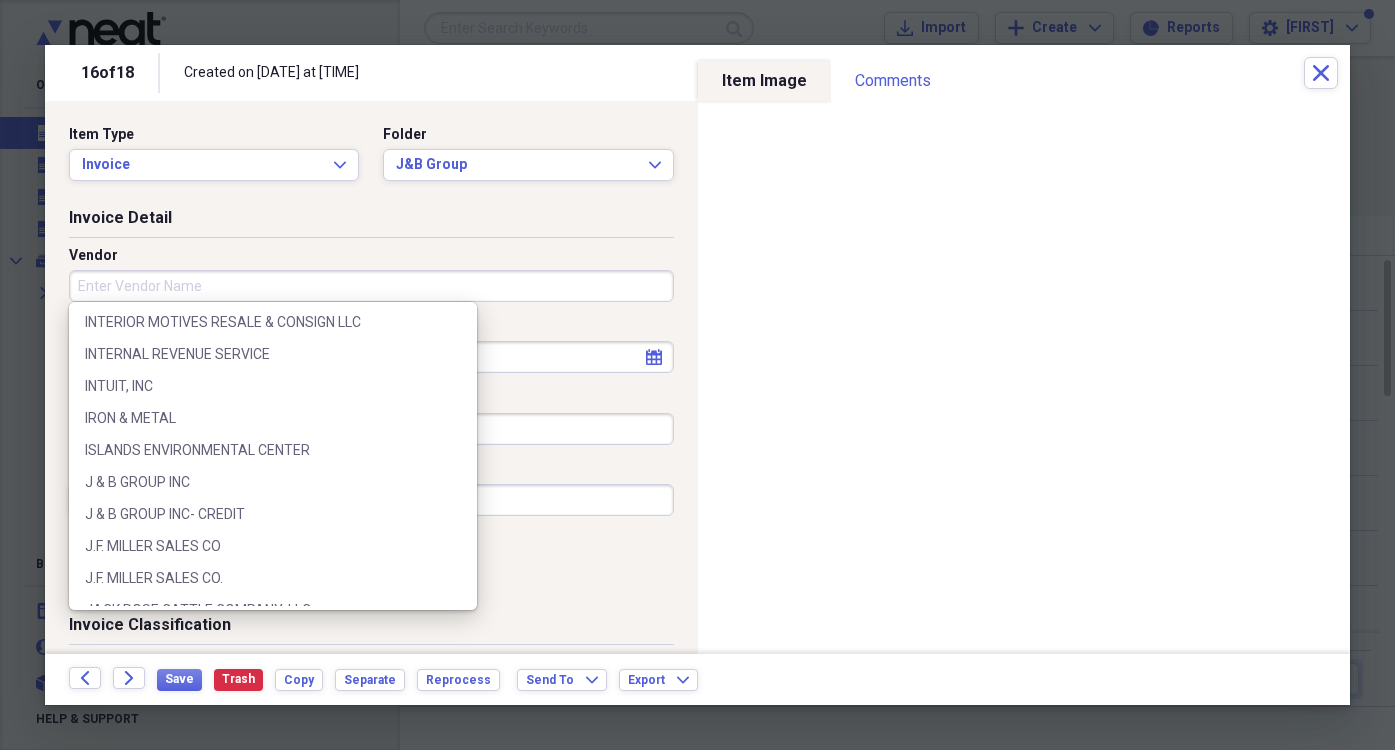 scroll, scrollTop: 11400, scrollLeft: 0, axis: vertical 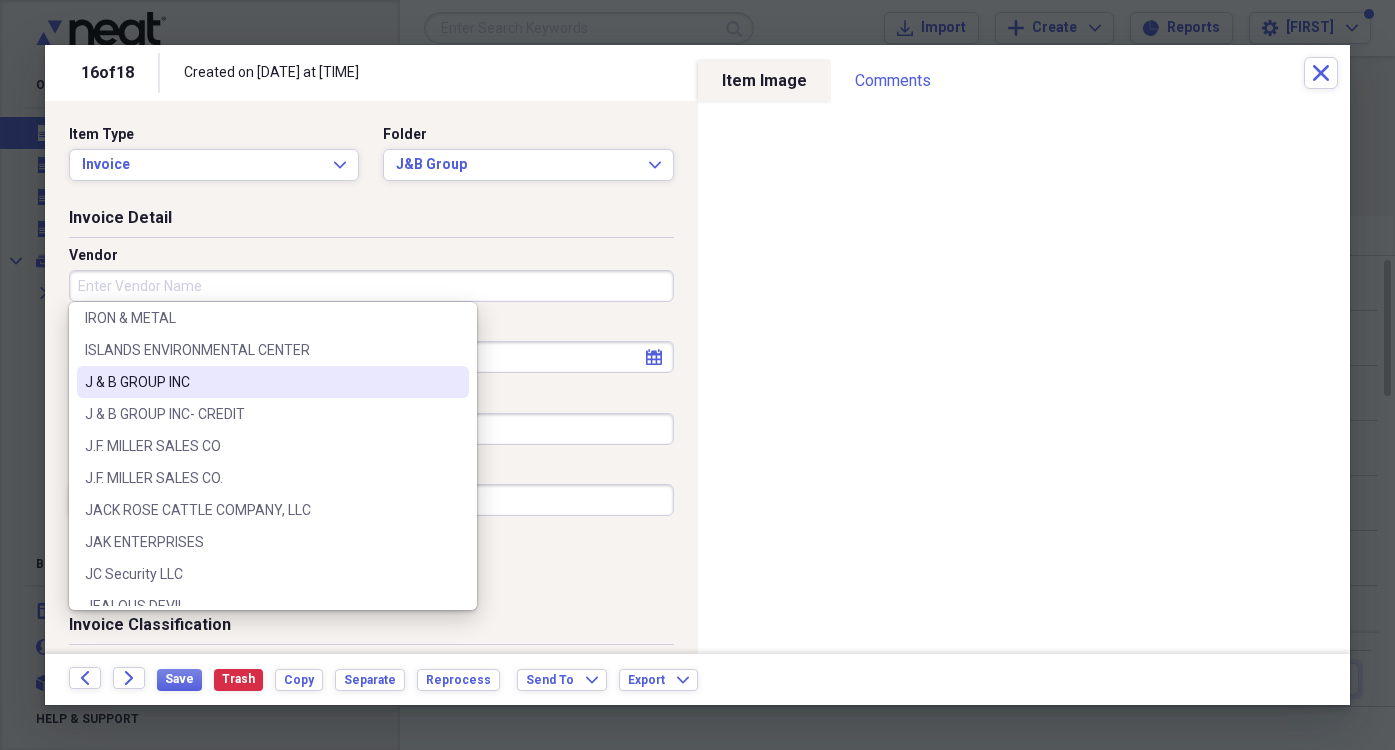 click on "J & B GROUP INC" at bounding box center [261, 382] 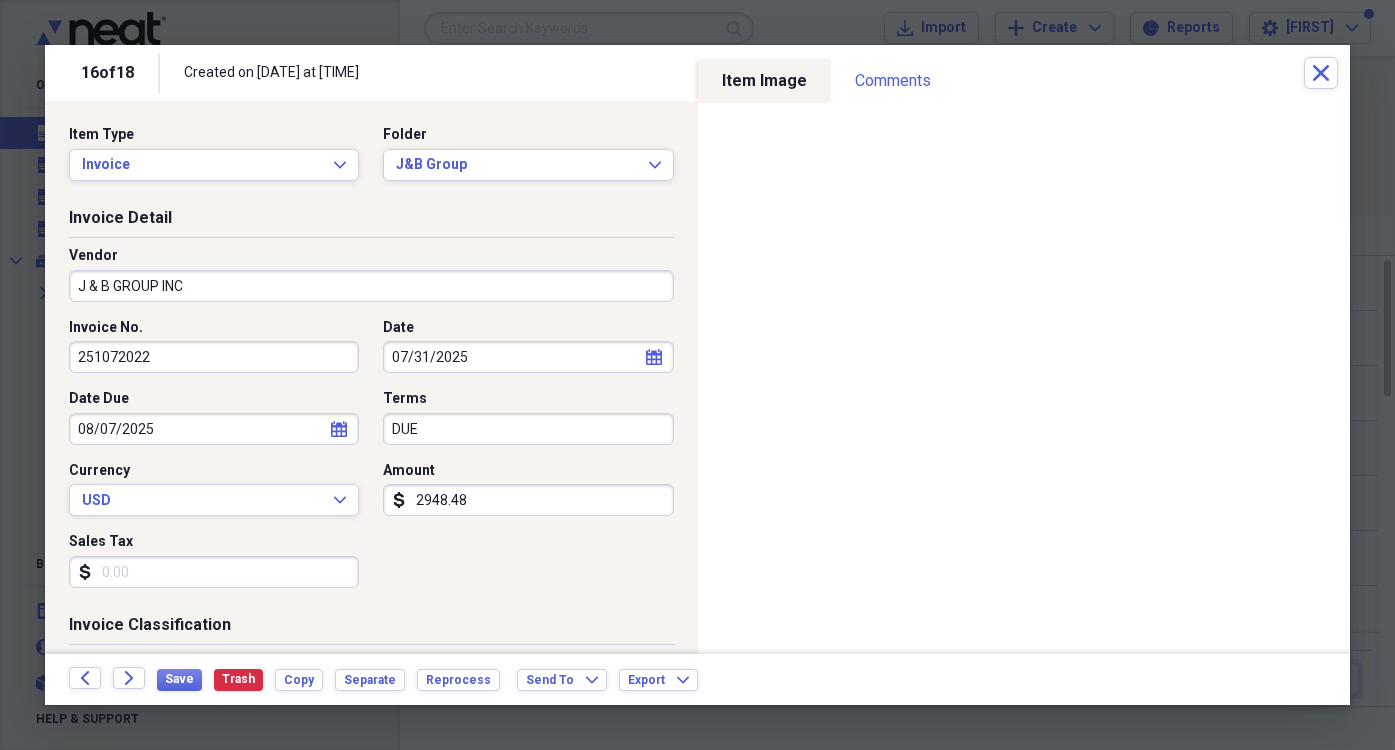 type on "Technology" 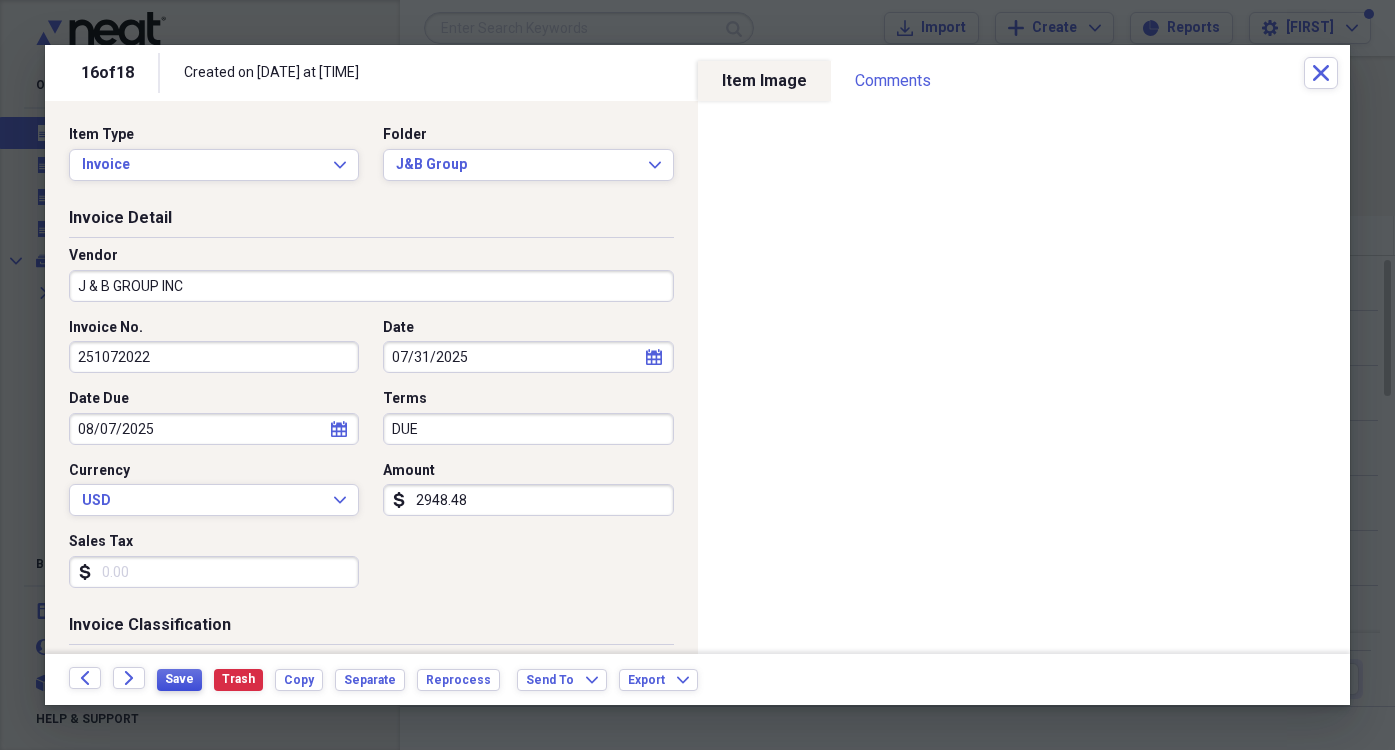 click on "Save" at bounding box center [179, 679] 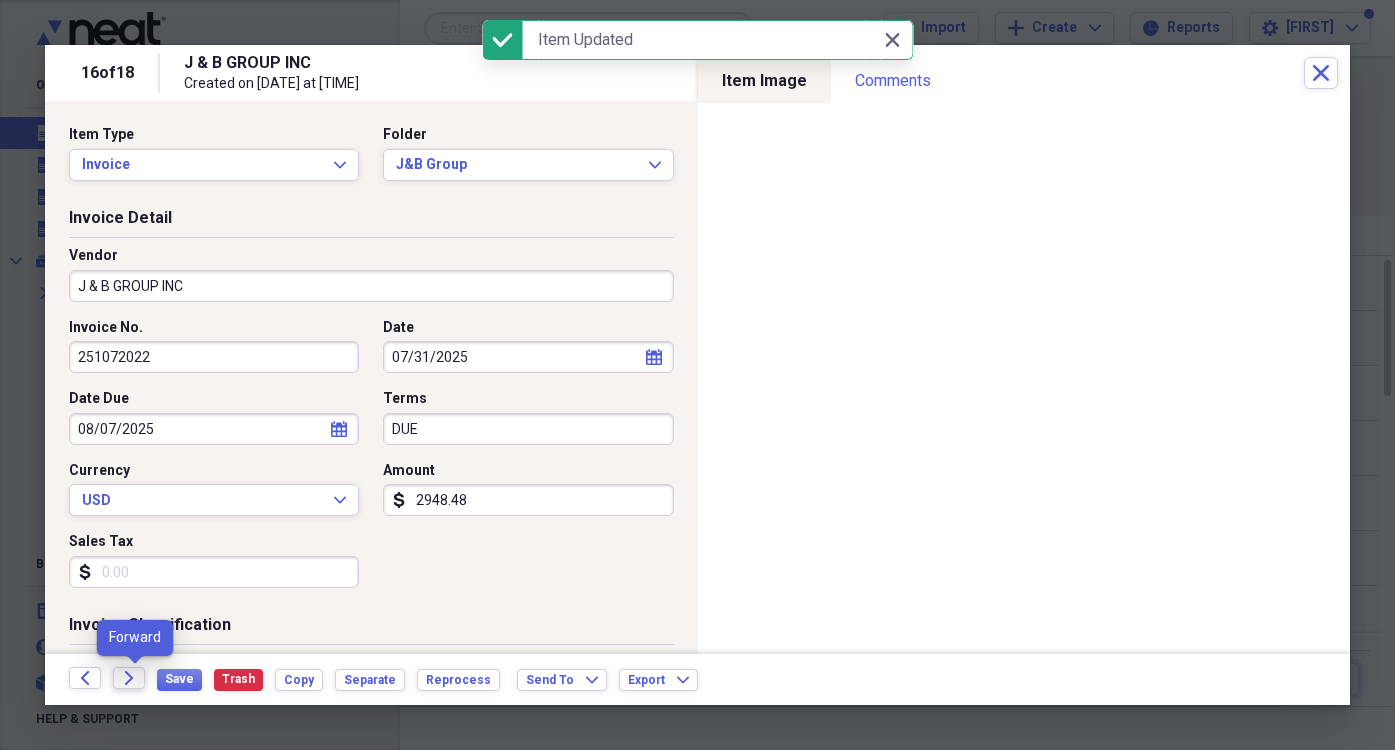 click 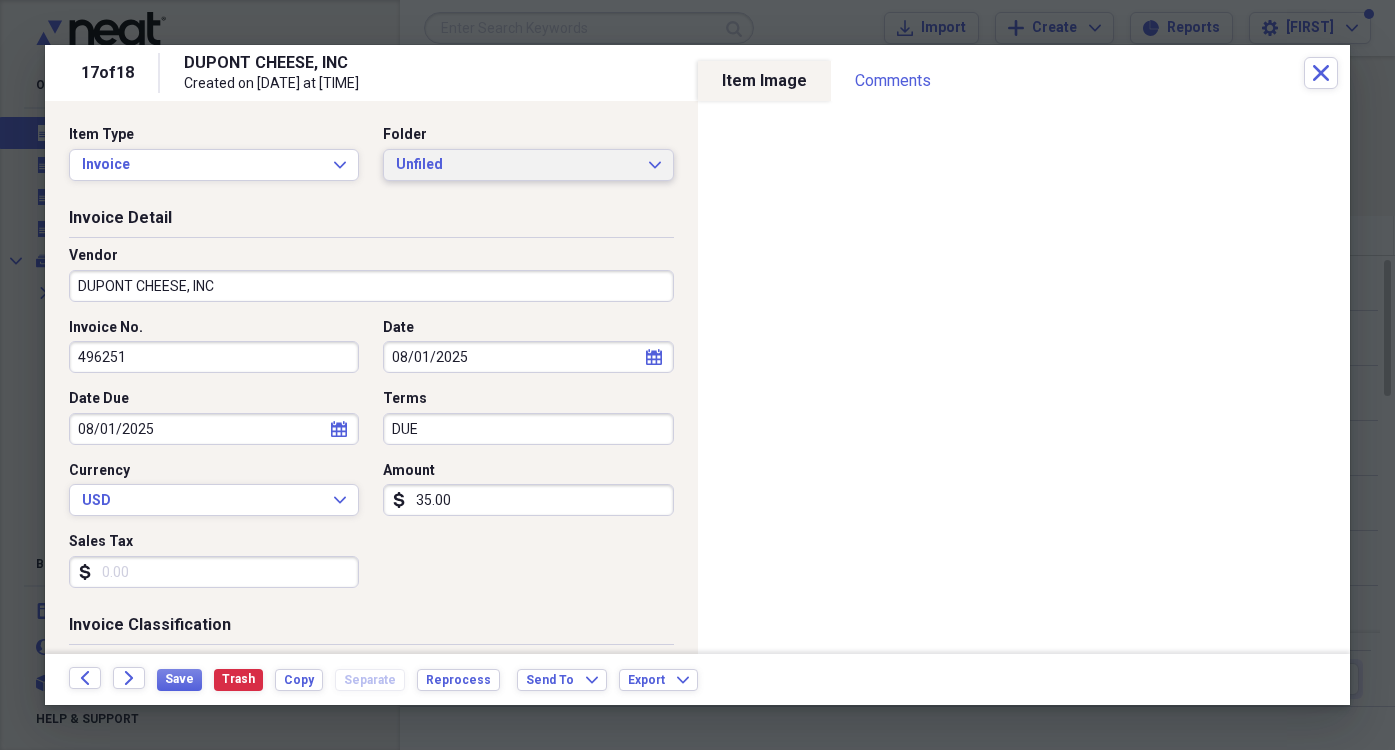 click on "Expand" 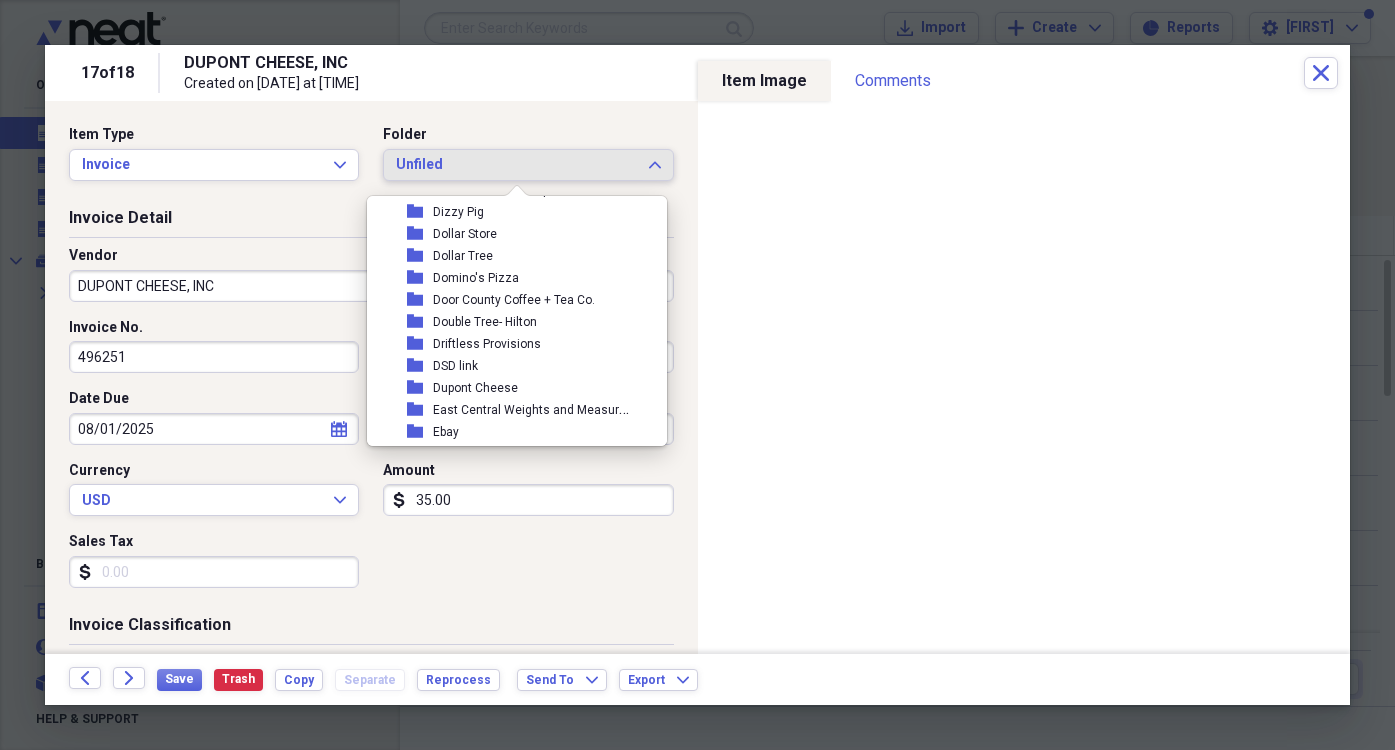 scroll, scrollTop: 3300, scrollLeft: 0, axis: vertical 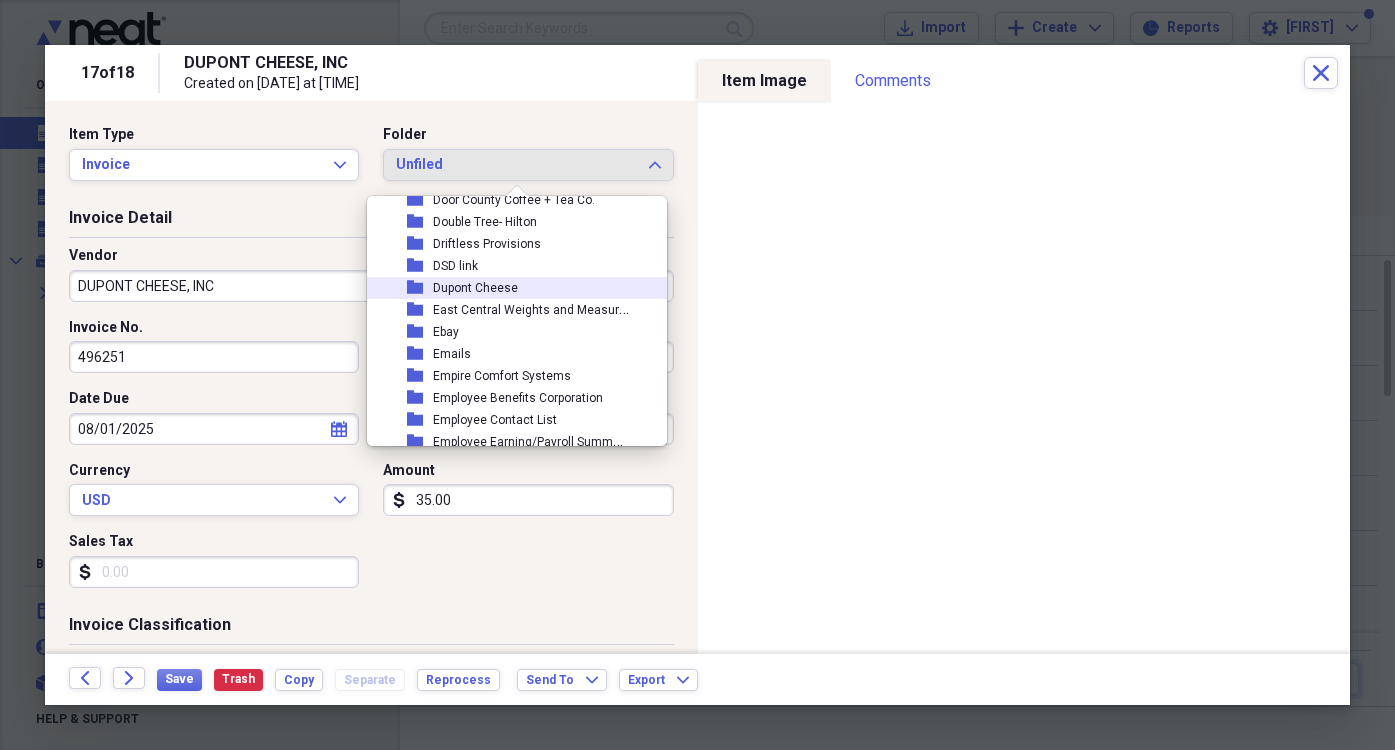 click on "Dupont Cheese" at bounding box center [475, 288] 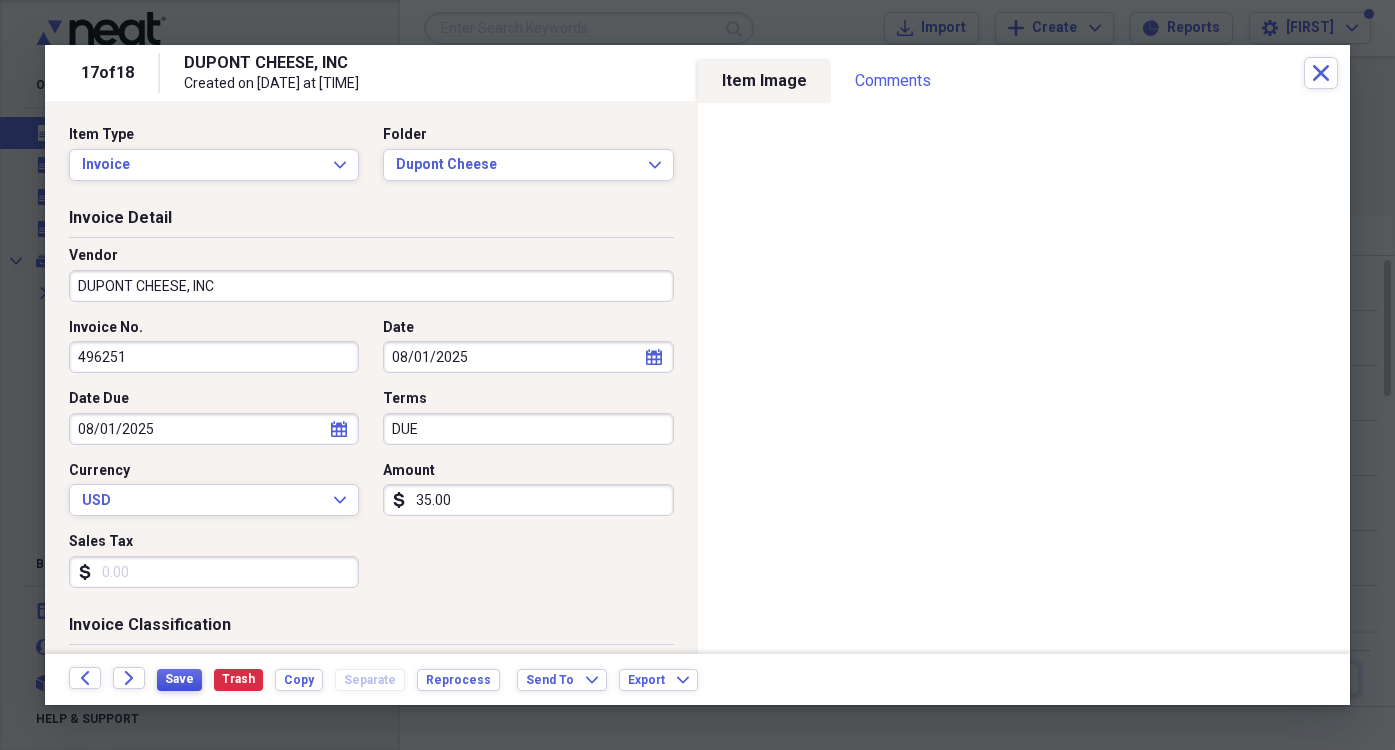 click on "Save" at bounding box center [179, 679] 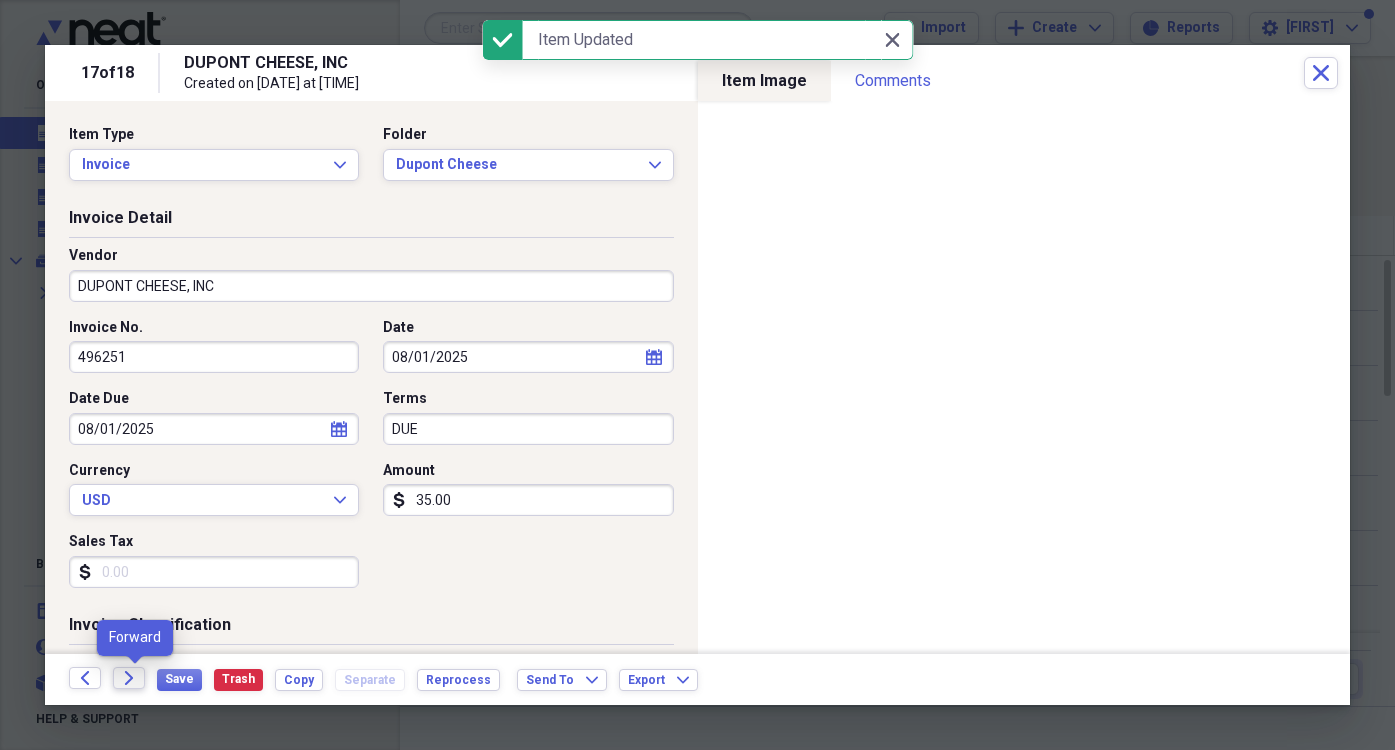 click on "Forward" 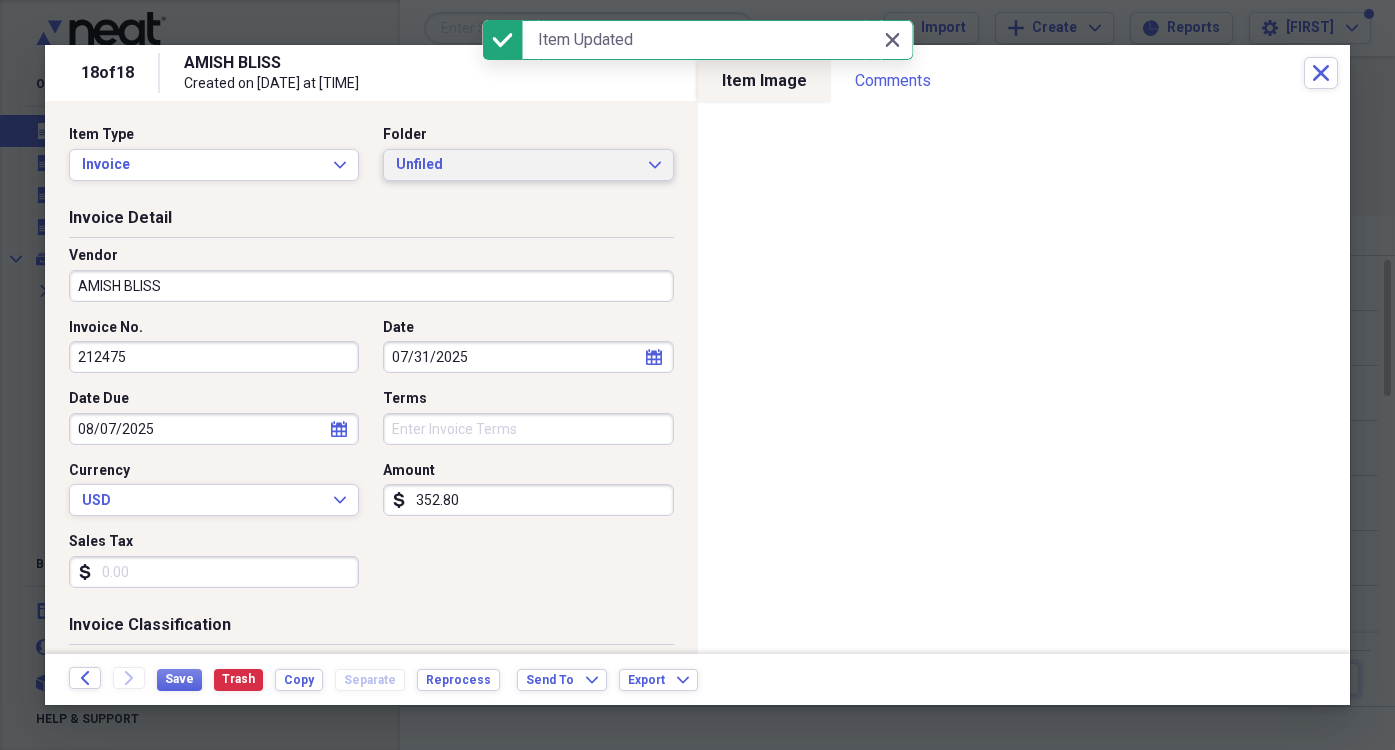 click on "Expand" 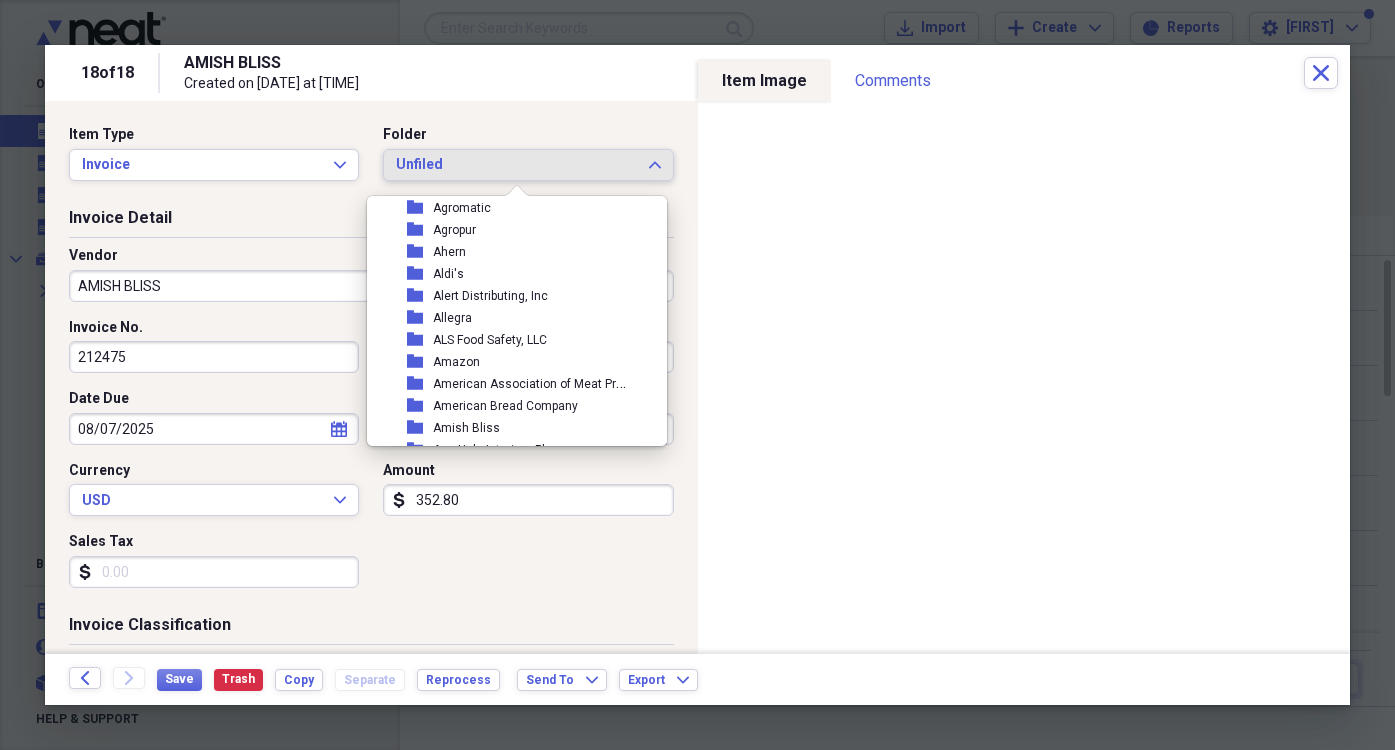 scroll, scrollTop: 400, scrollLeft: 0, axis: vertical 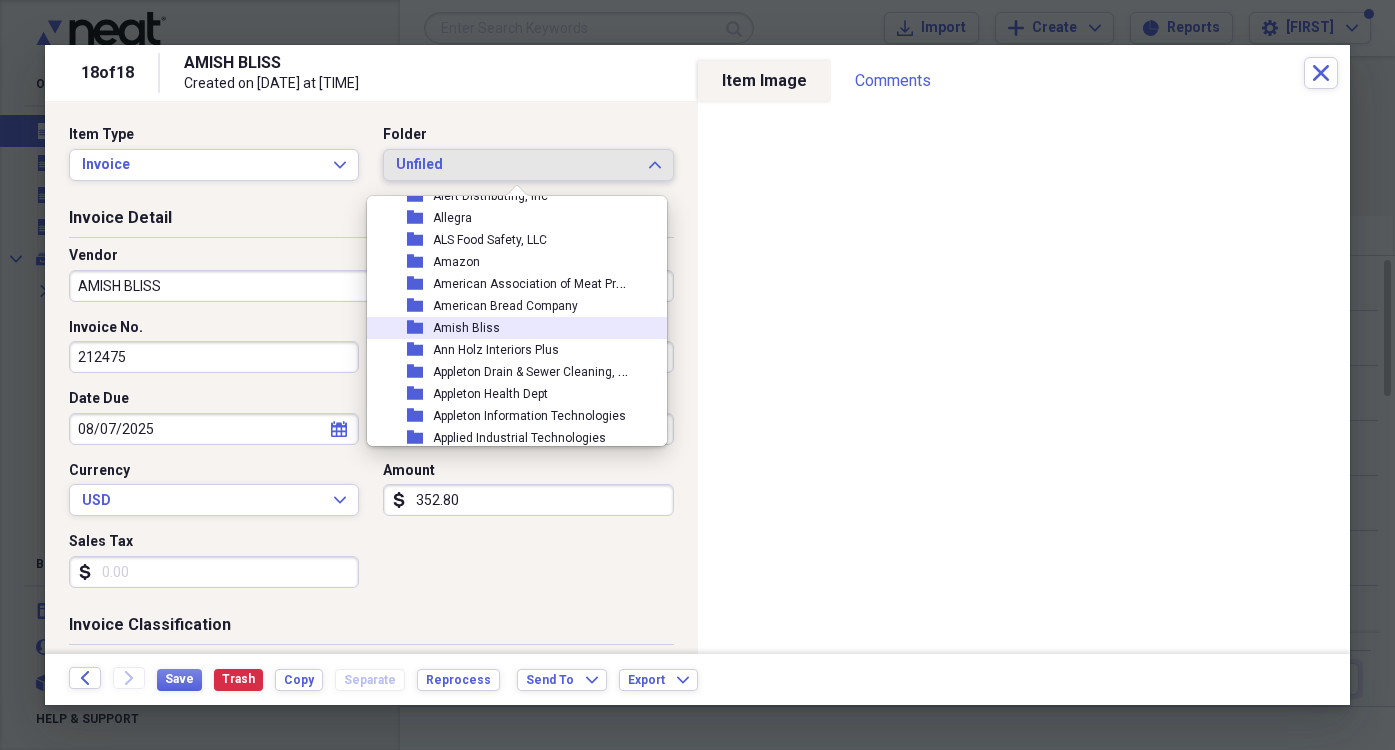 click on "Amish Bliss" at bounding box center (466, 328) 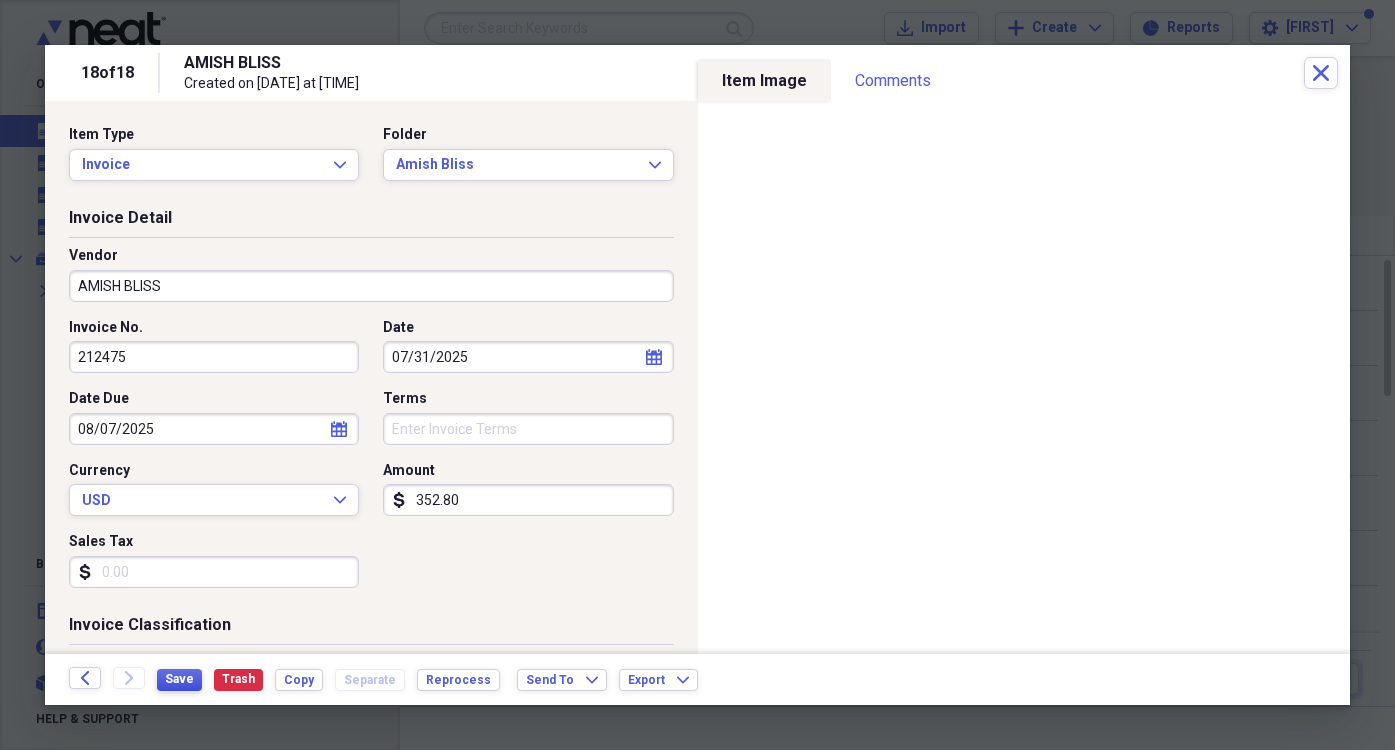 click on "Save" at bounding box center [179, 679] 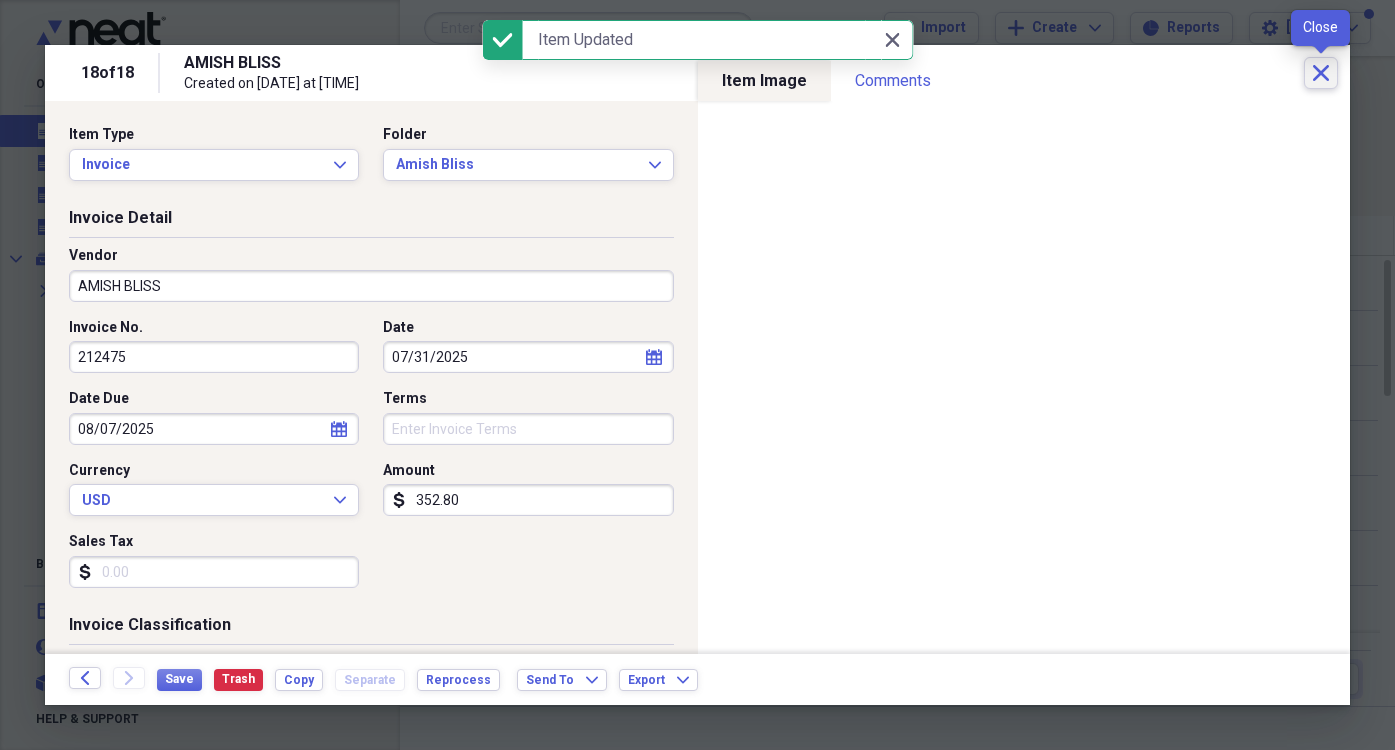 click on "Close" at bounding box center [1321, 73] 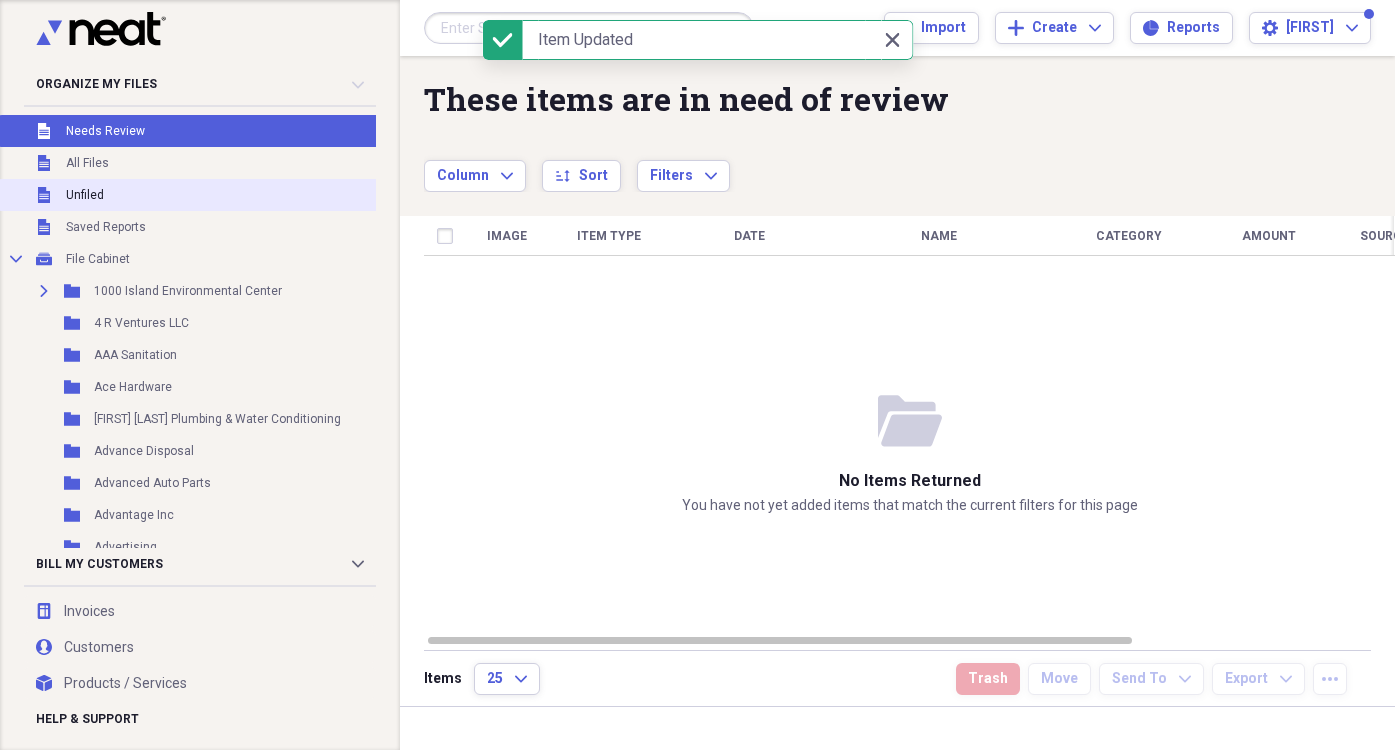 click on "Unfiled Unfiled" at bounding box center [222, 195] 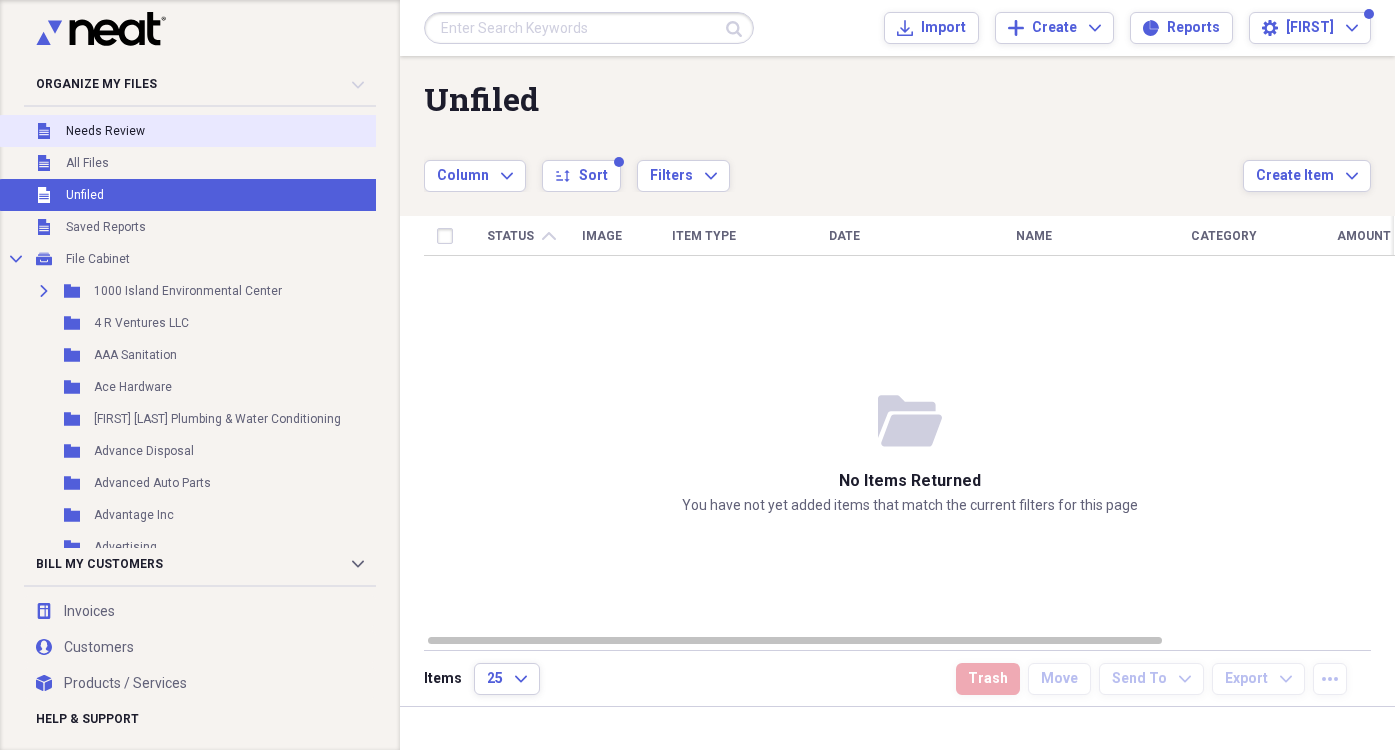 click on "Unfiled Needs Review" at bounding box center [222, 131] 